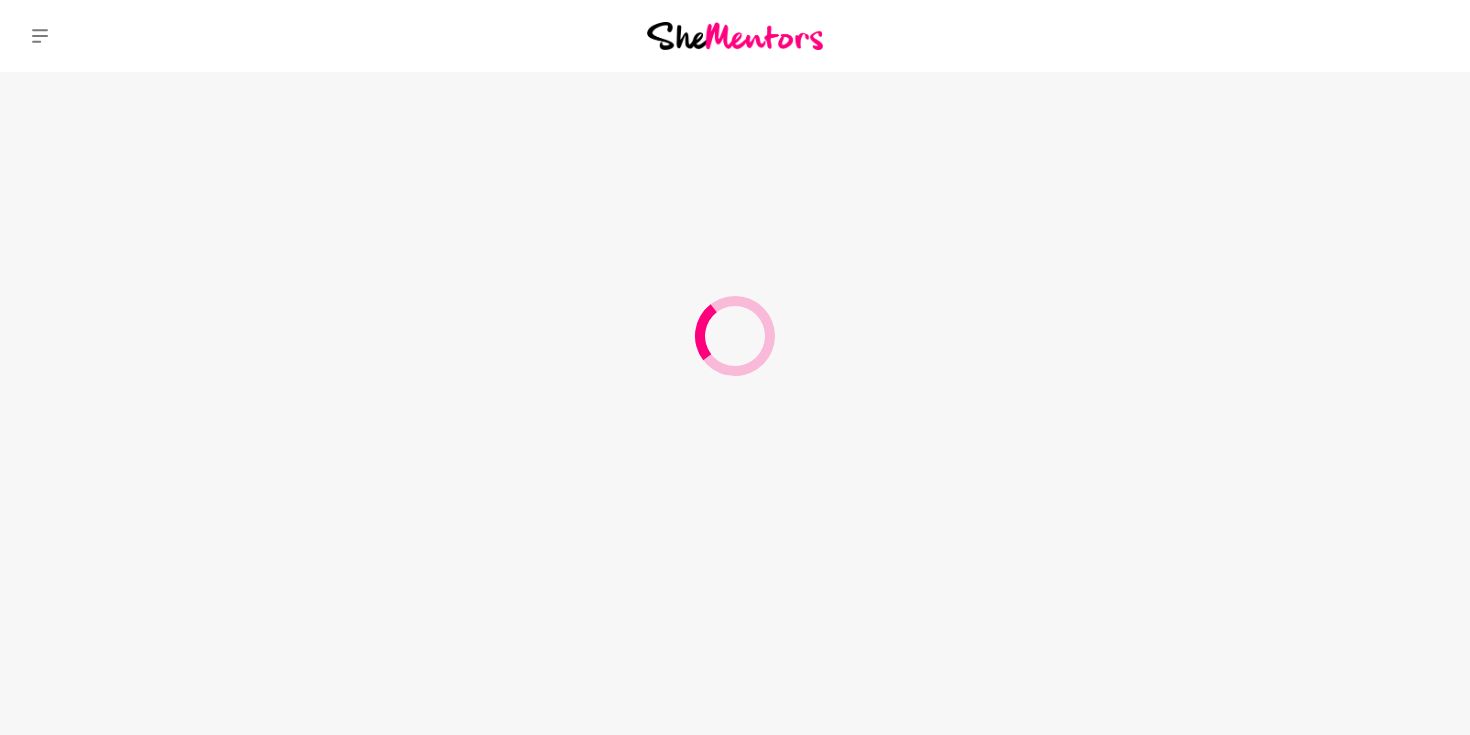 scroll, scrollTop: 0, scrollLeft: 0, axis: both 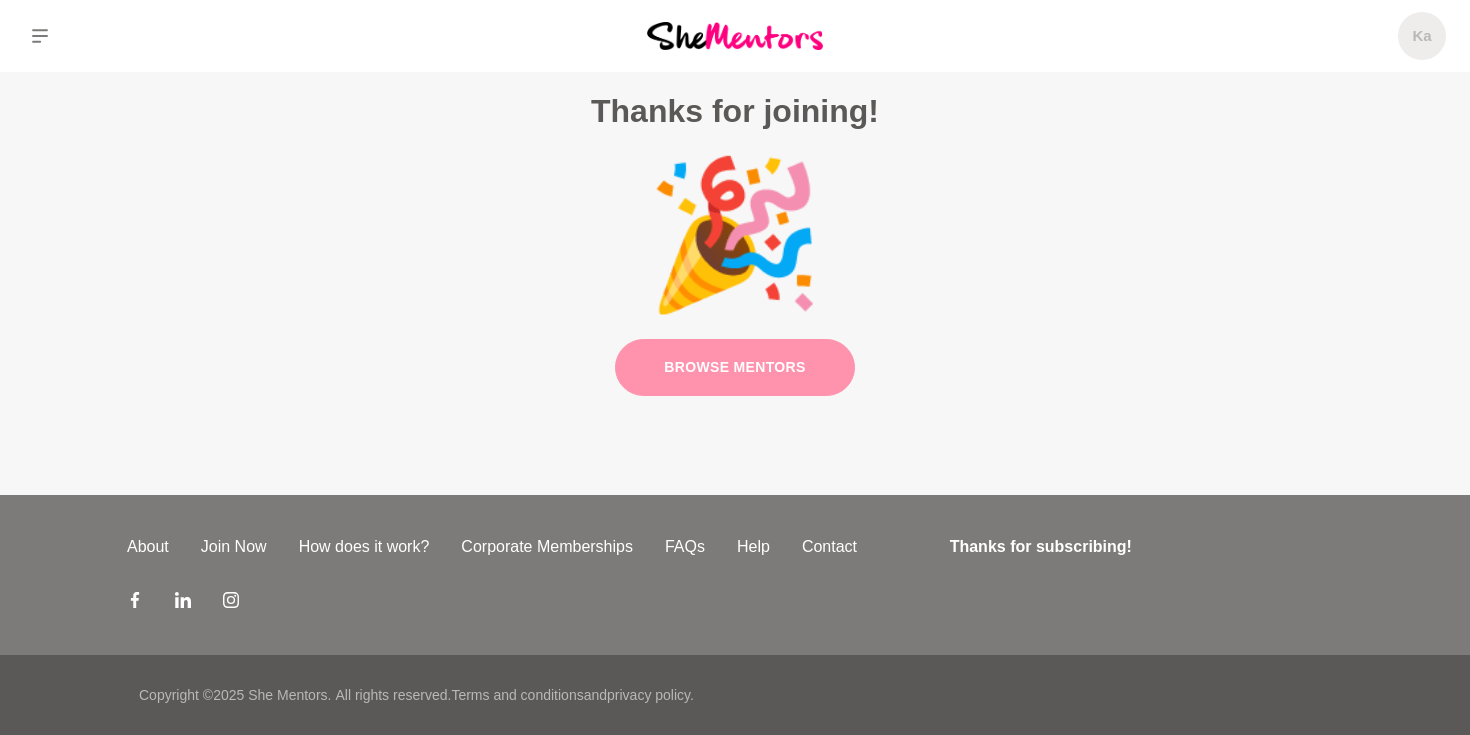 click on "Browse Mentors" at bounding box center (735, 367) 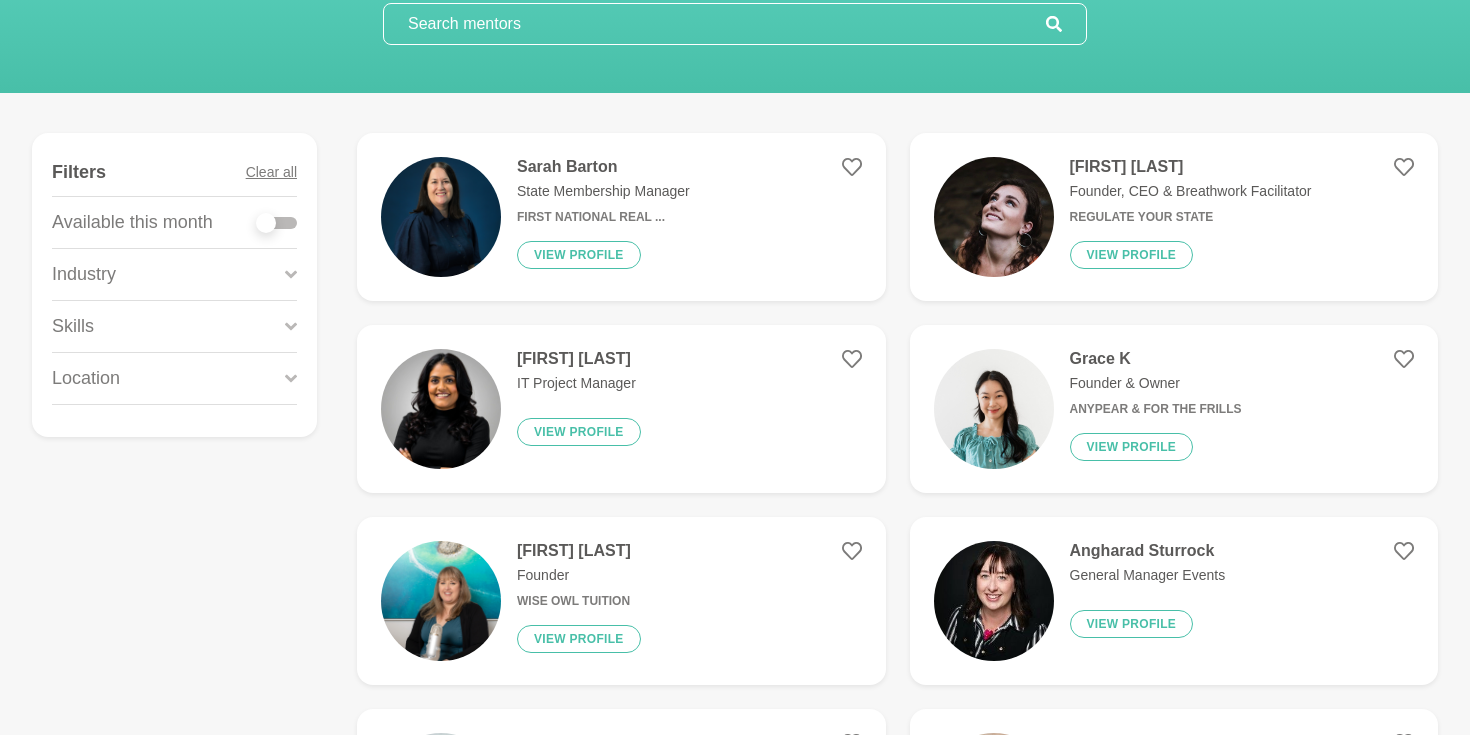scroll, scrollTop: 191, scrollLeft: 0, axis: vertical 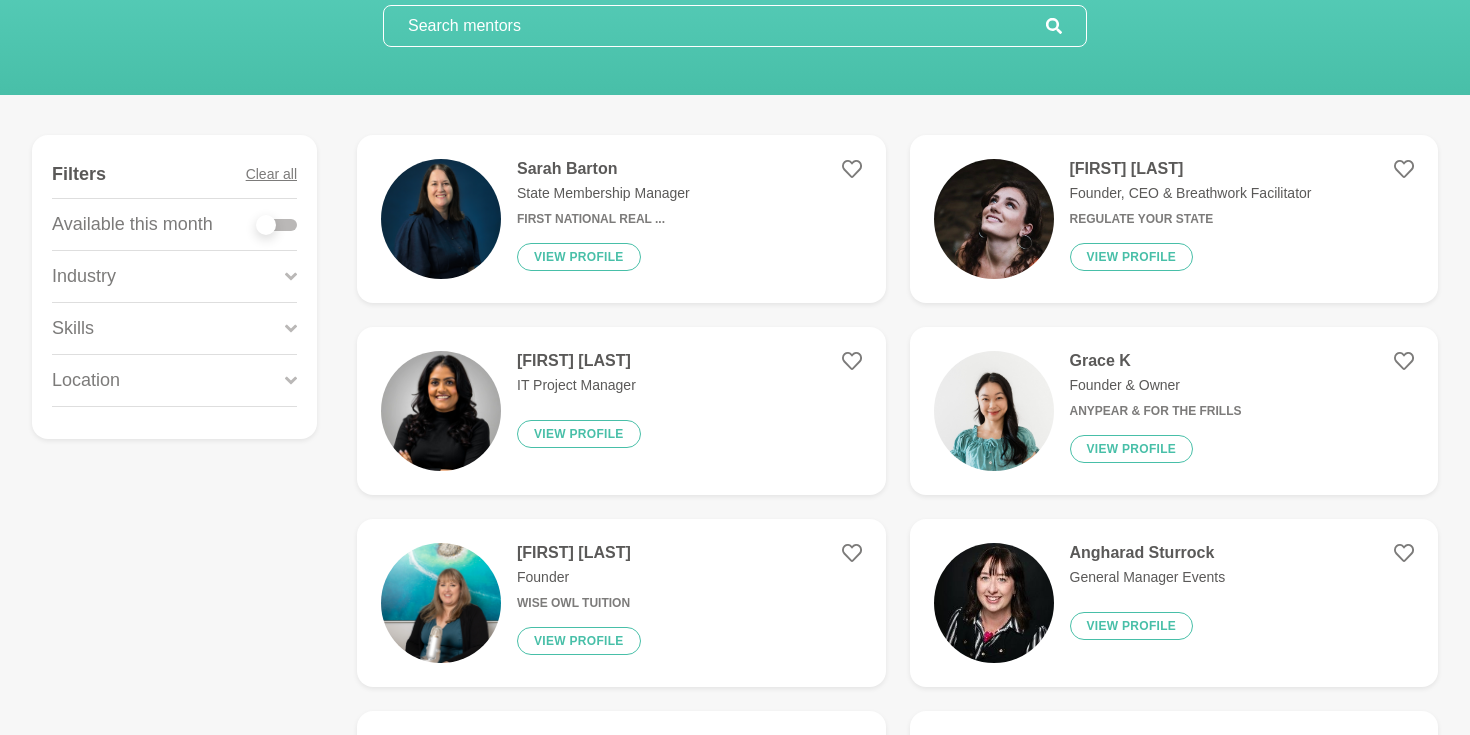click 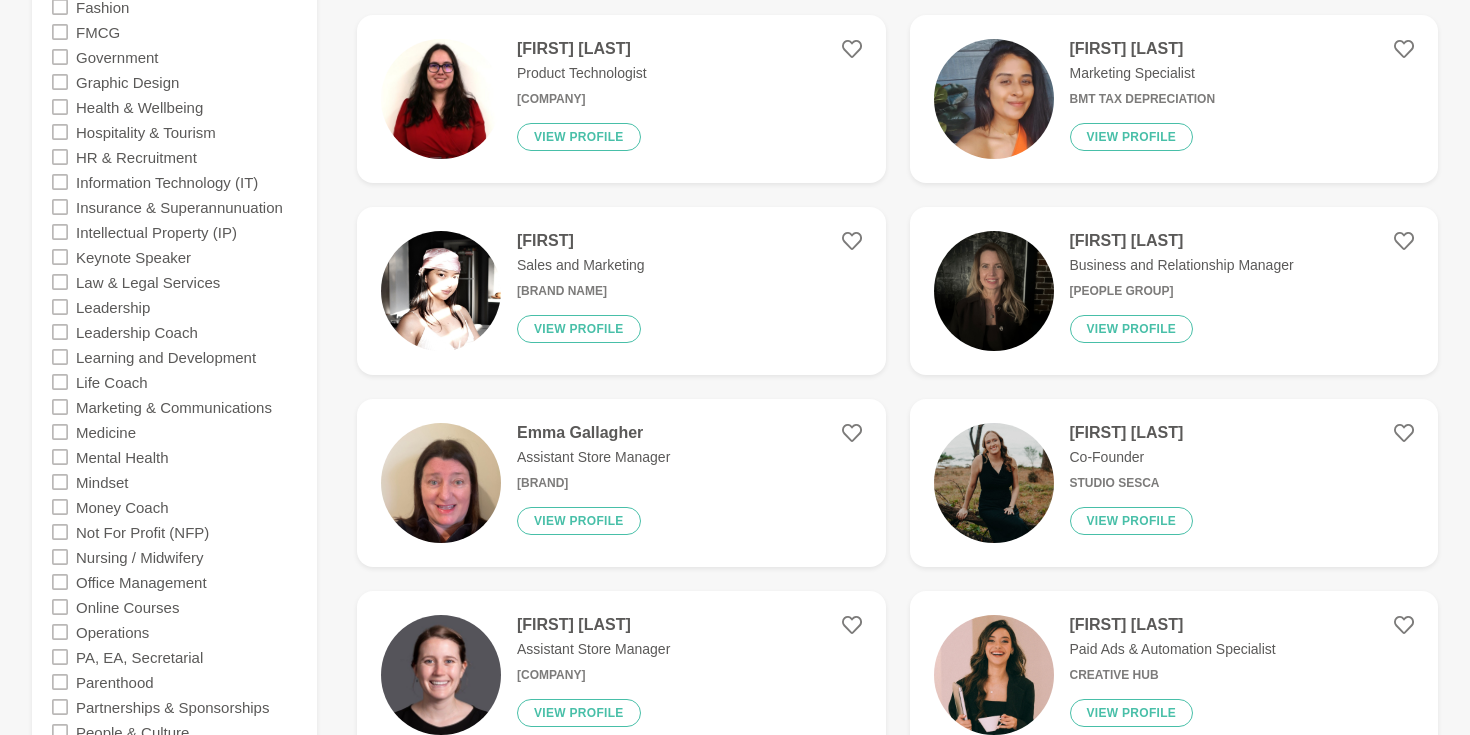 scroll, scrollTop: 1270, scrollLeft: 0, axis: vertical 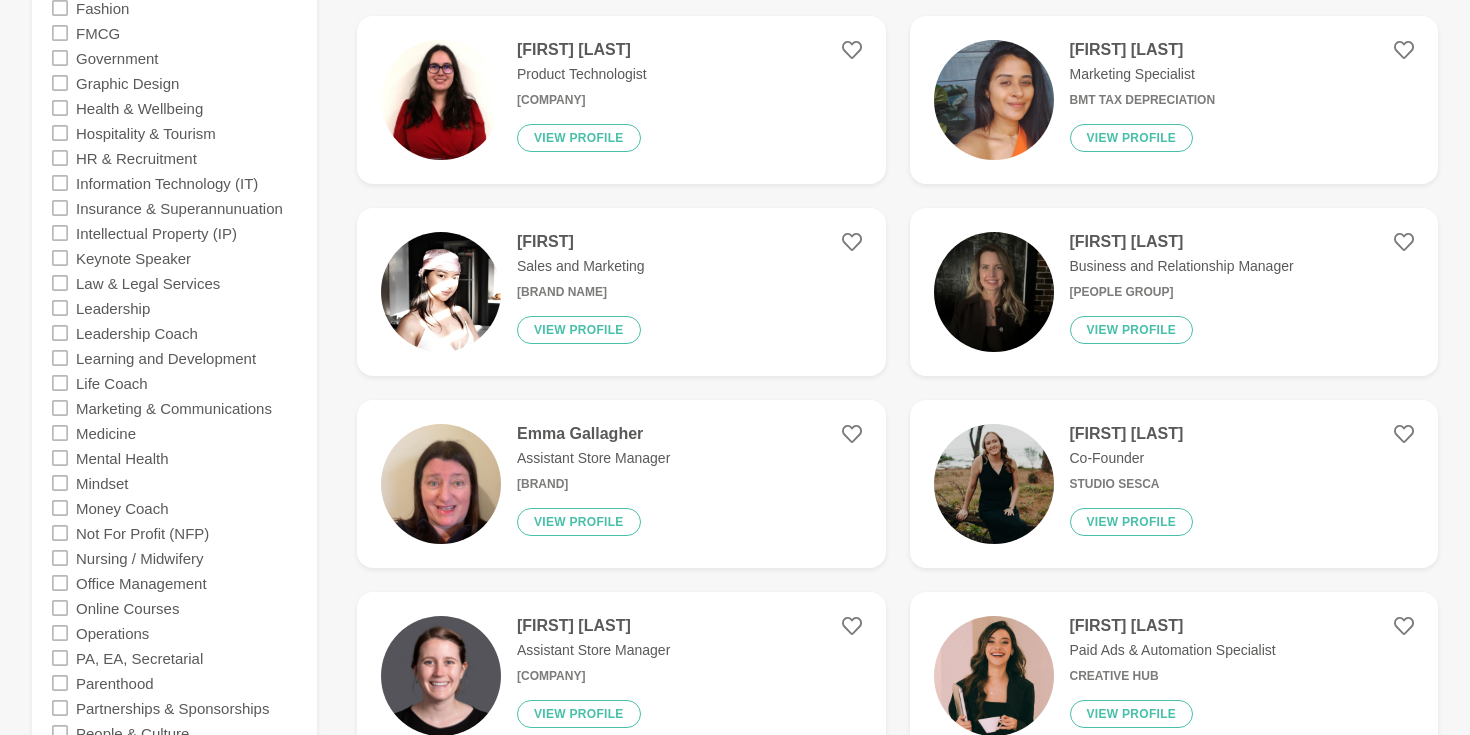 click 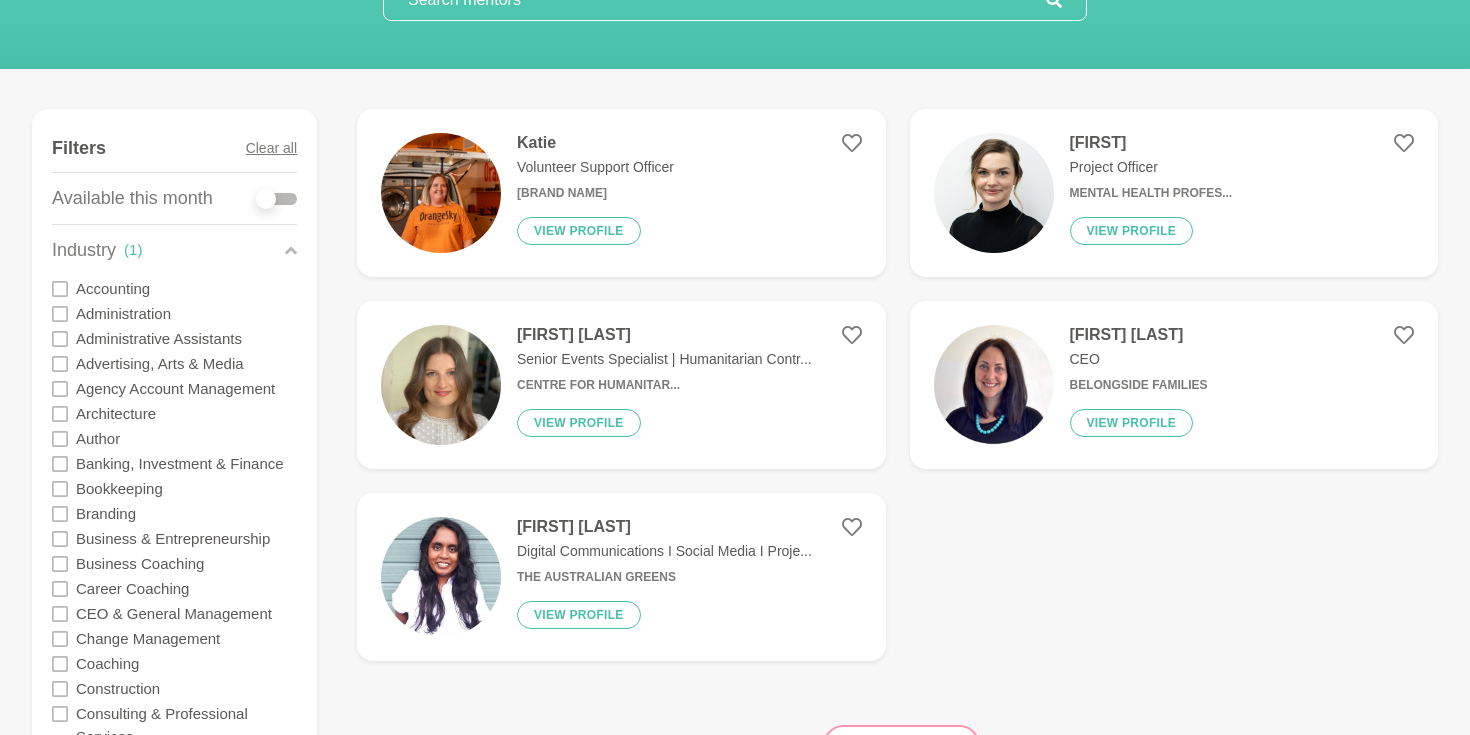 scroll, scrollTop: 221, scrollLeft: 0, axis: vertical 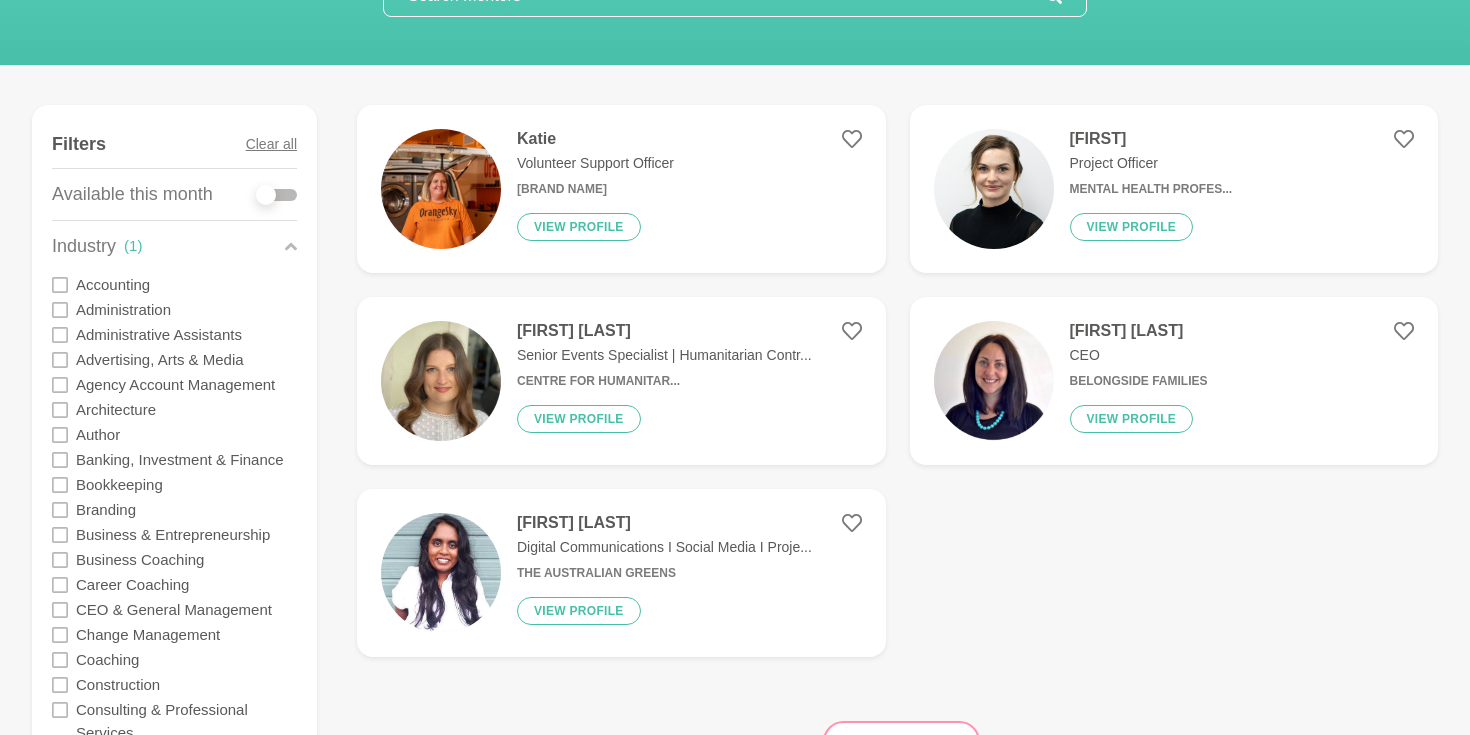 click on "Centre for Humanitar..." at bounding box center [664, 381] 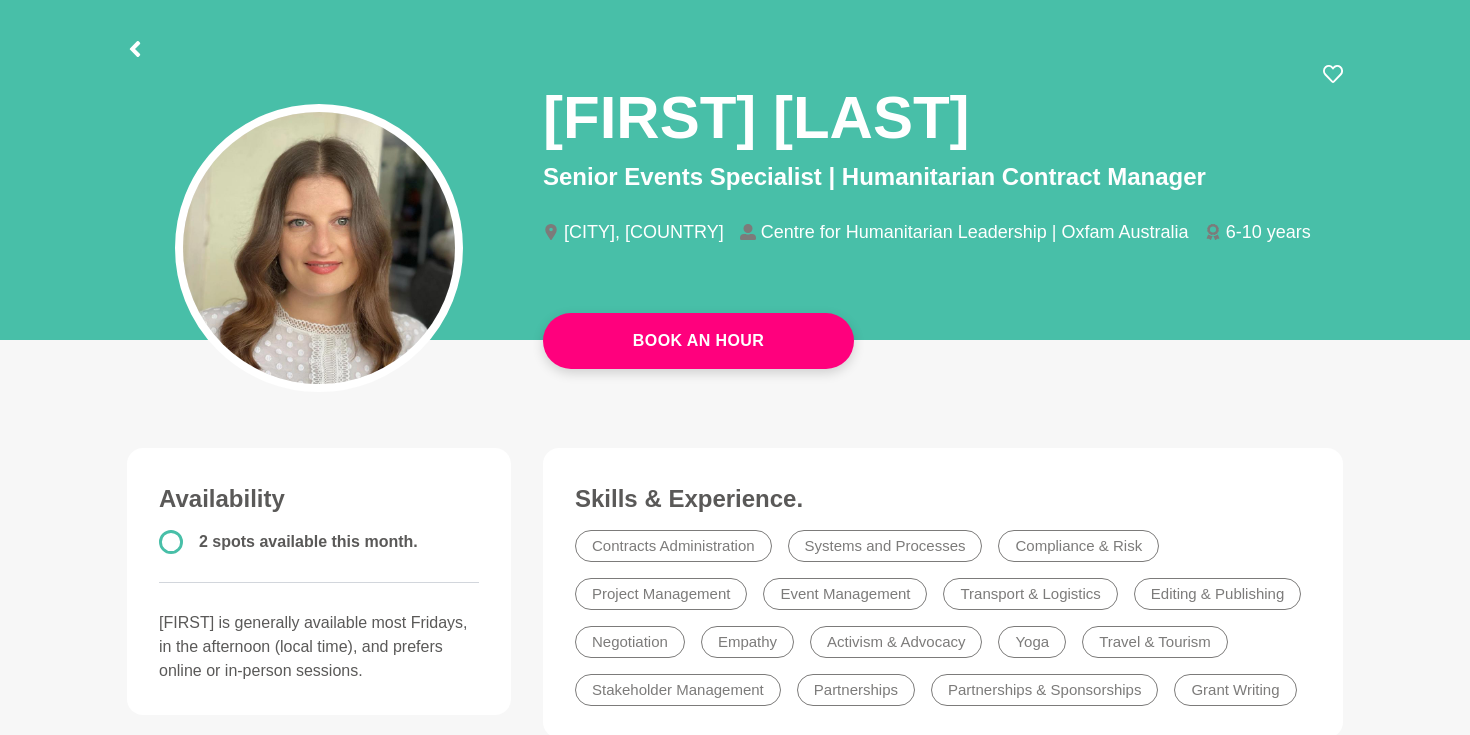 scroll, scrollTop: 90, scrollLeft: 0, axis: vertical 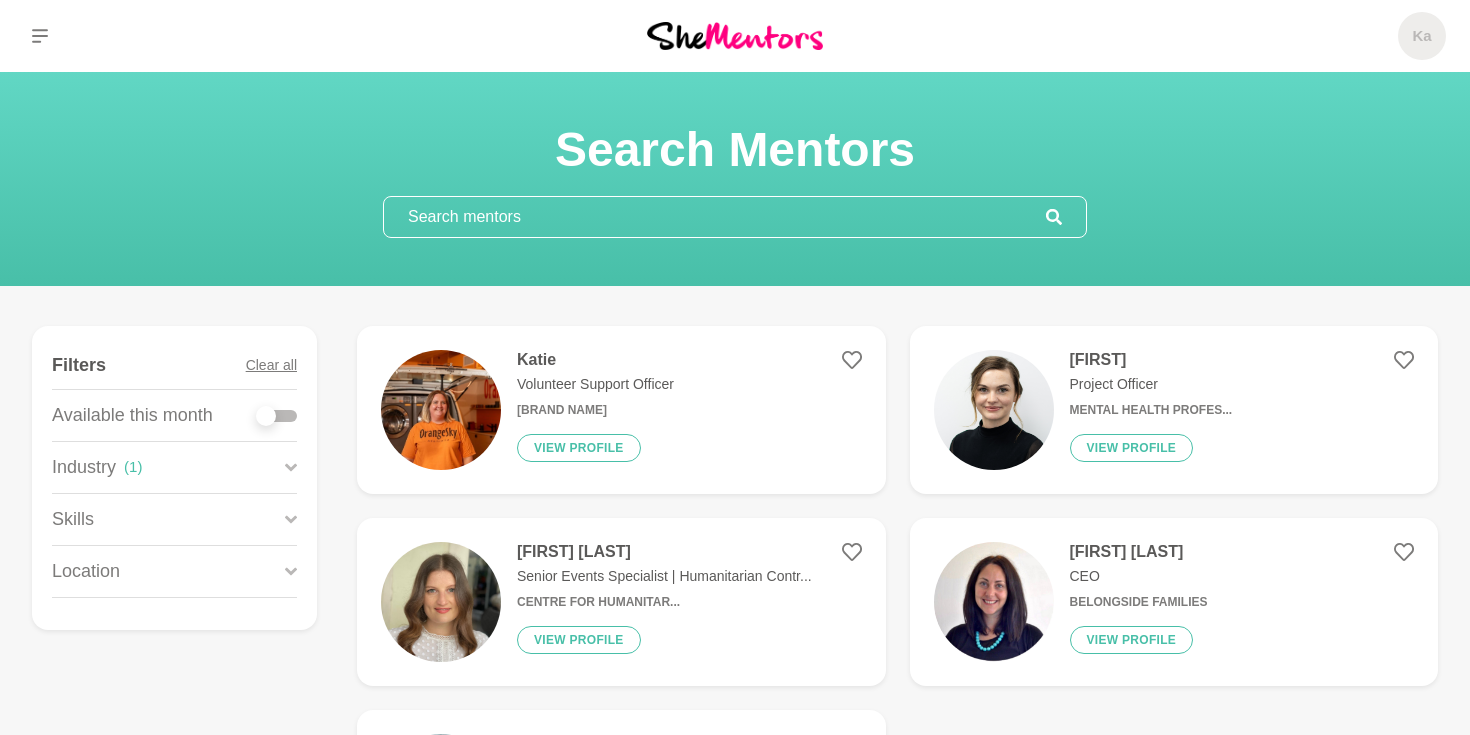 click 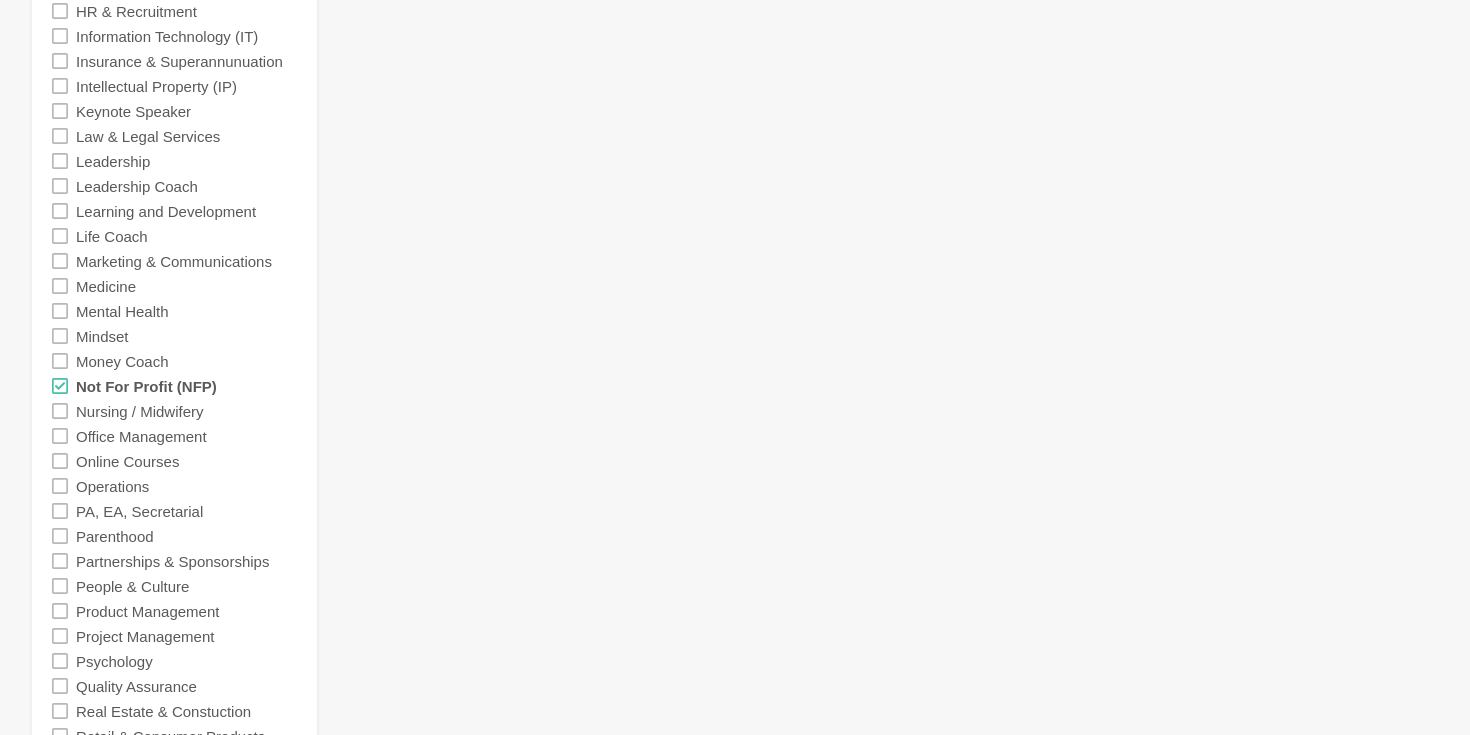 scroll, scrollTop: 1420, scrollLeft: 0, axis: vertical 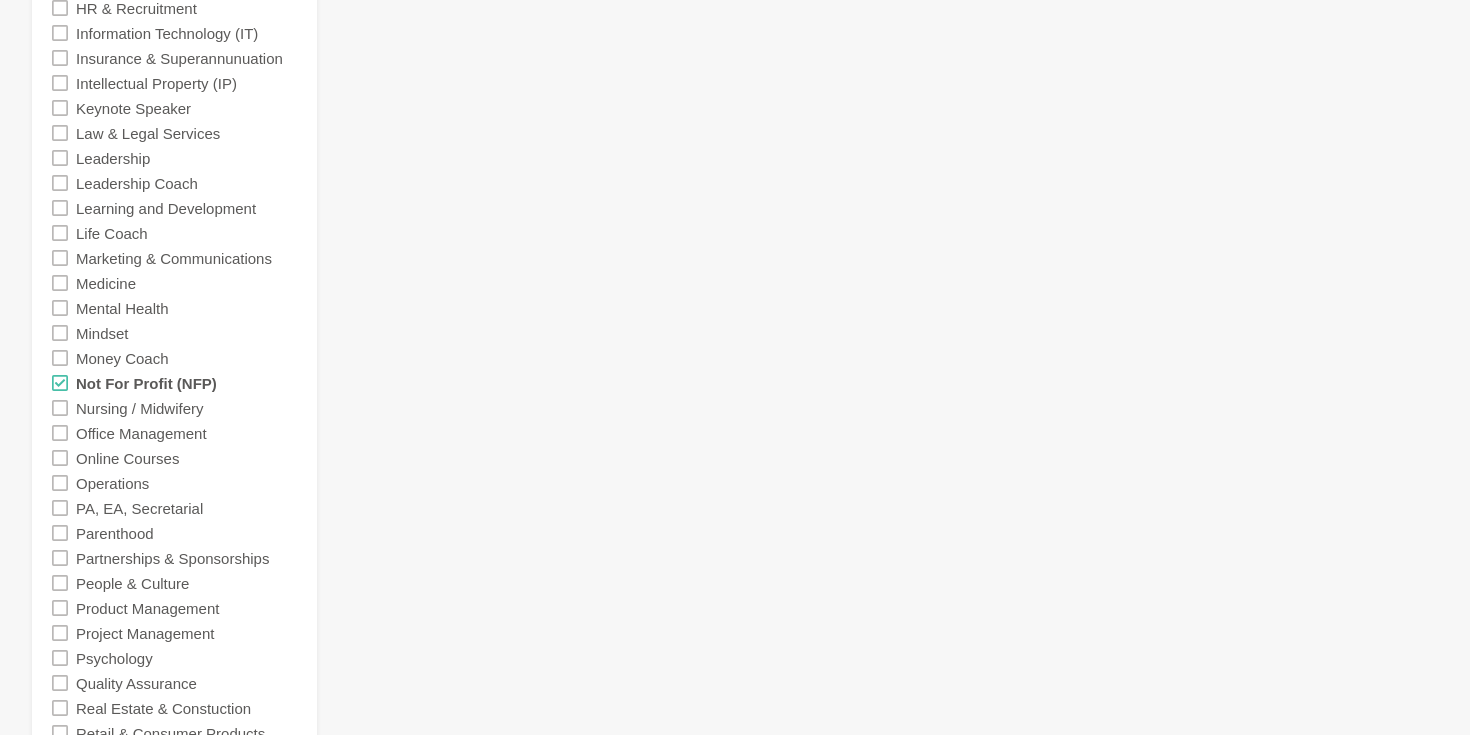 click 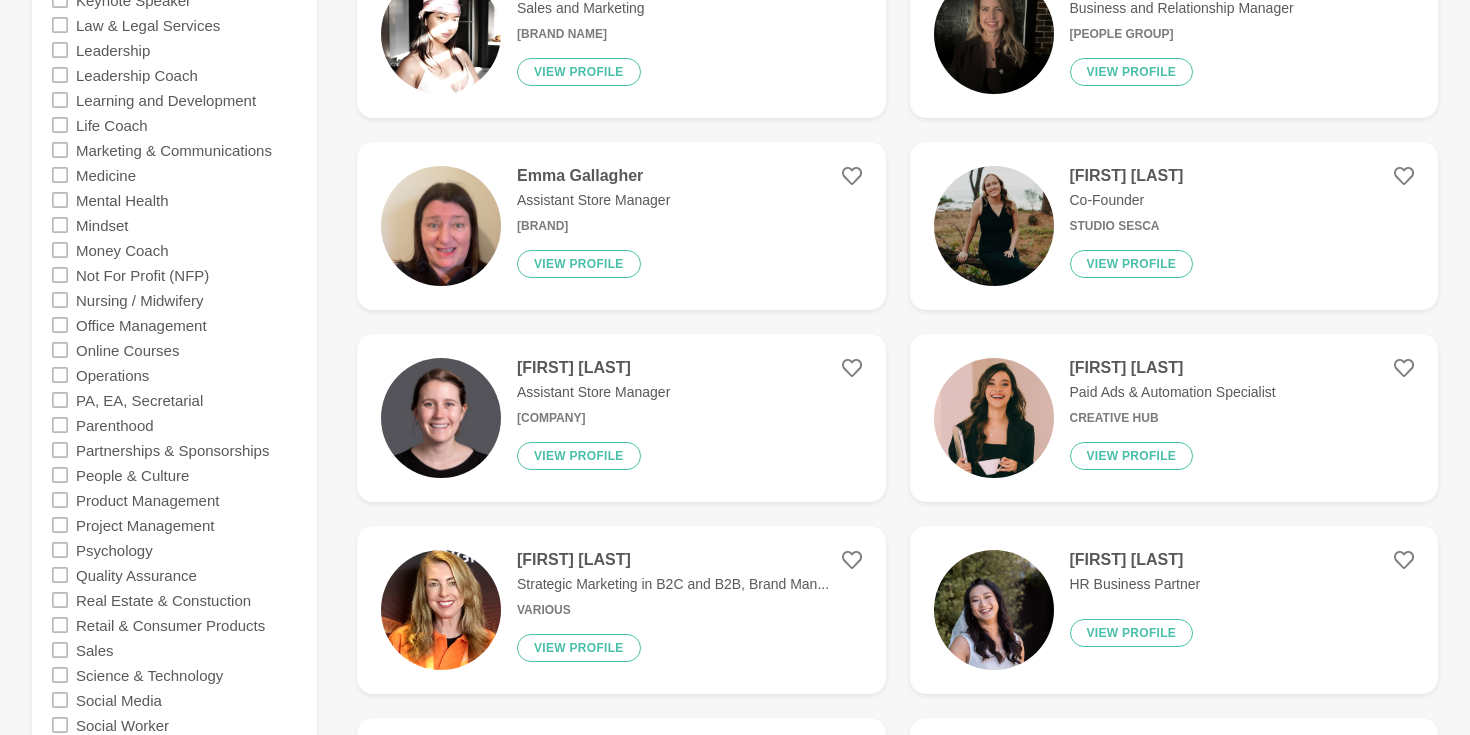scroll, scrollTop: 1495, scrollLeft: 0, axis: vertical 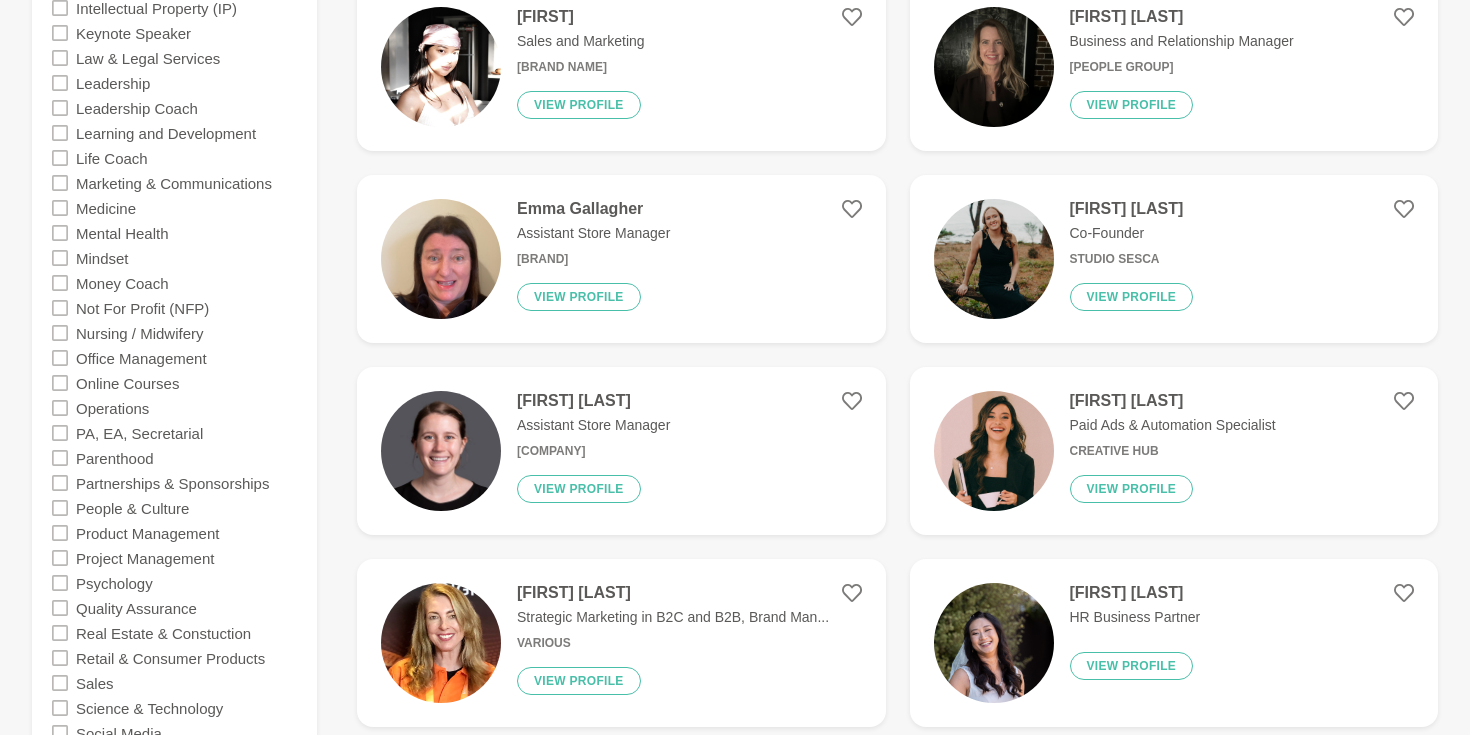 click 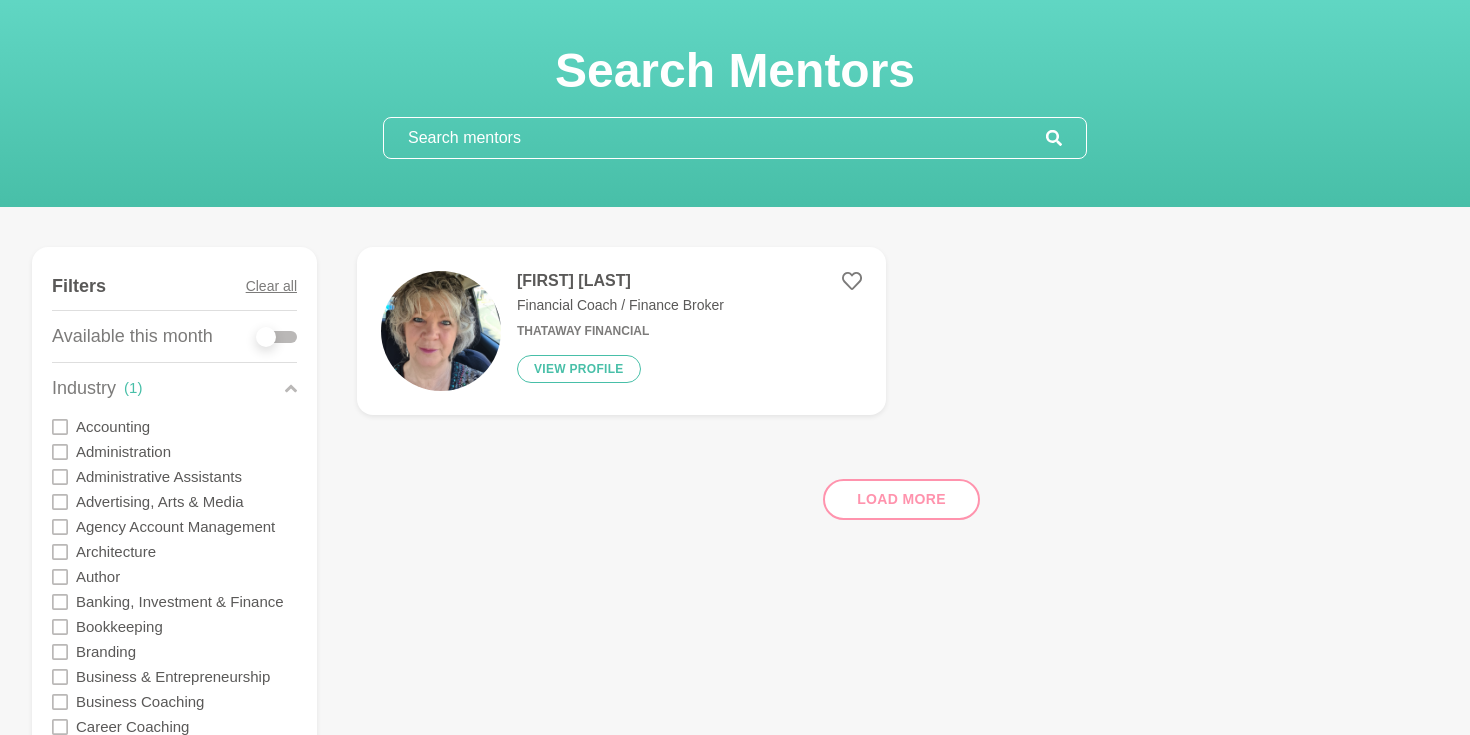 scroll, scrollTop: 121, scrollLeft: 0, axis: vertical 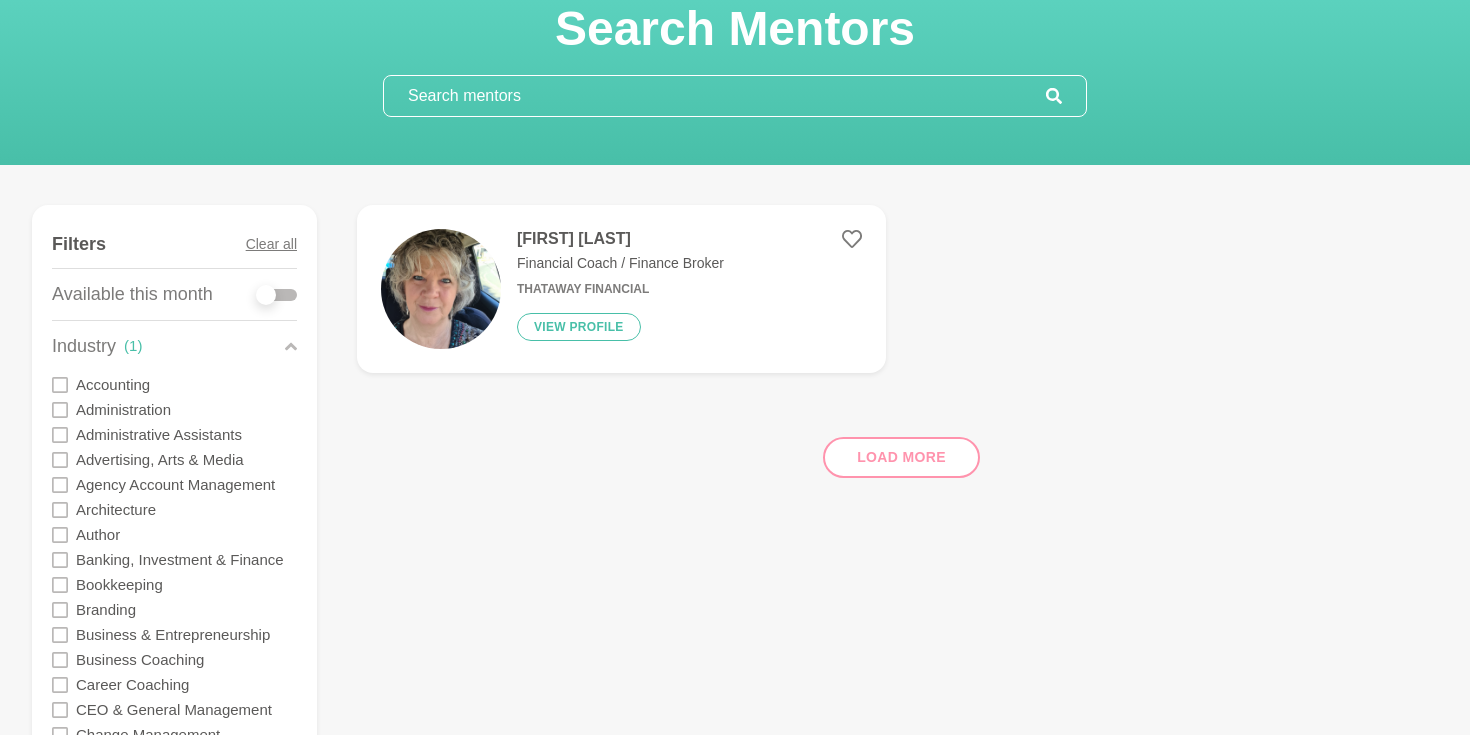 click on "[FIRST] [LAST]" at bounding box center (620, 239) 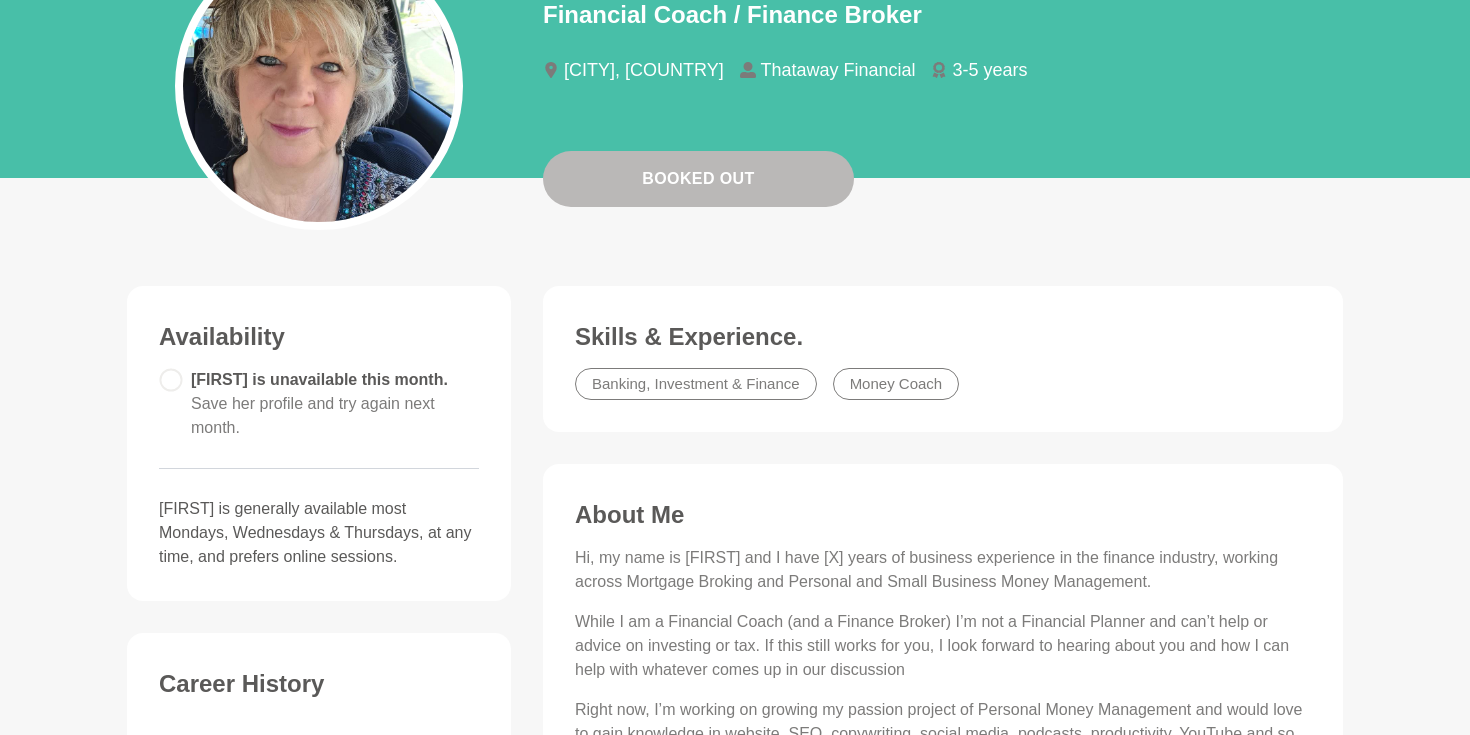 scroll, scrollTop: 0, scrollLeft: 0, axis: both 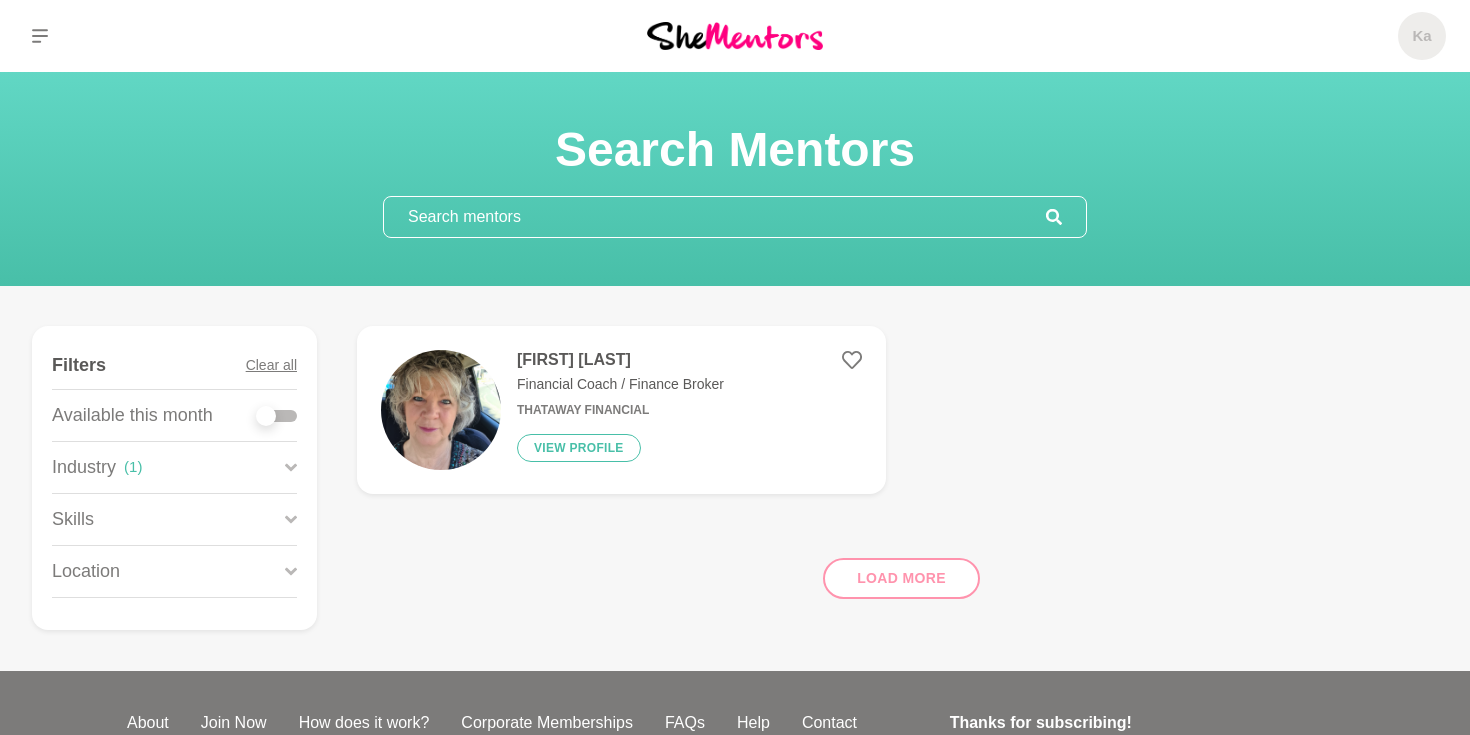 click on "Industry ( 1 )" at bounding box center (174, 467) 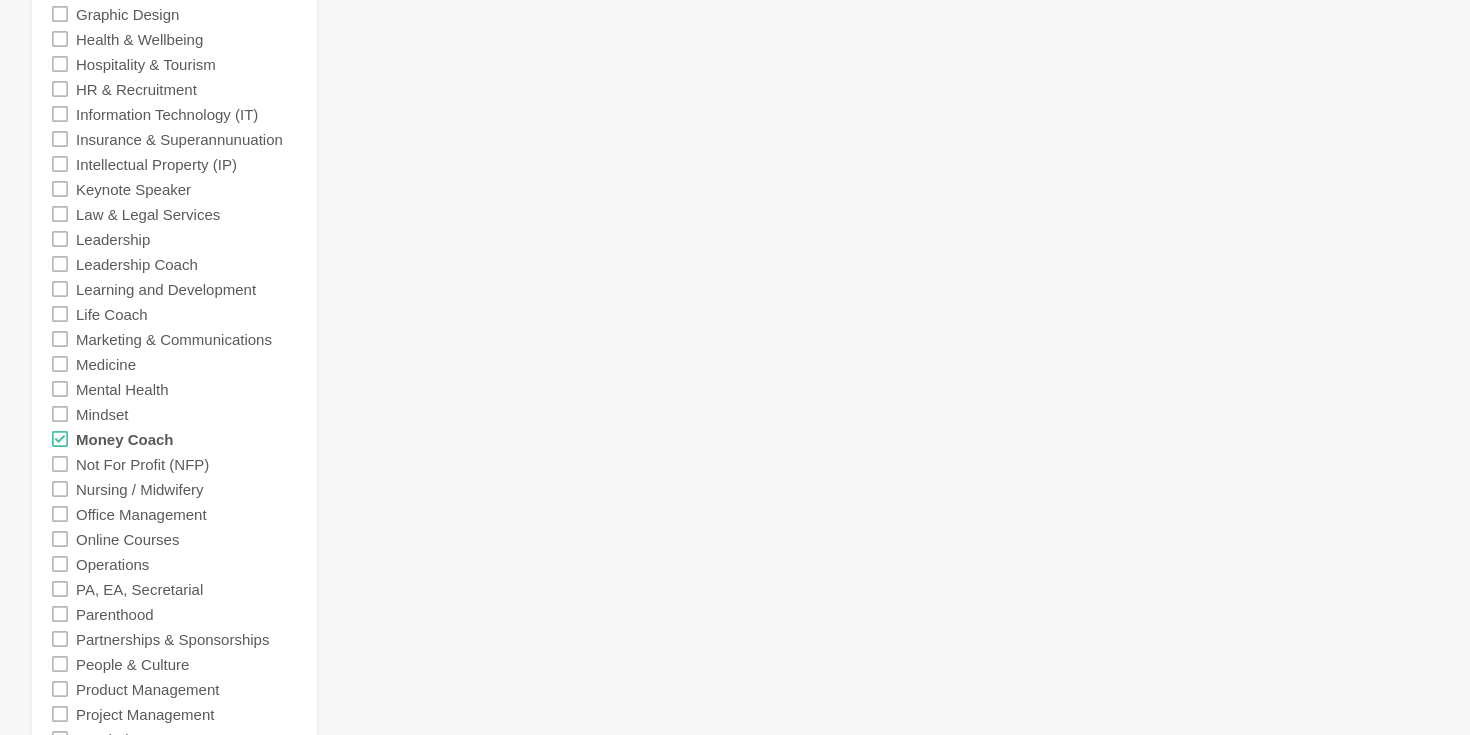 scroll, scrollTop: 1346, scrollLeft: 0, axis: vertical 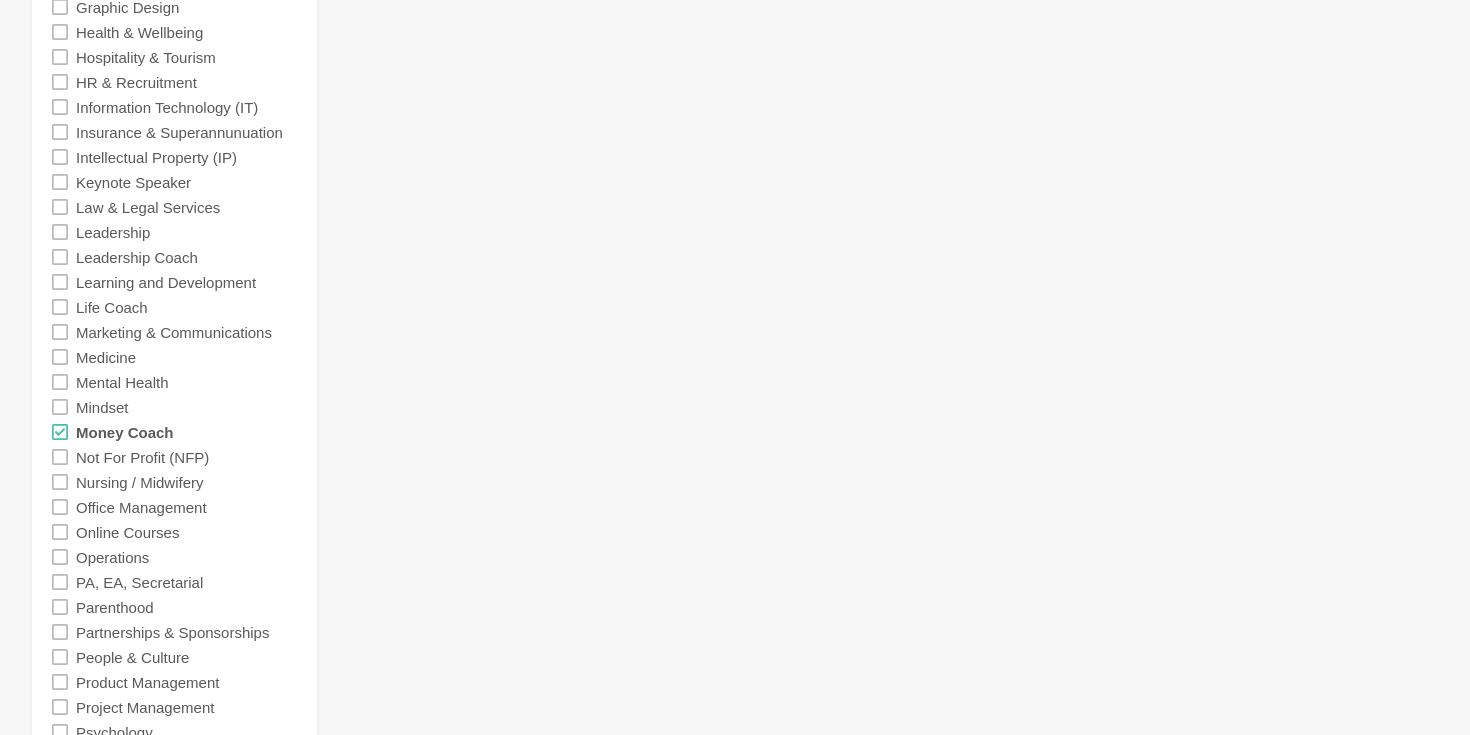 click 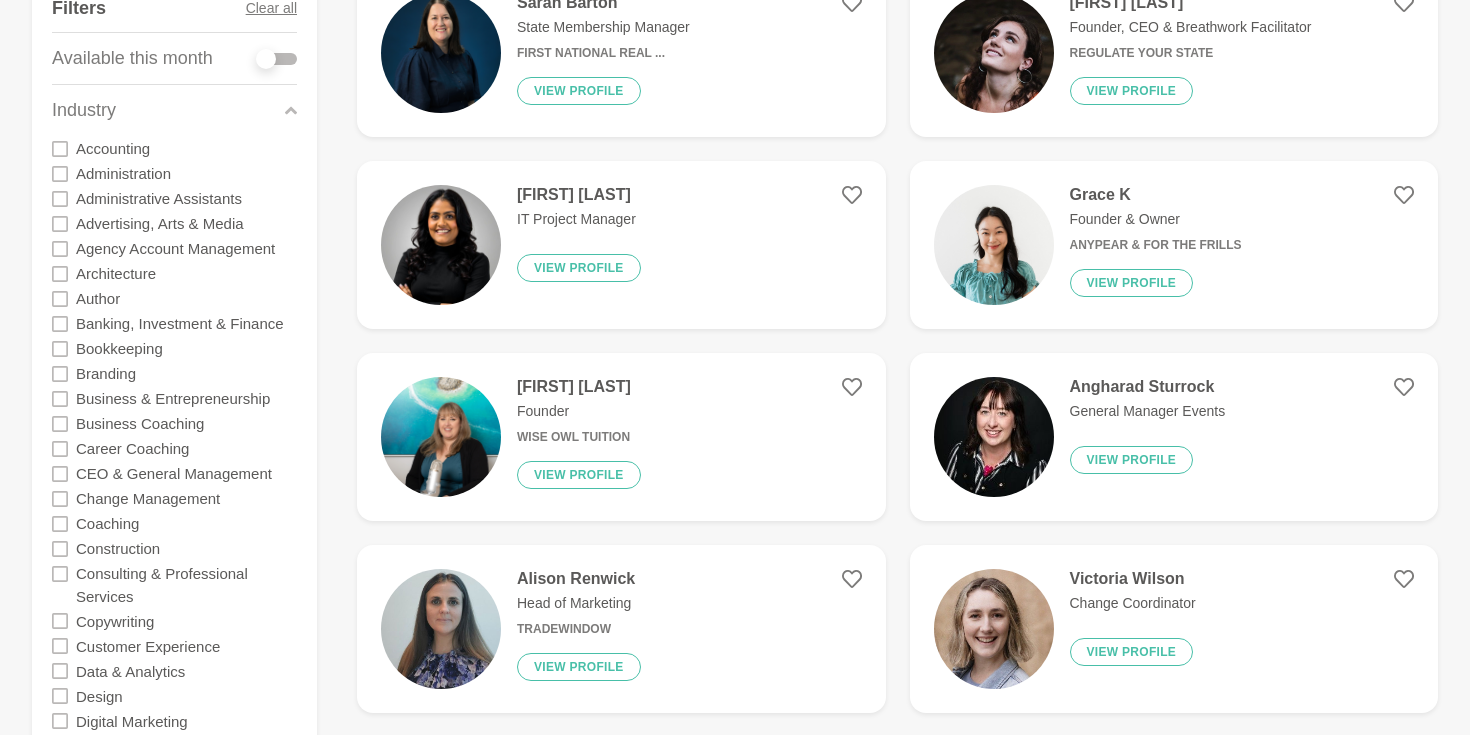 scroll, scrollTop: 355, scrollLeft: 0, axis: vertical 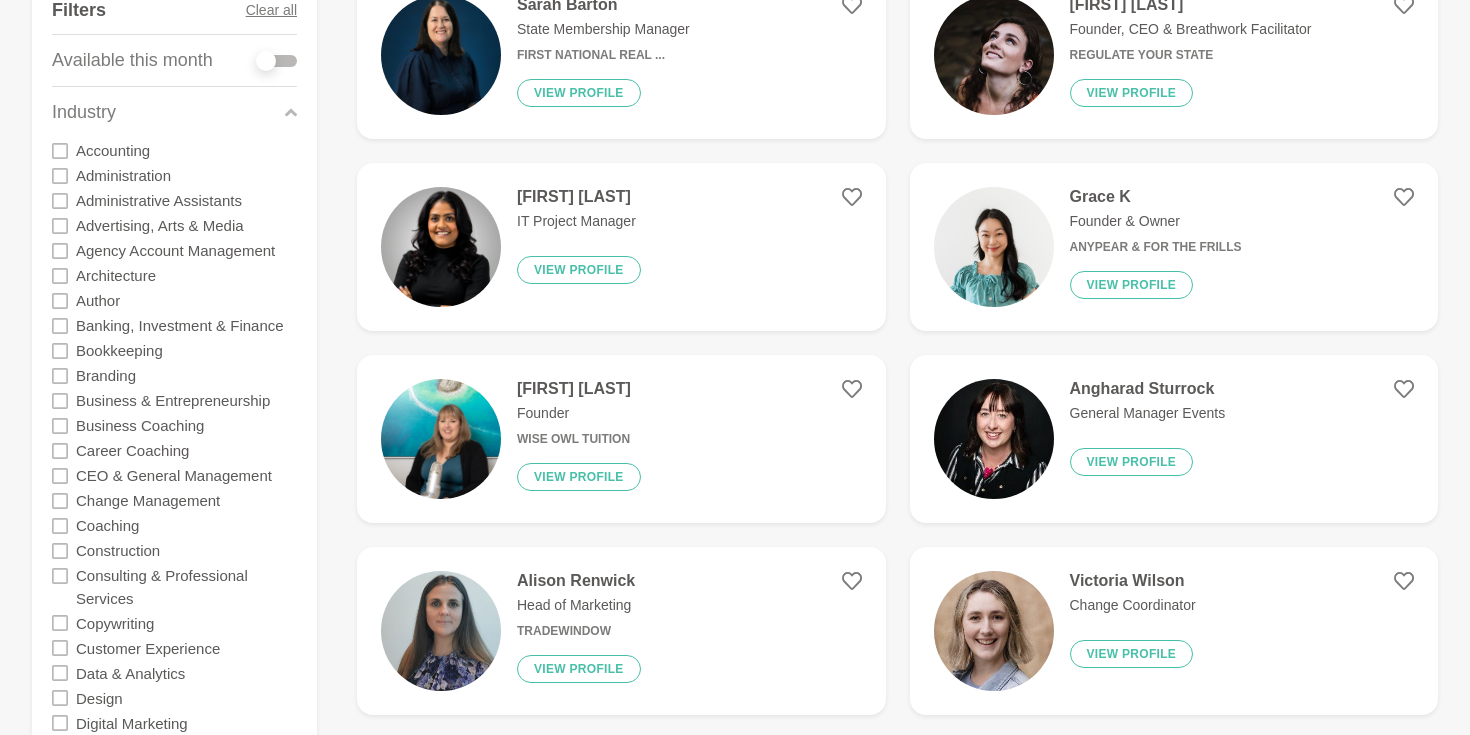 click 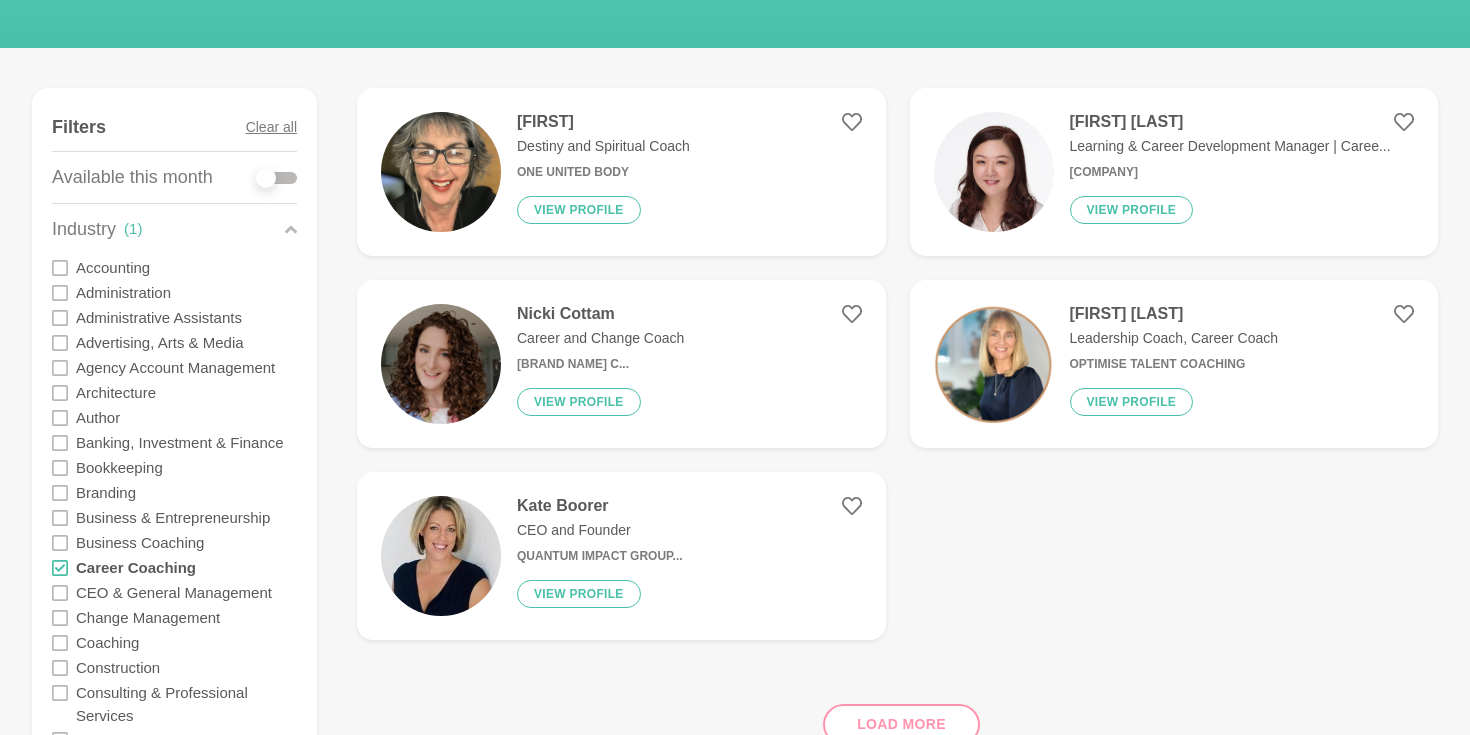 scroll, scrollTop: 242, scrollLeft: 0, axis: vertical 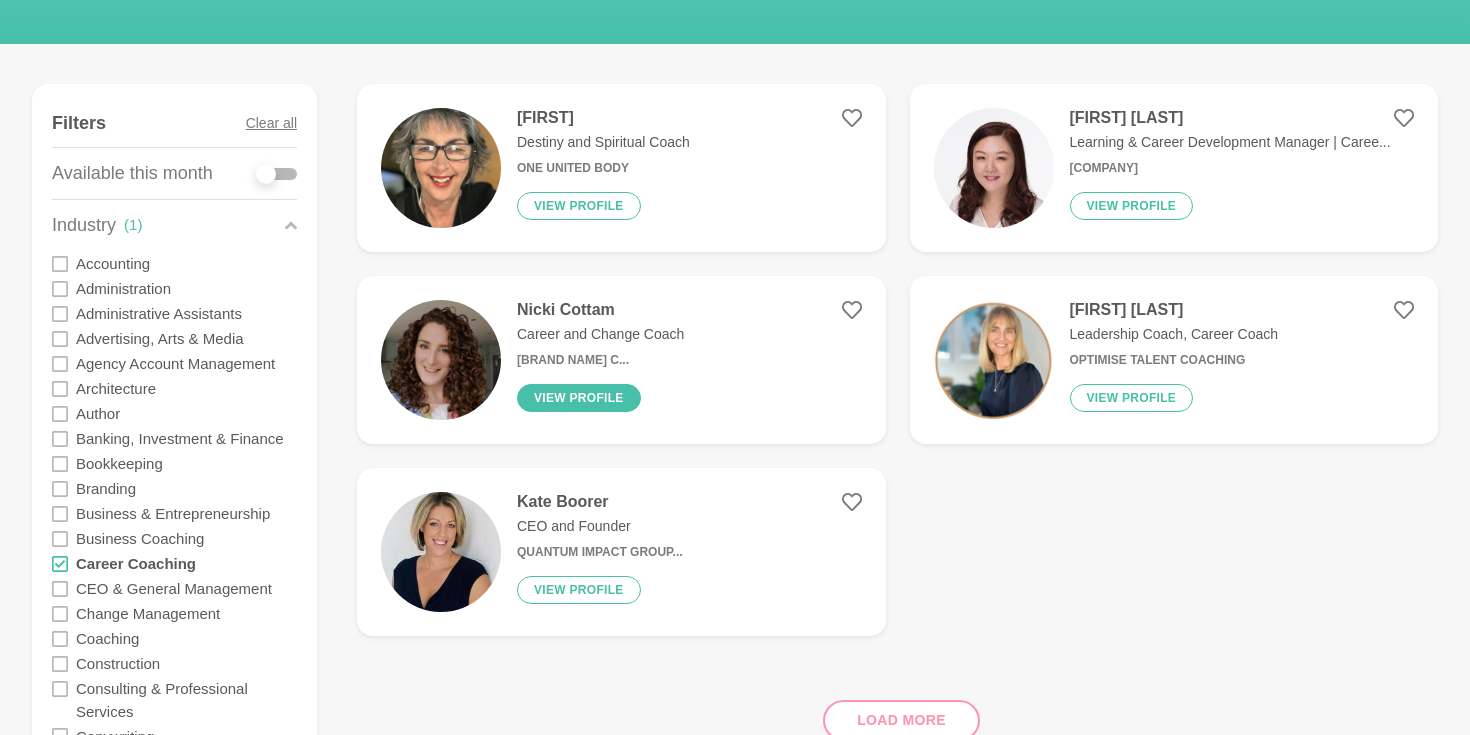 click on "View profile" at bounding box center [579, 398] 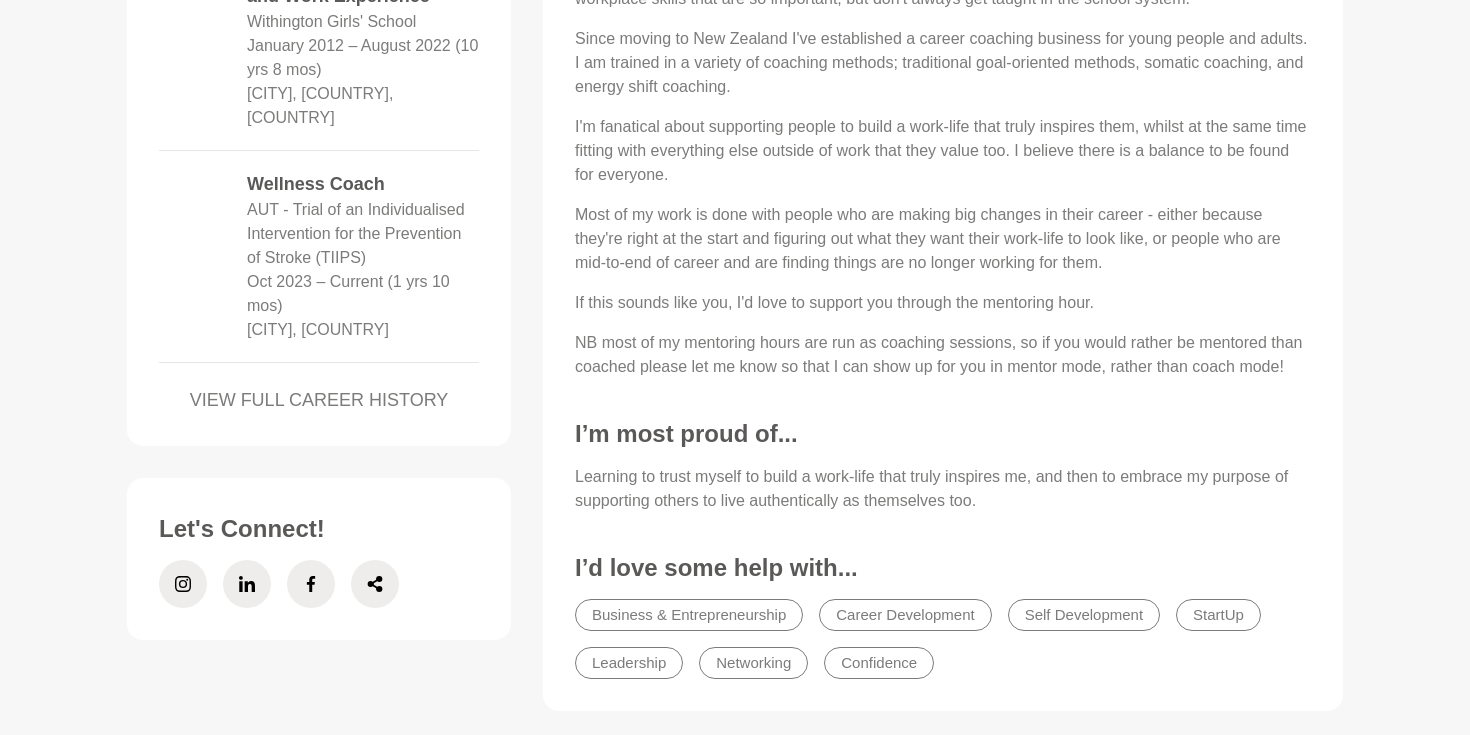 scroll, scrollTop: 1134, scrollLeft: 0, axis: vertical 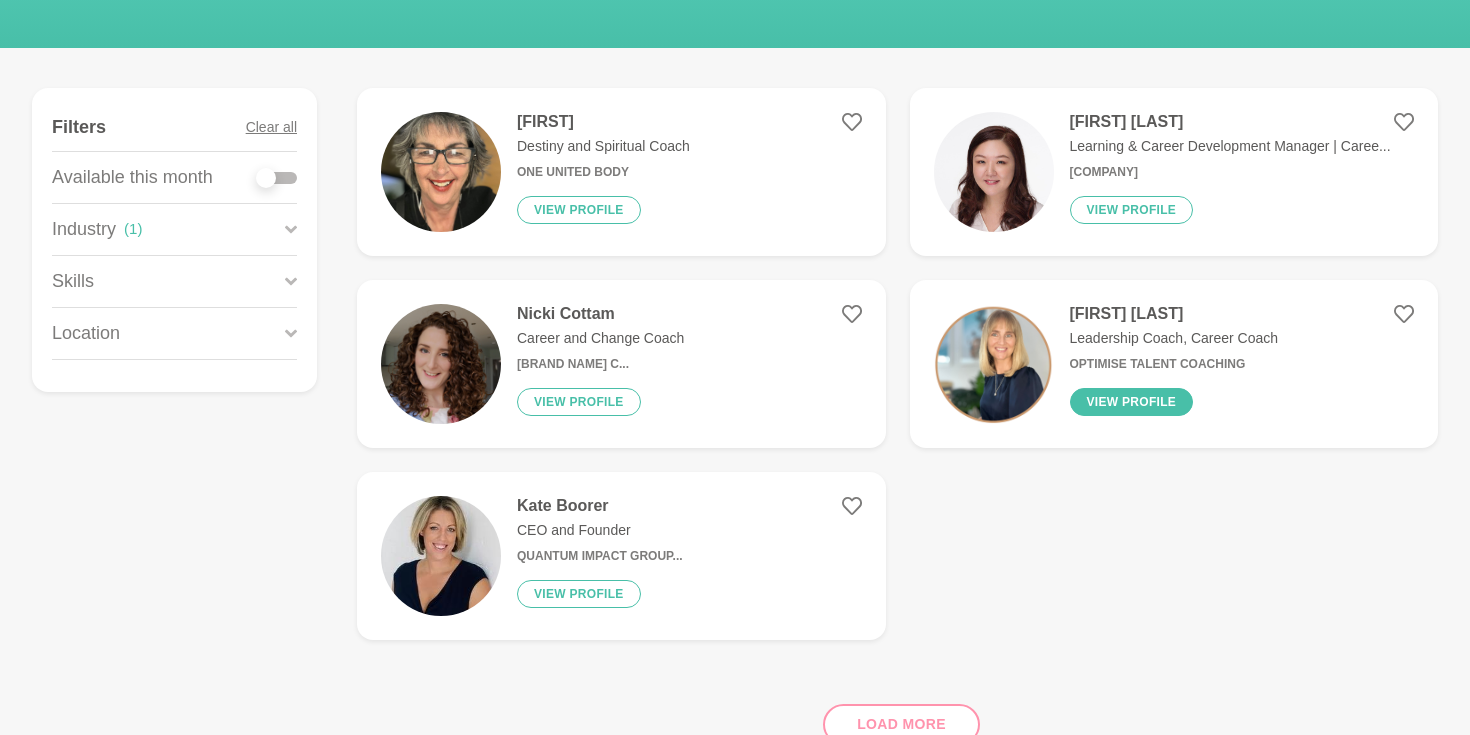 click on "View profile" at bounding box center [1132, 402] 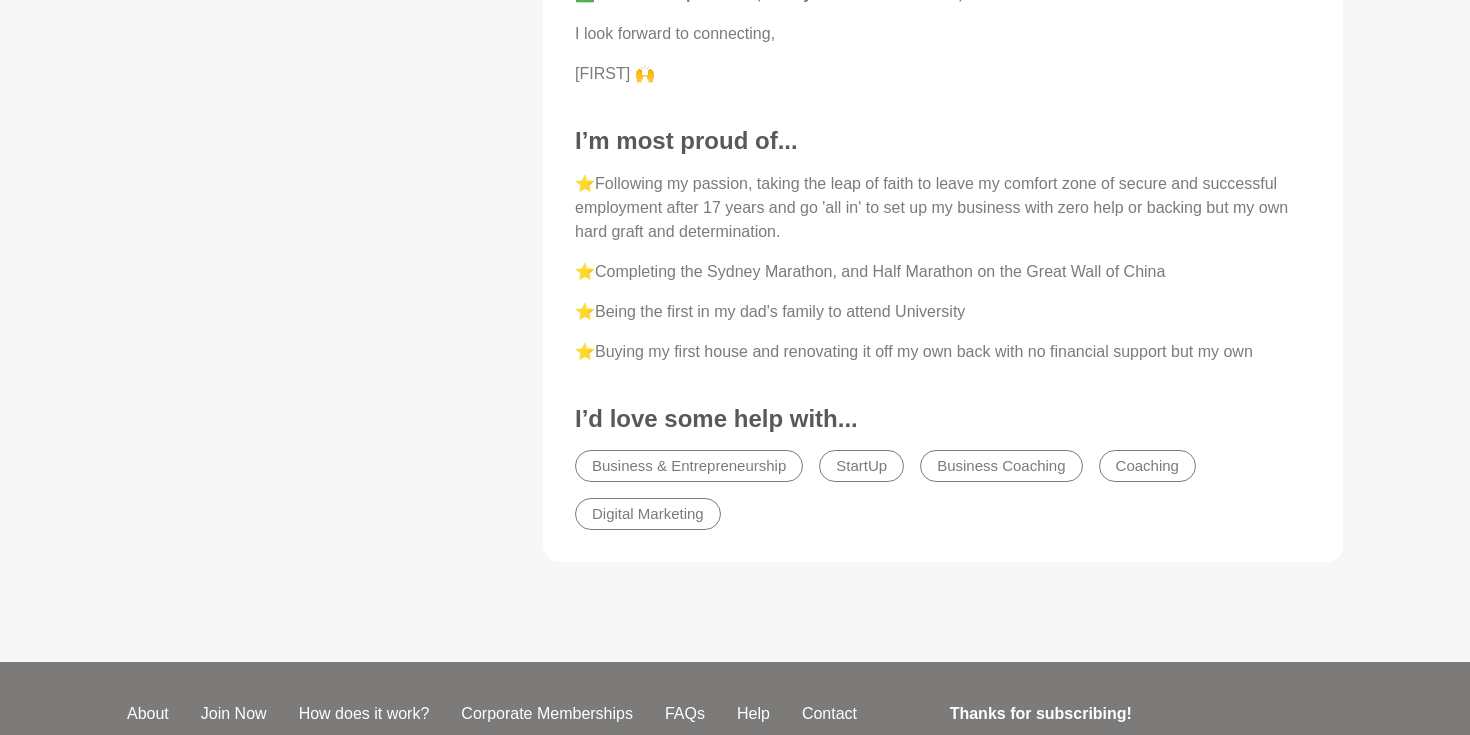 scroll, scrollTop: 2132, scrollLeft: 0, axis: vertical 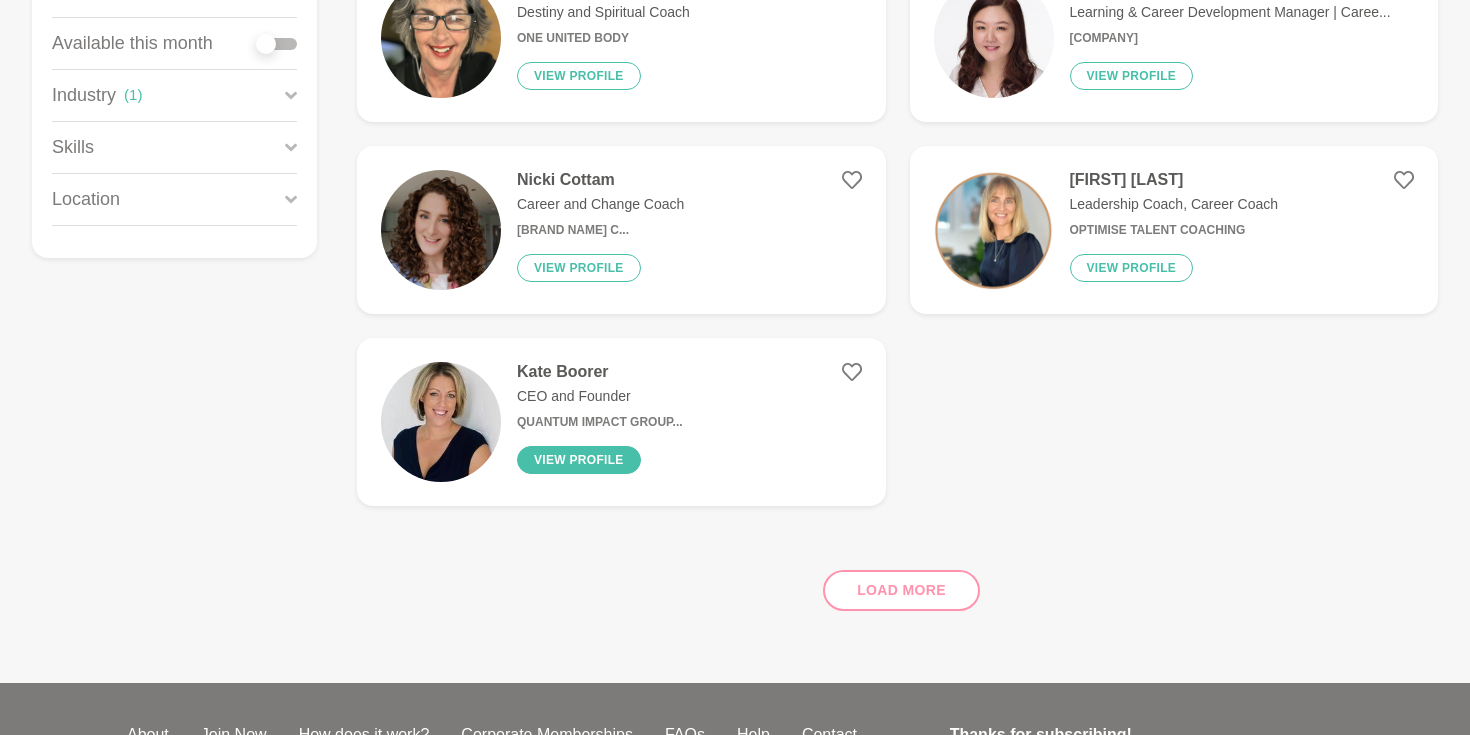 click on "View profile" at bounding box center [579, 460] 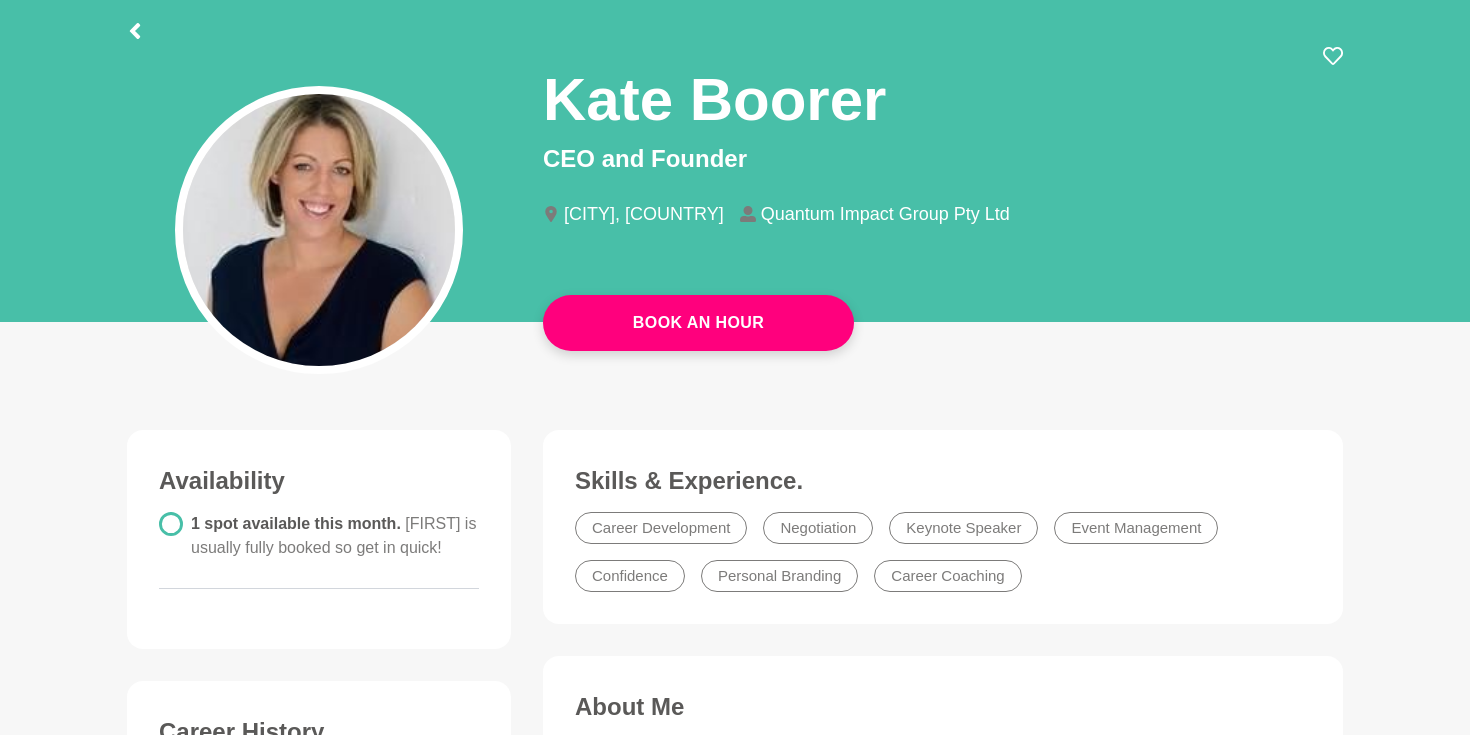 scroll, scrollTop: 0, scrollLeft: 0, axis: both 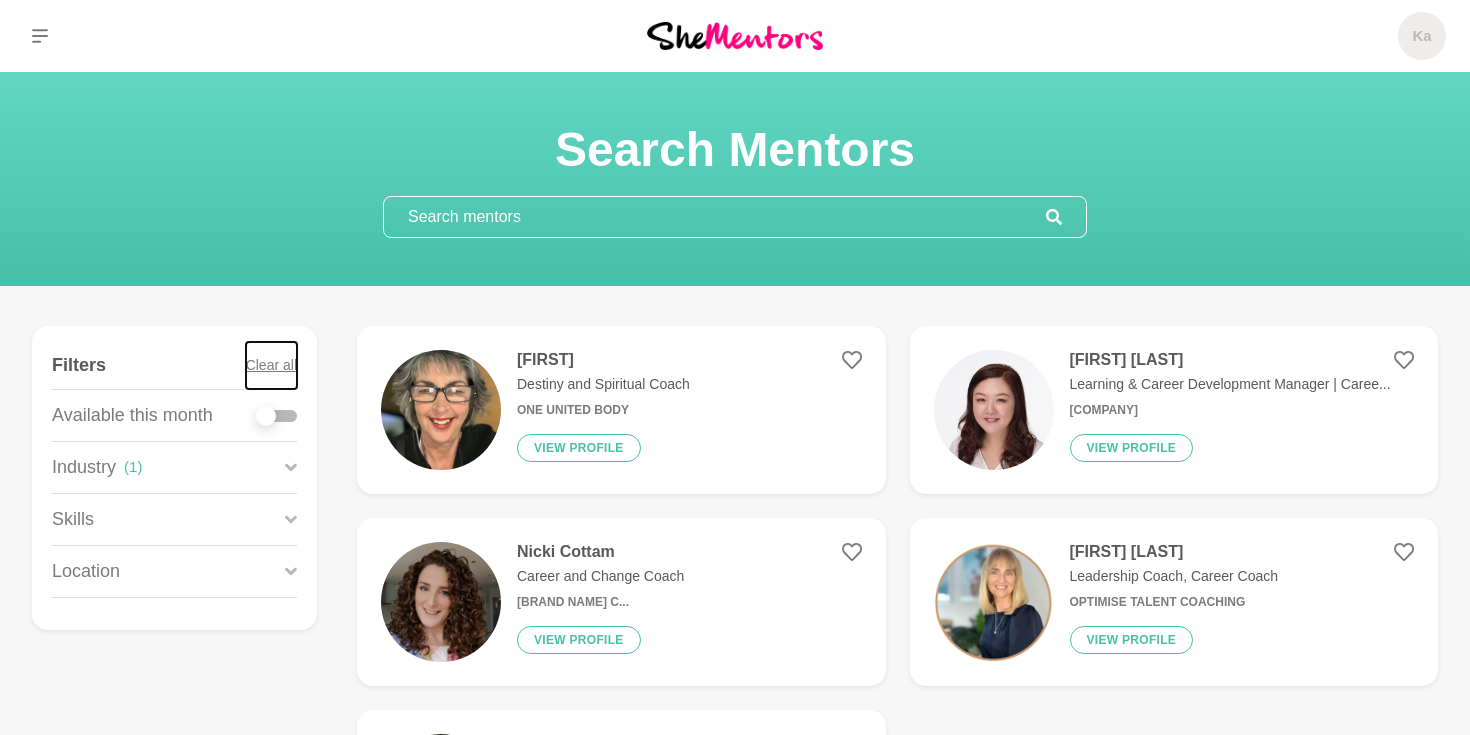 click on "Clear all" at bounding box center (271, 365) 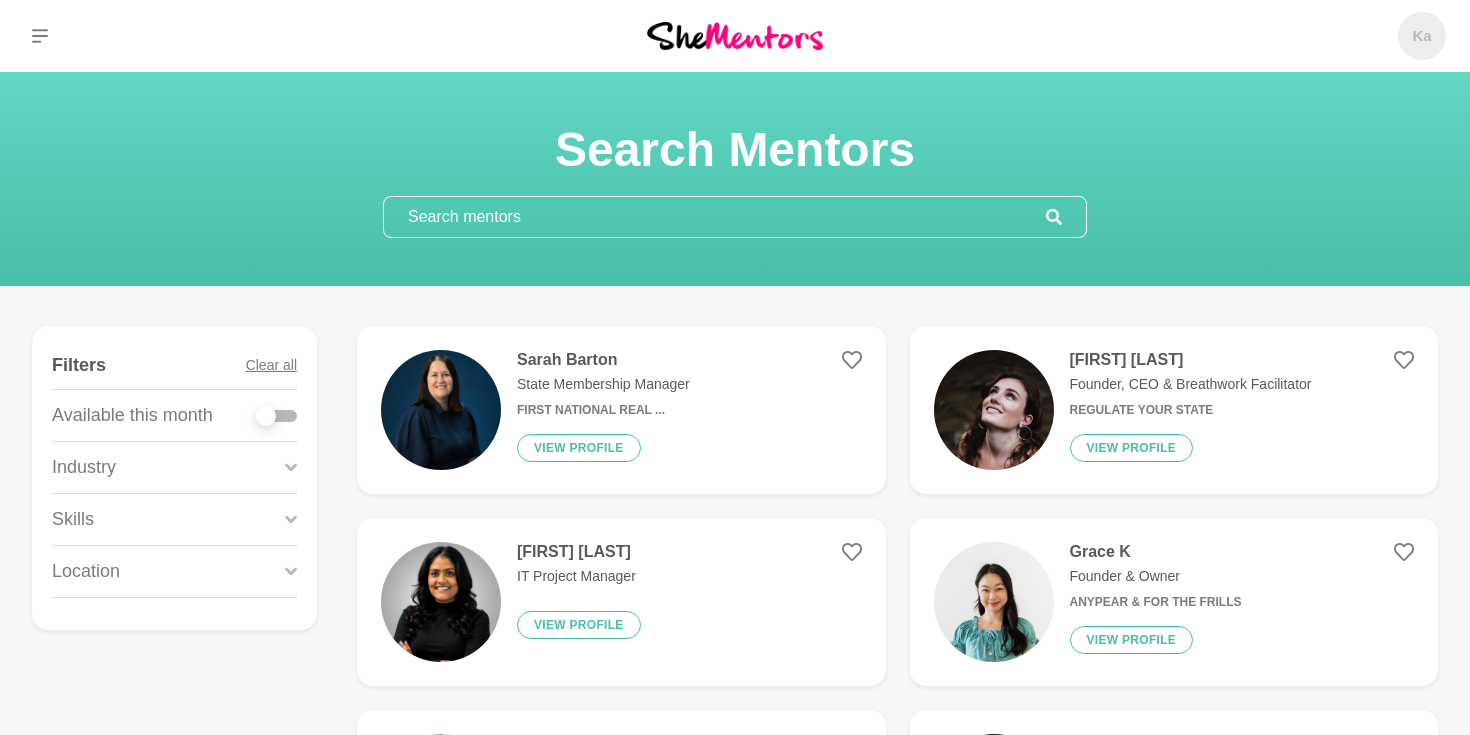click at bounding box center (277, 416) 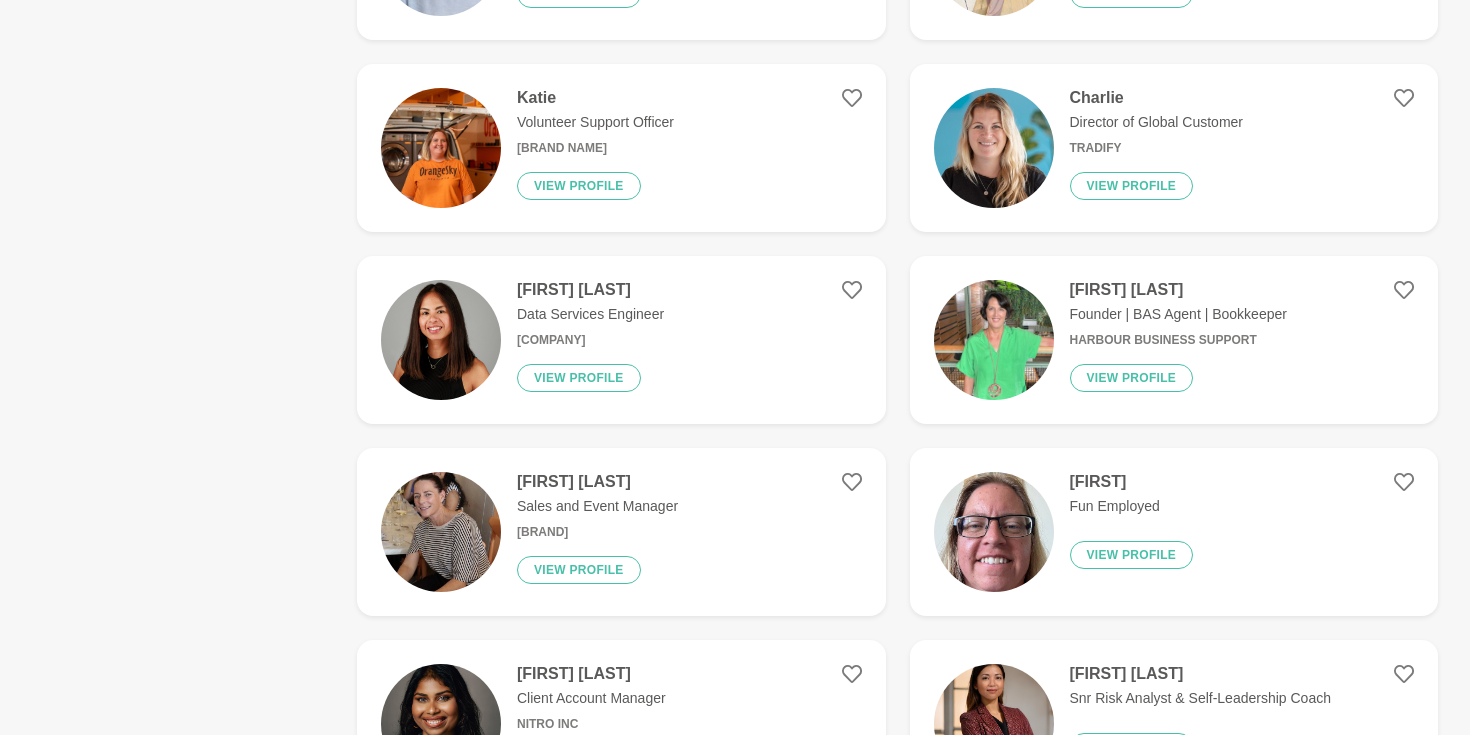 scroll, scrollTop: 2567, scrollLeft: 0, axis: vertical 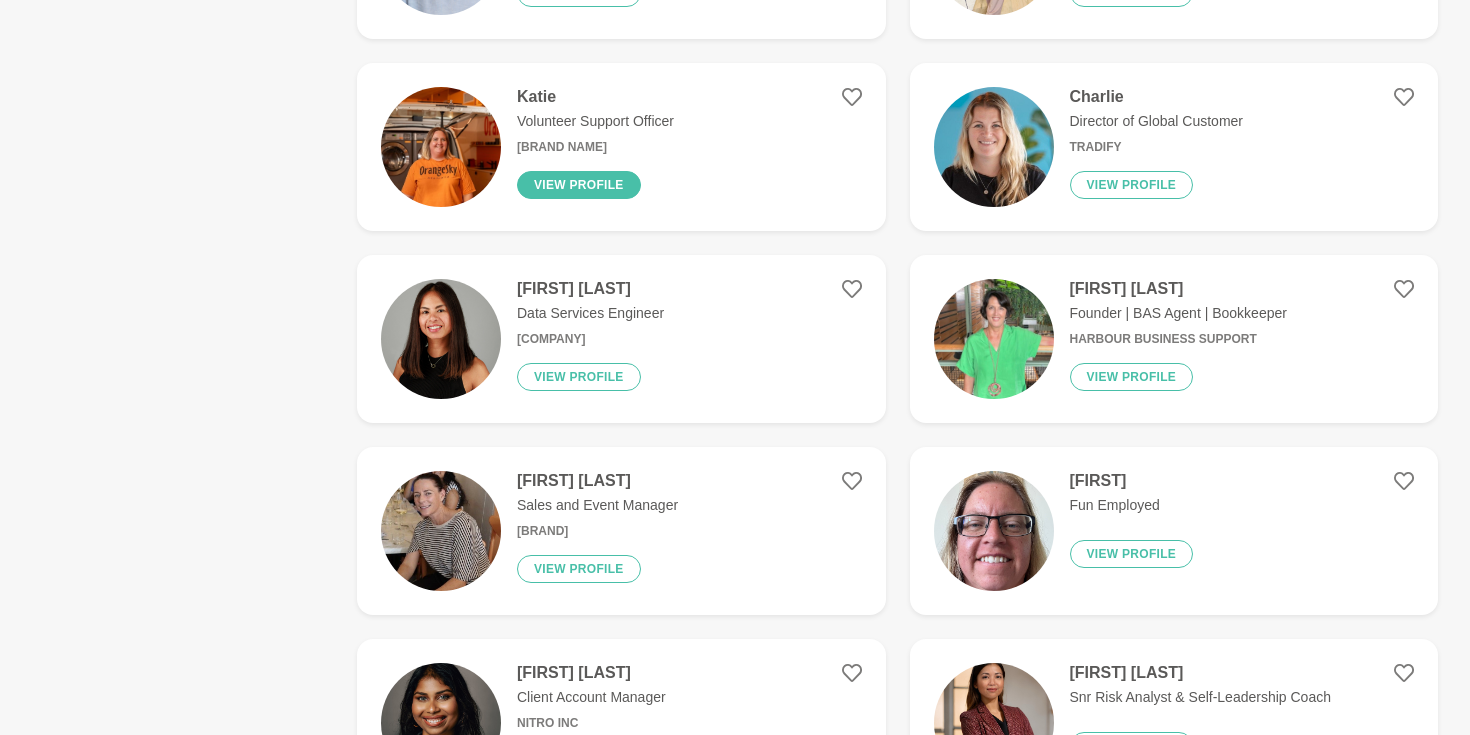 click on "View profile" at bounding box center [579, 185] 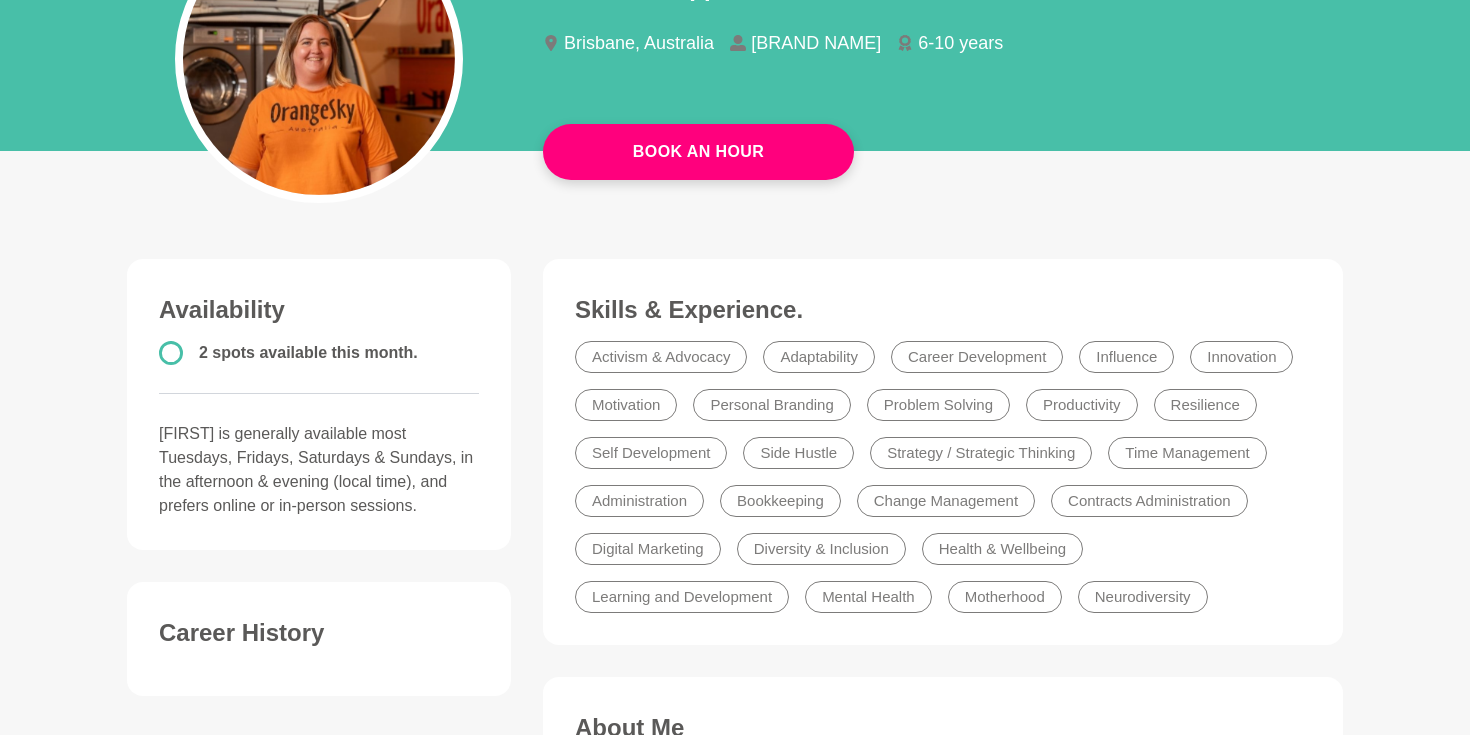 scroll, scrollTop: 290, scrollLeft: 0, axis: vertical 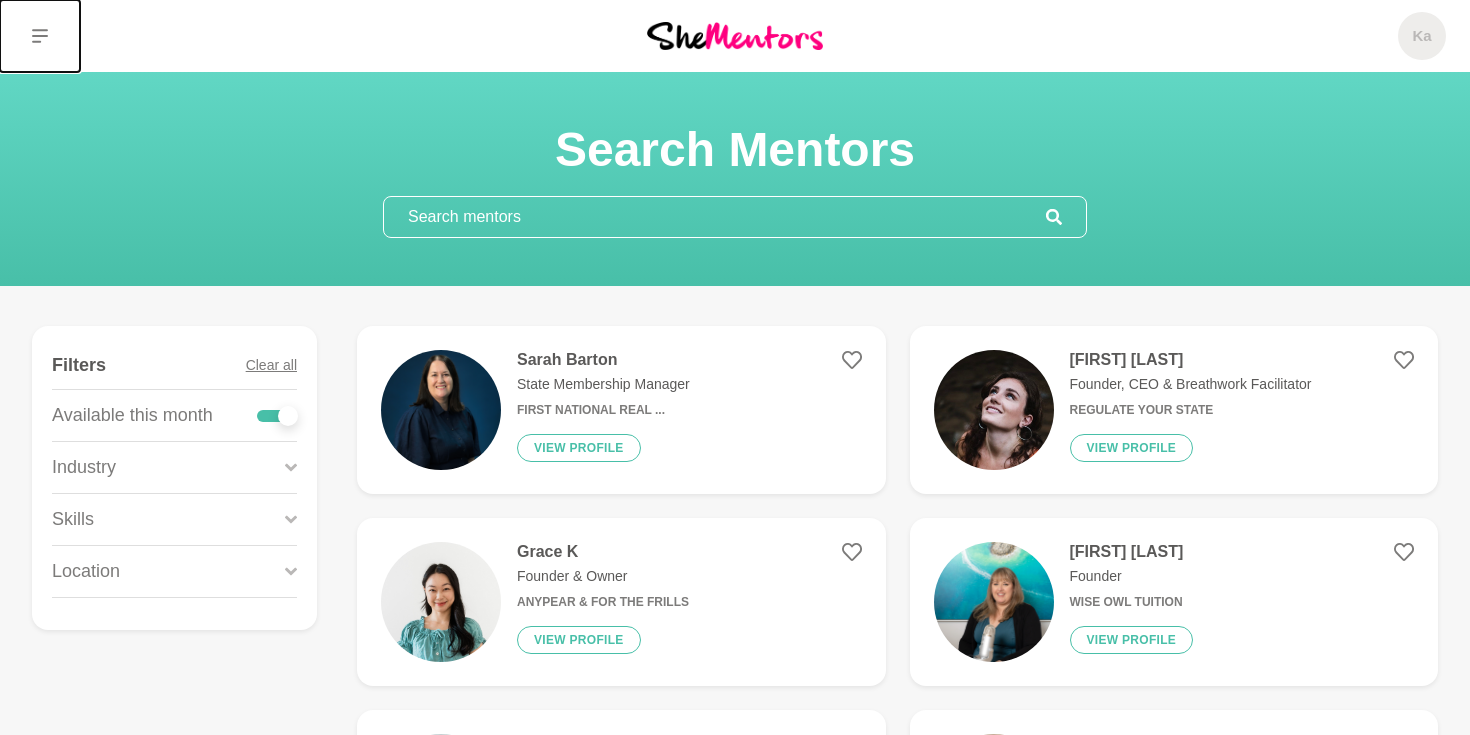 click 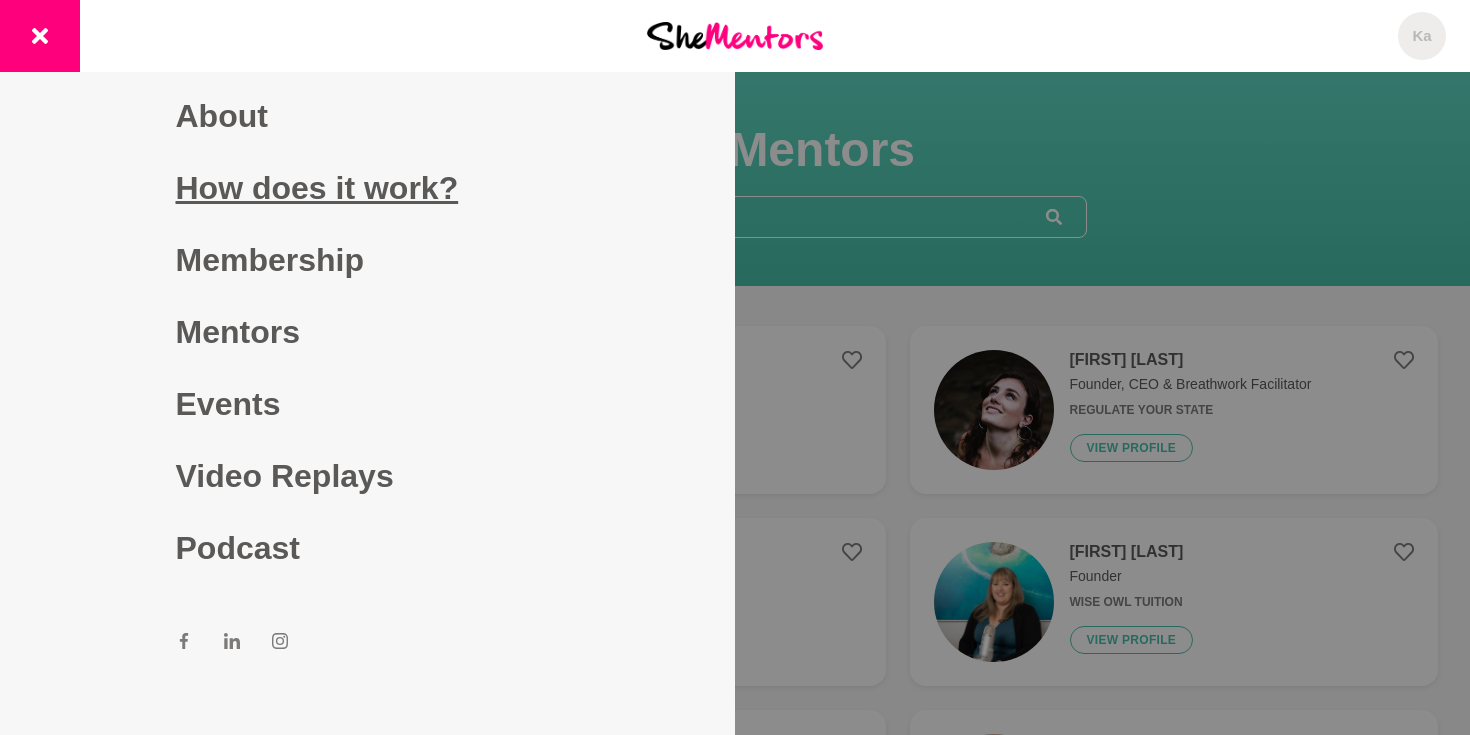 click on "How does it work?" at bounding box center [368, 188] 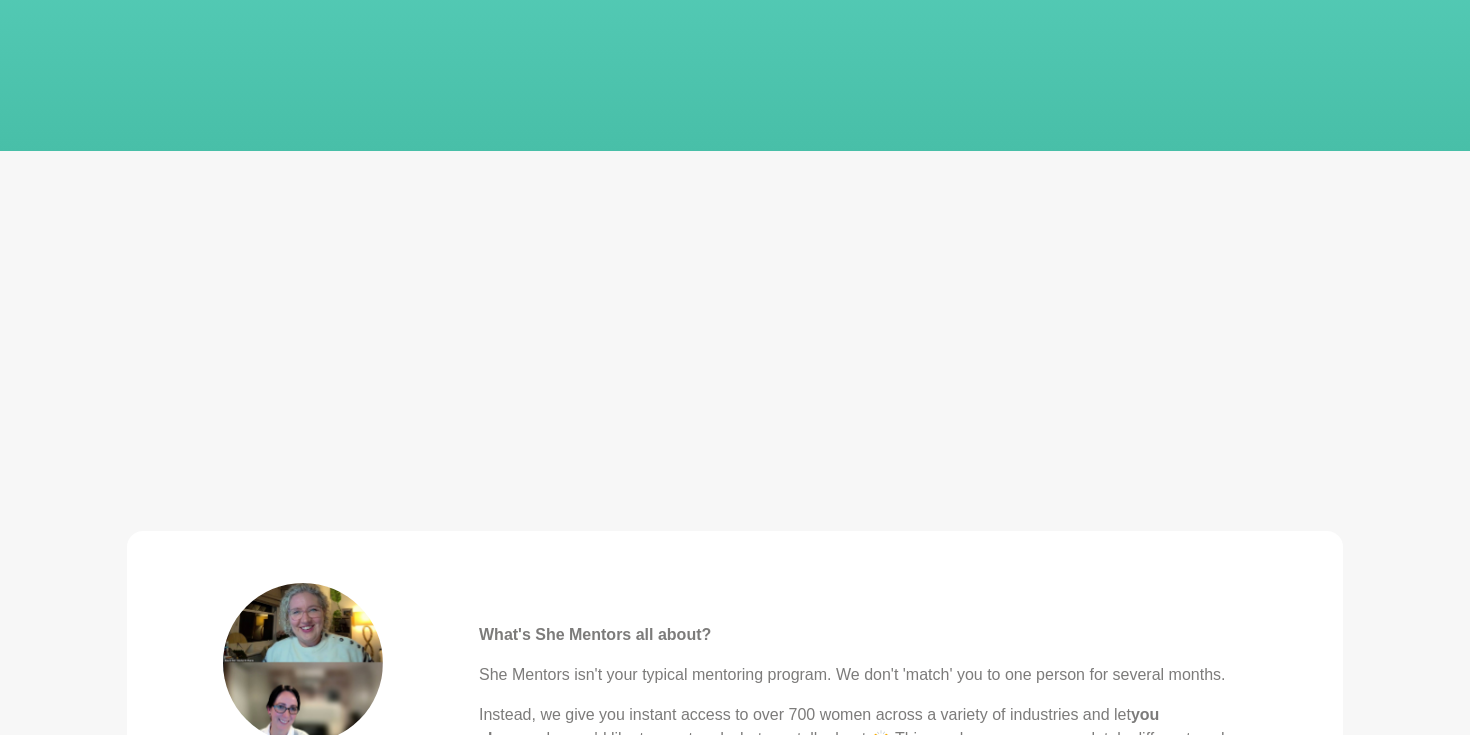 scroll, scrollTop: 0, scrollLeft: 0, axis: both 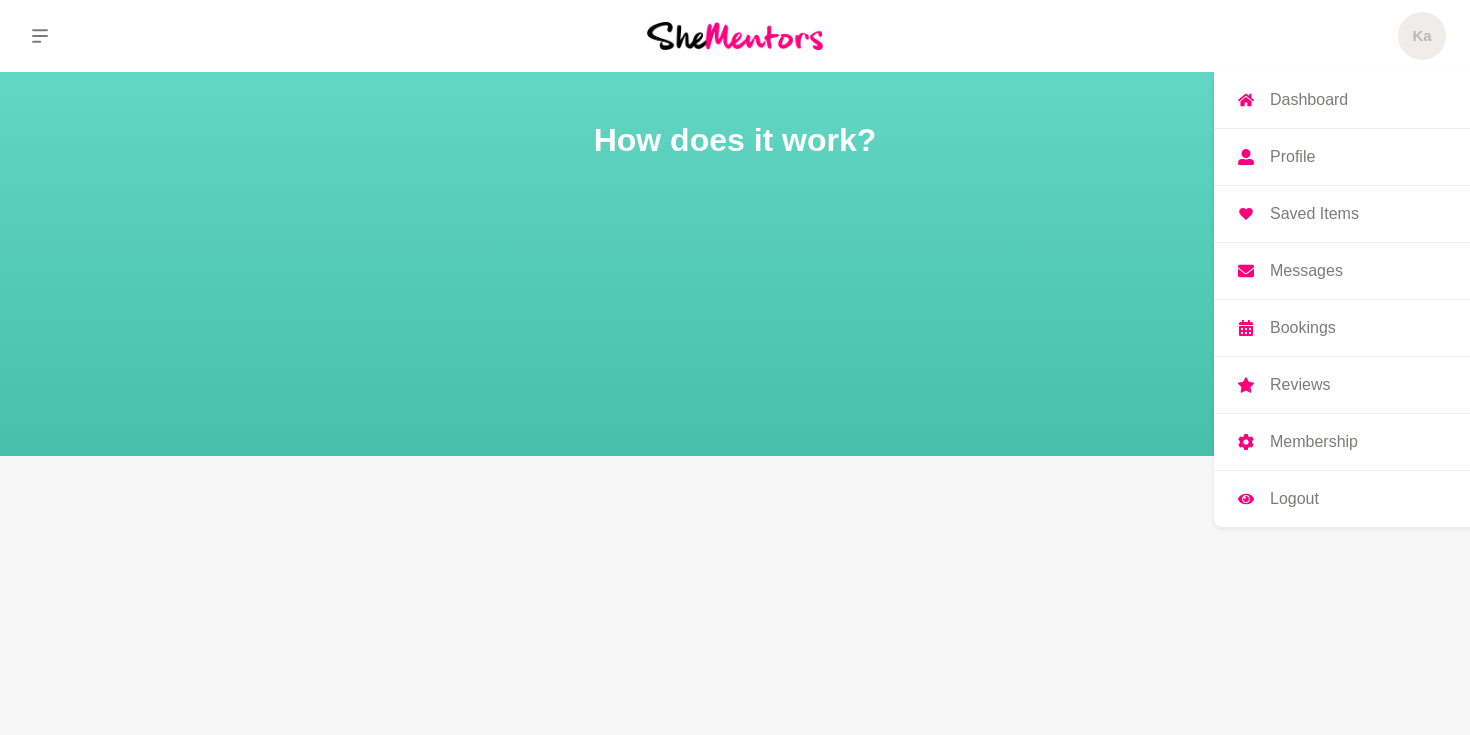 click on "Ka" at bounding box center (1421, 36) 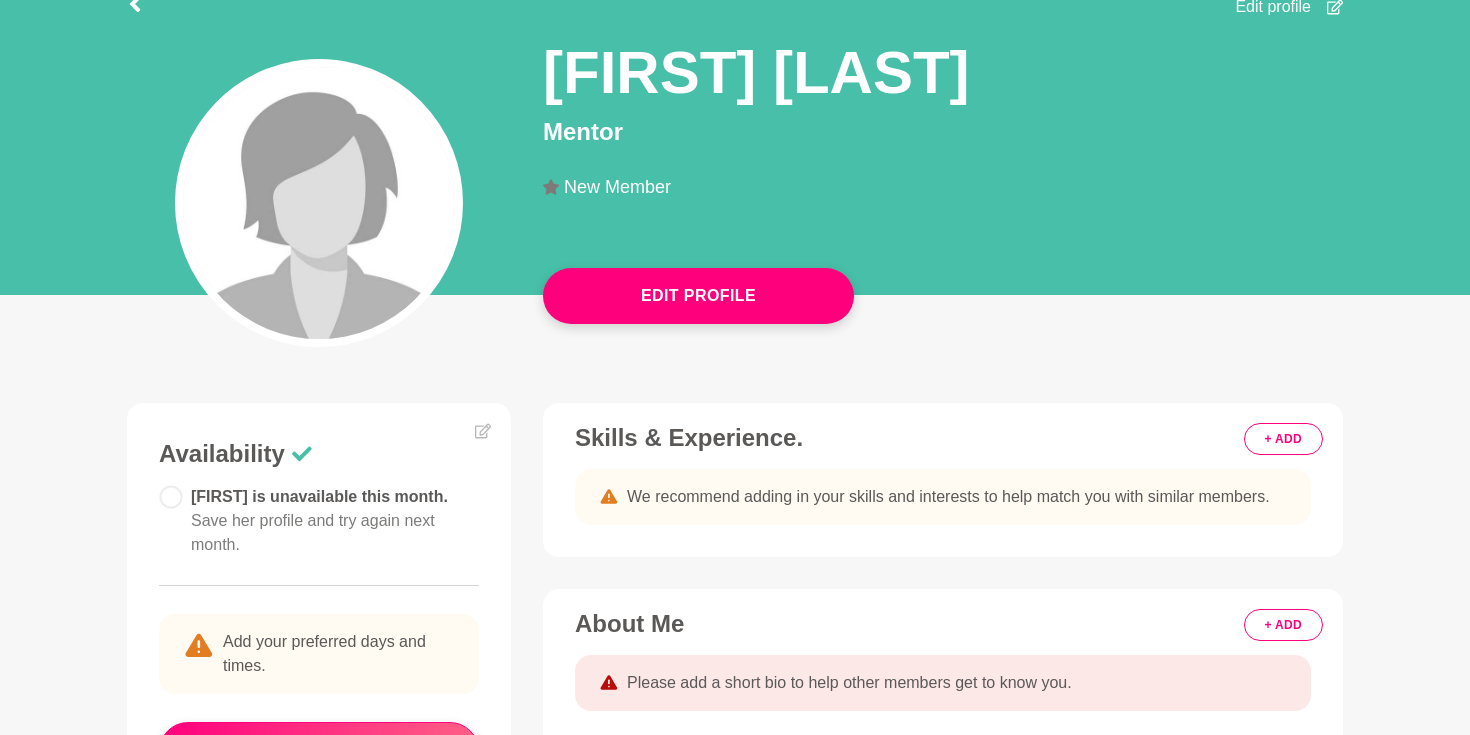 scroll, scrollTop: 192, scrollLeft: 0, axis: vertical 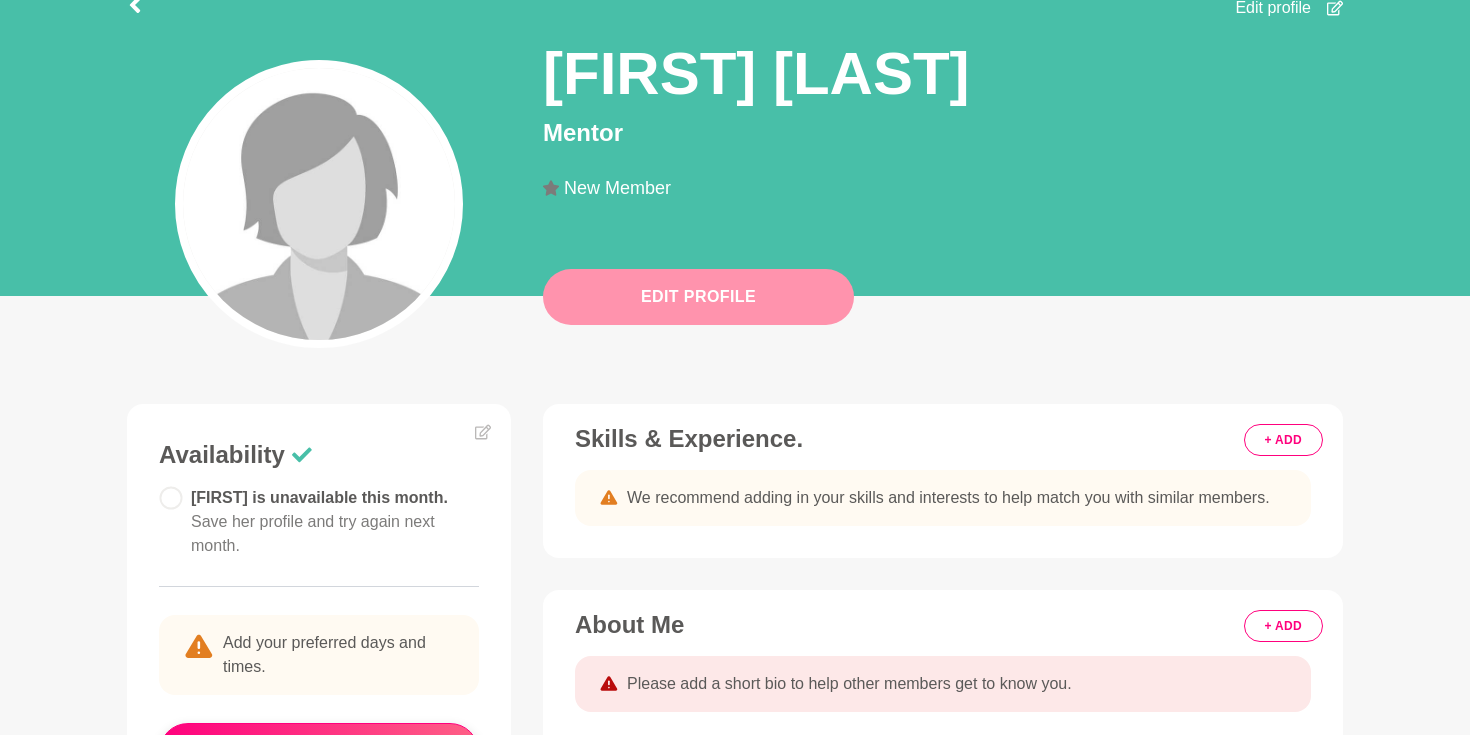 click on "Edit Profile" at bounding box center (698, 297) 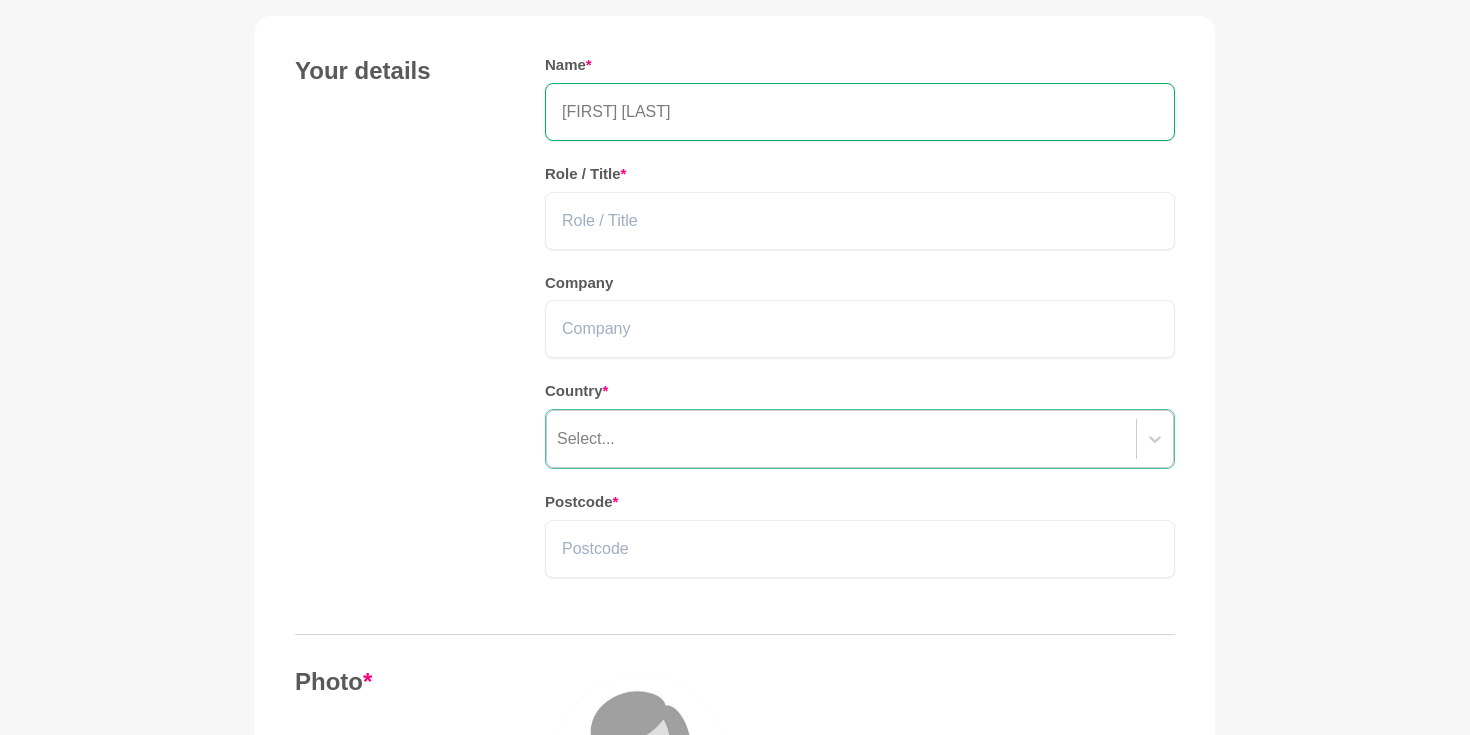 scroll, scrollTop: 0, scrollLeft: 0, axis: both 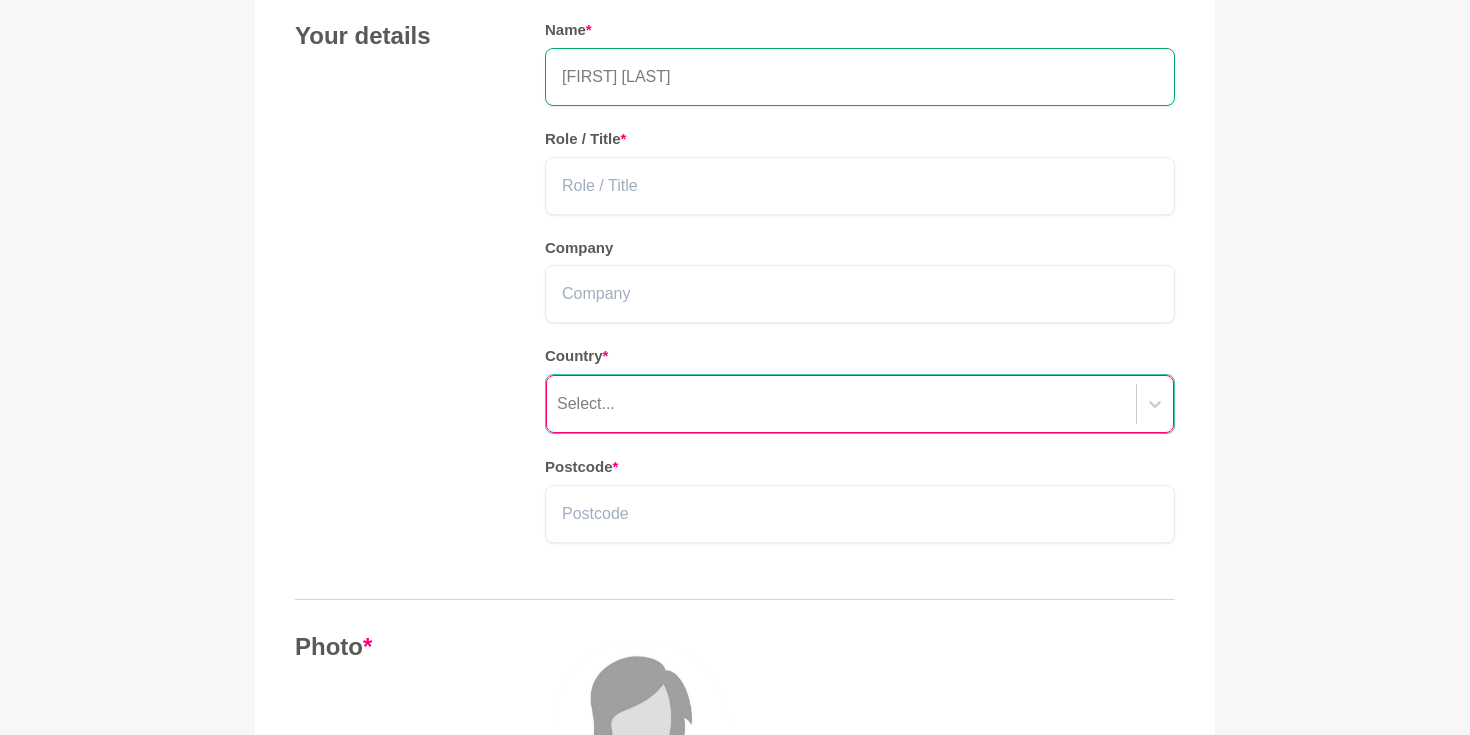 click on "Select..." at bounding box center [860, 404] 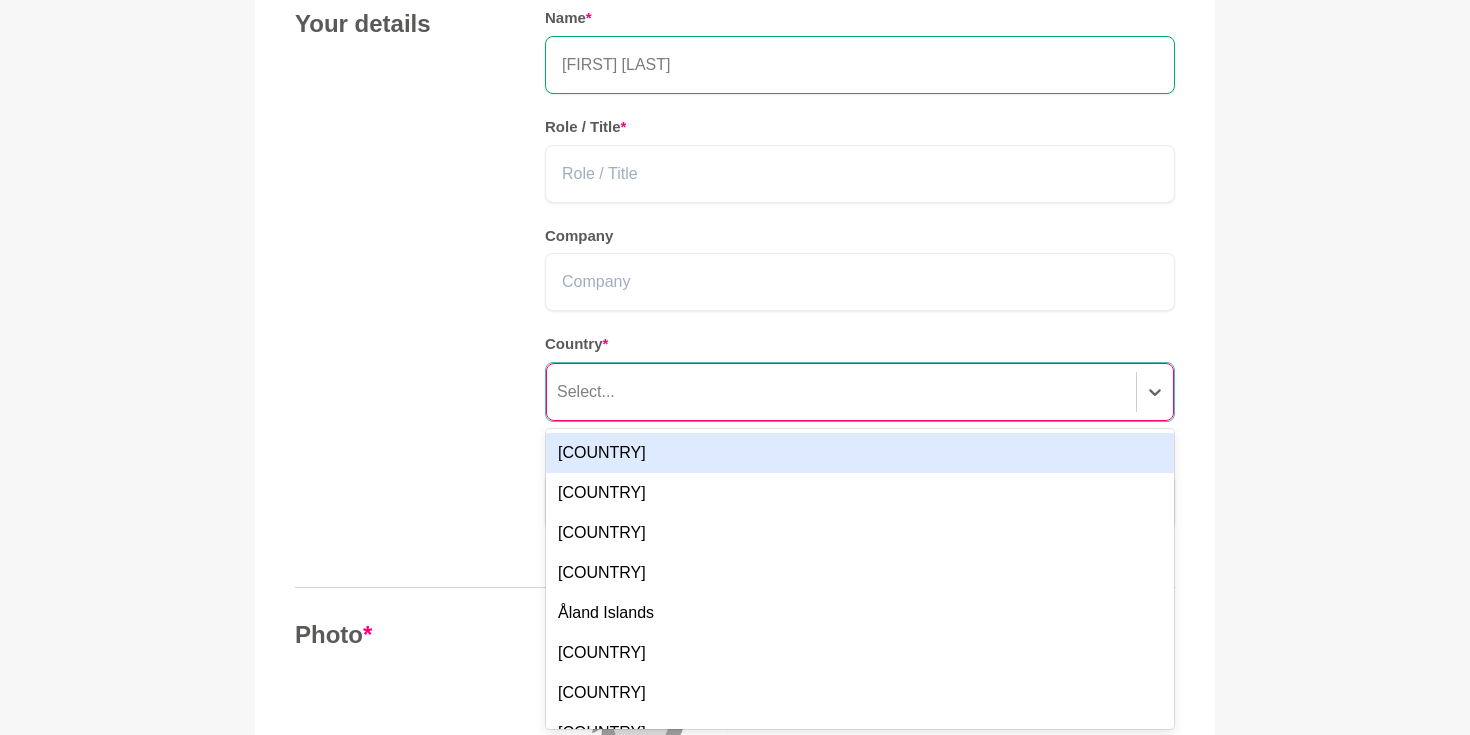 scroll, scrollTop: 241, scrollLeft: 0, axis: vertical 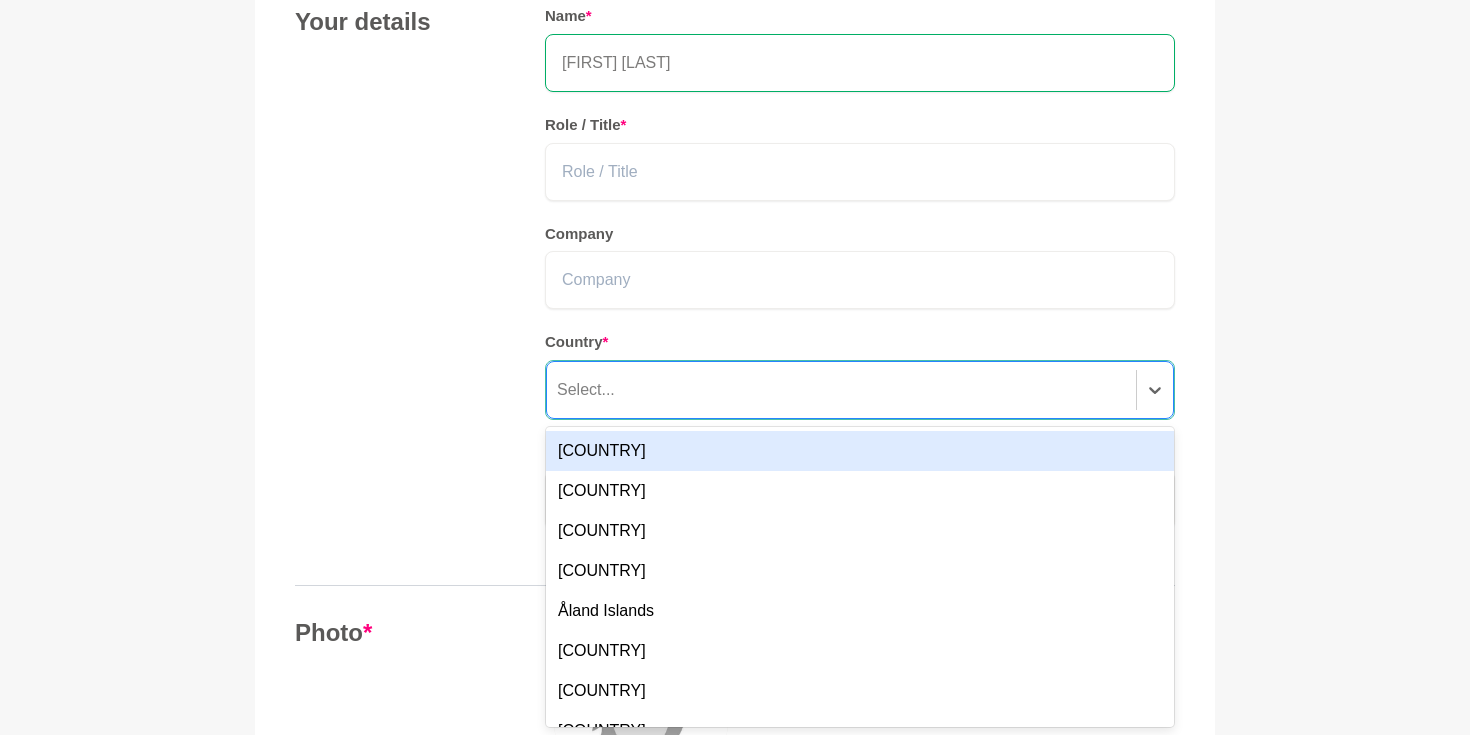 click on "[COUNTRY]" at bounding box center [860, 451] 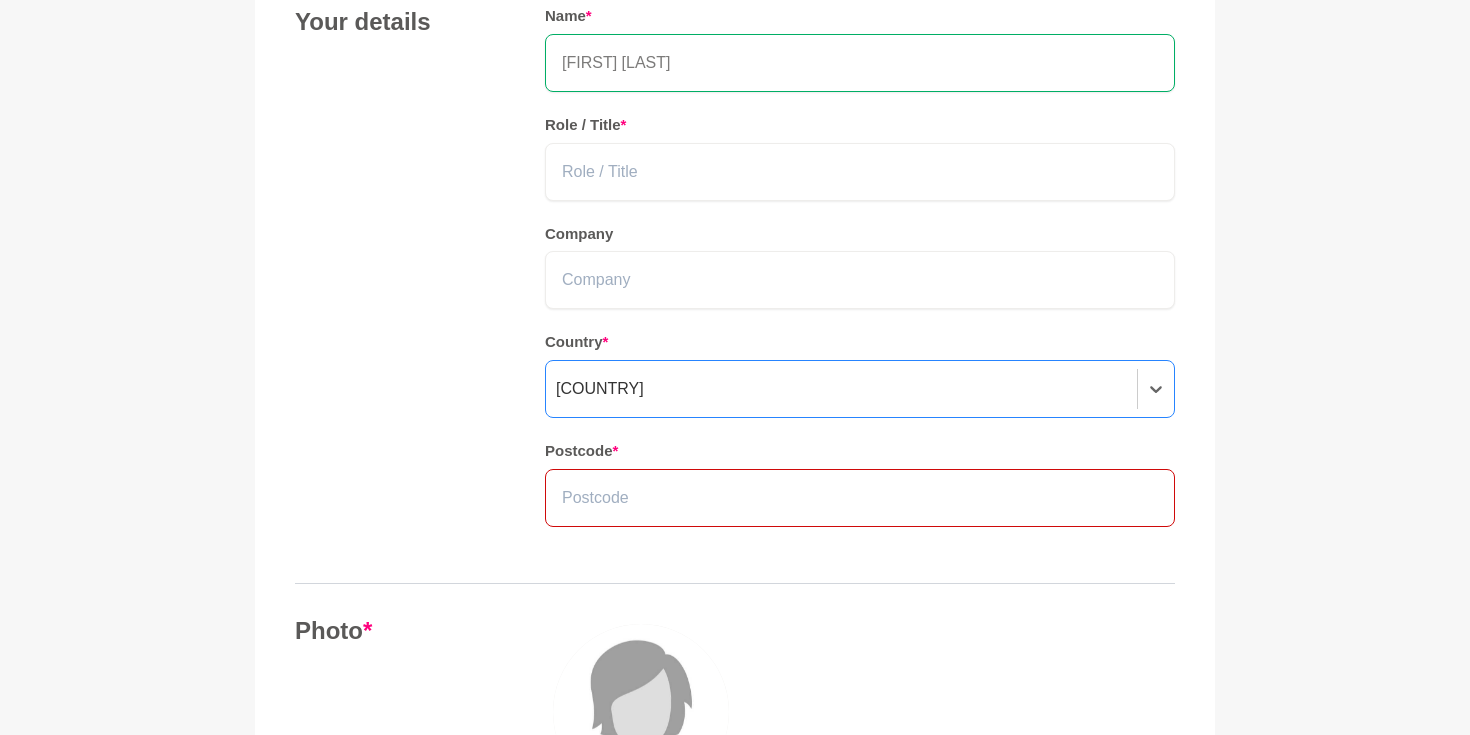 click at bounding box center [860, 498] 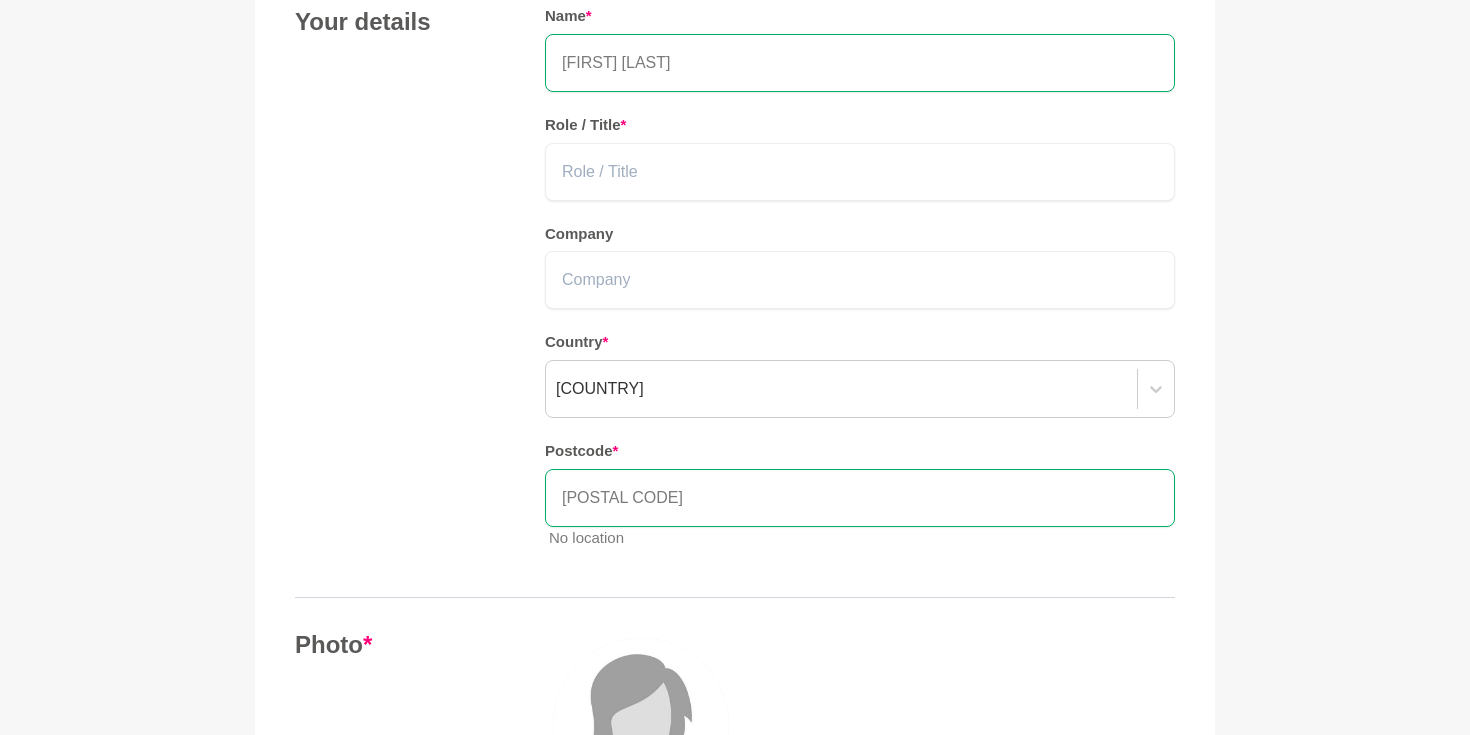 type on "[POSTAL CODE]" 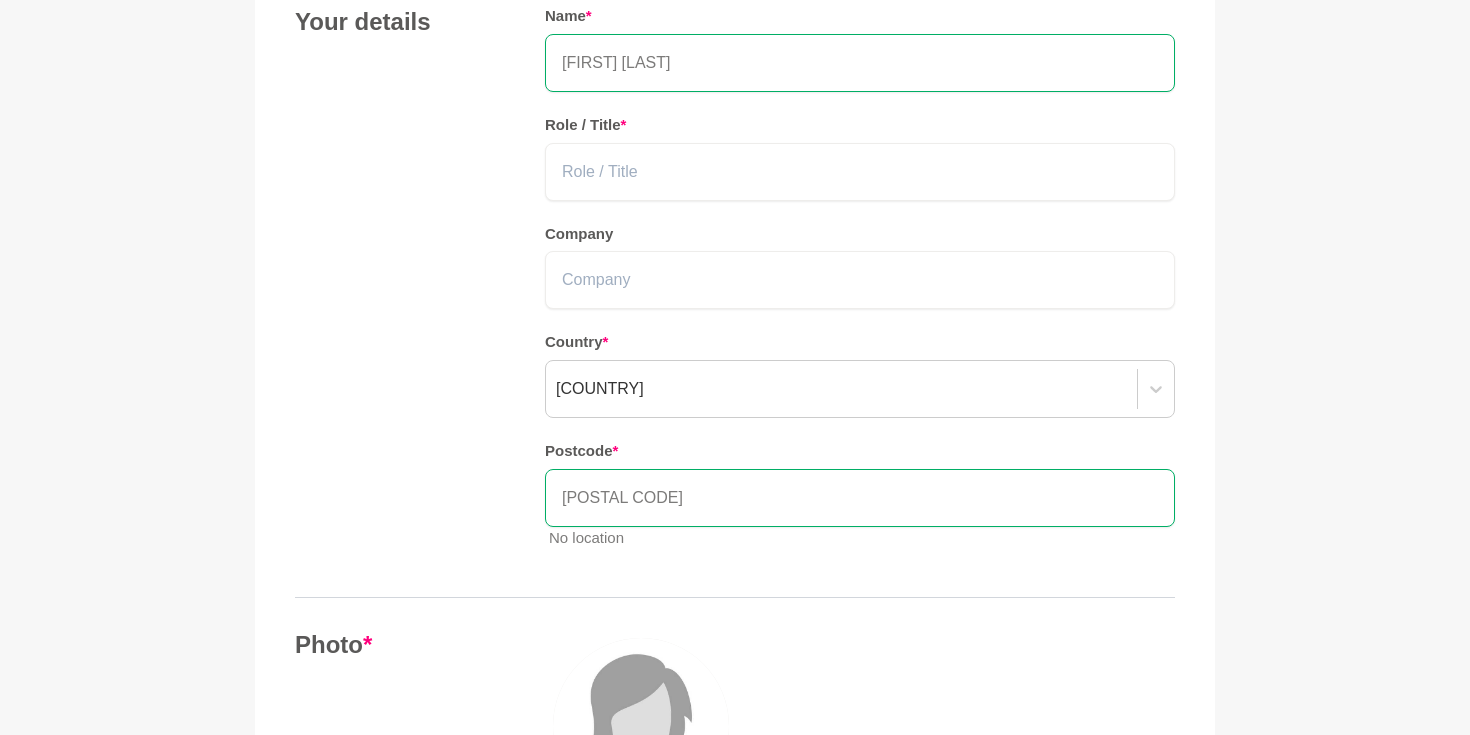click on "Your details Name  * [FIRST] [LAST] Country  * [COUNTRY] Postcode  * [NUMBER] No location" at bounding box center [735, 286] 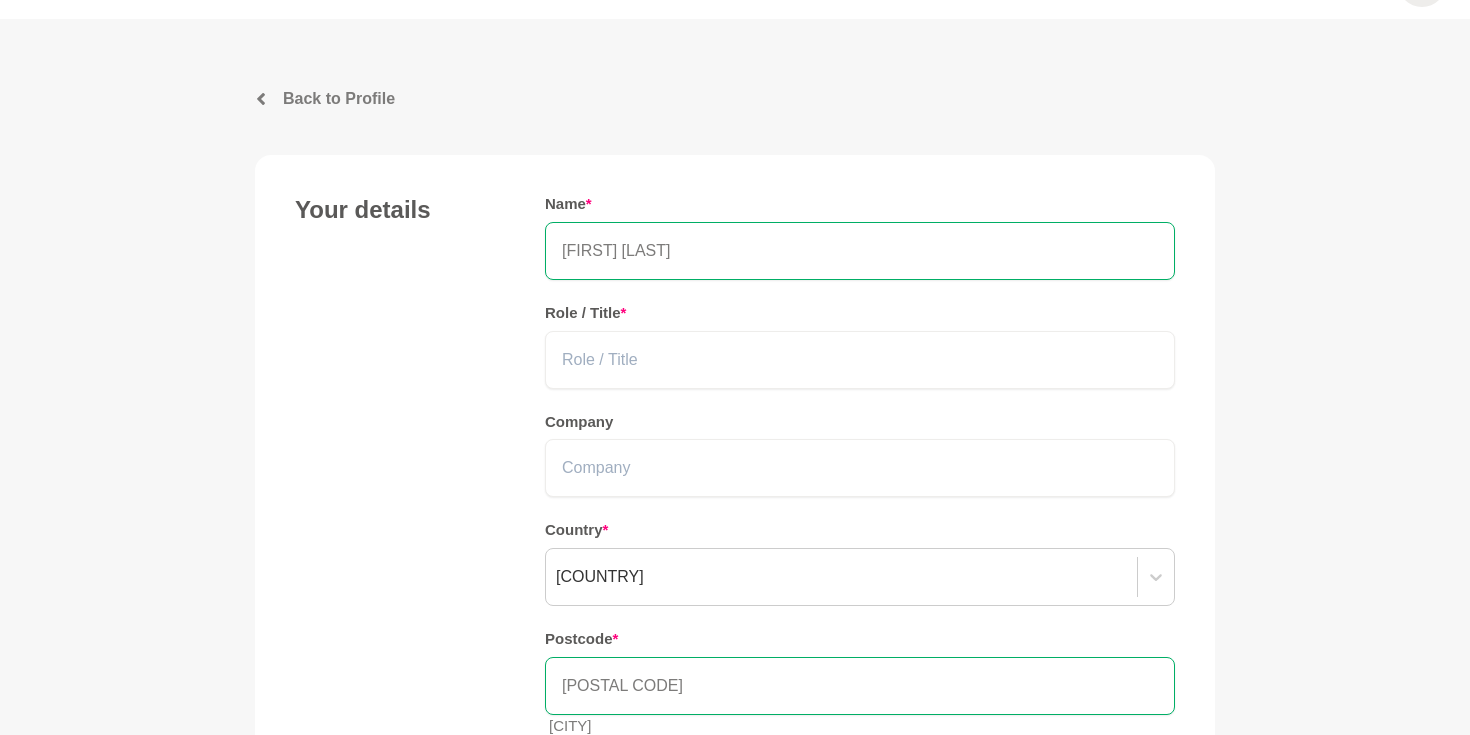 scroll, scrollTop: 0, scrollLeft: 0, axis: both 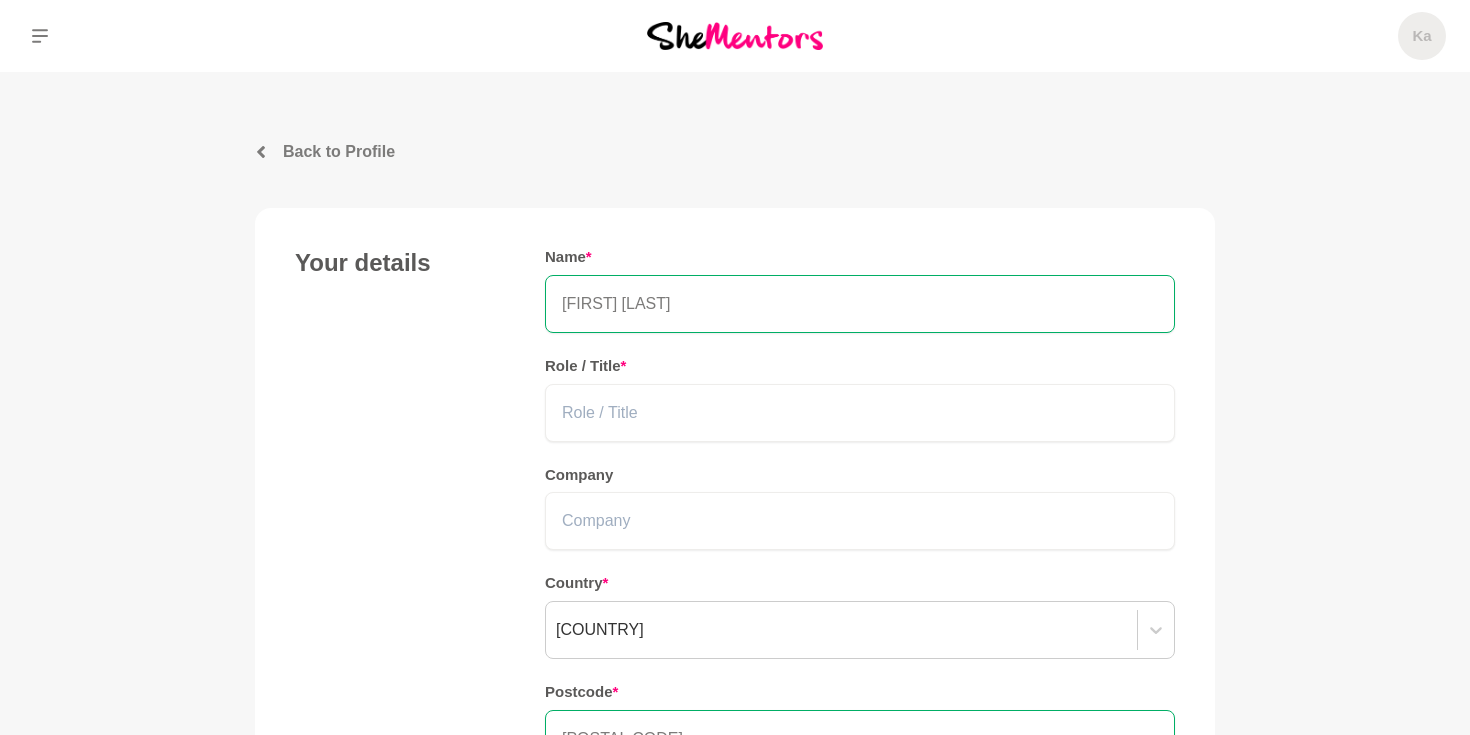 click on "Back to Profile" at bounding box center (339, 152) 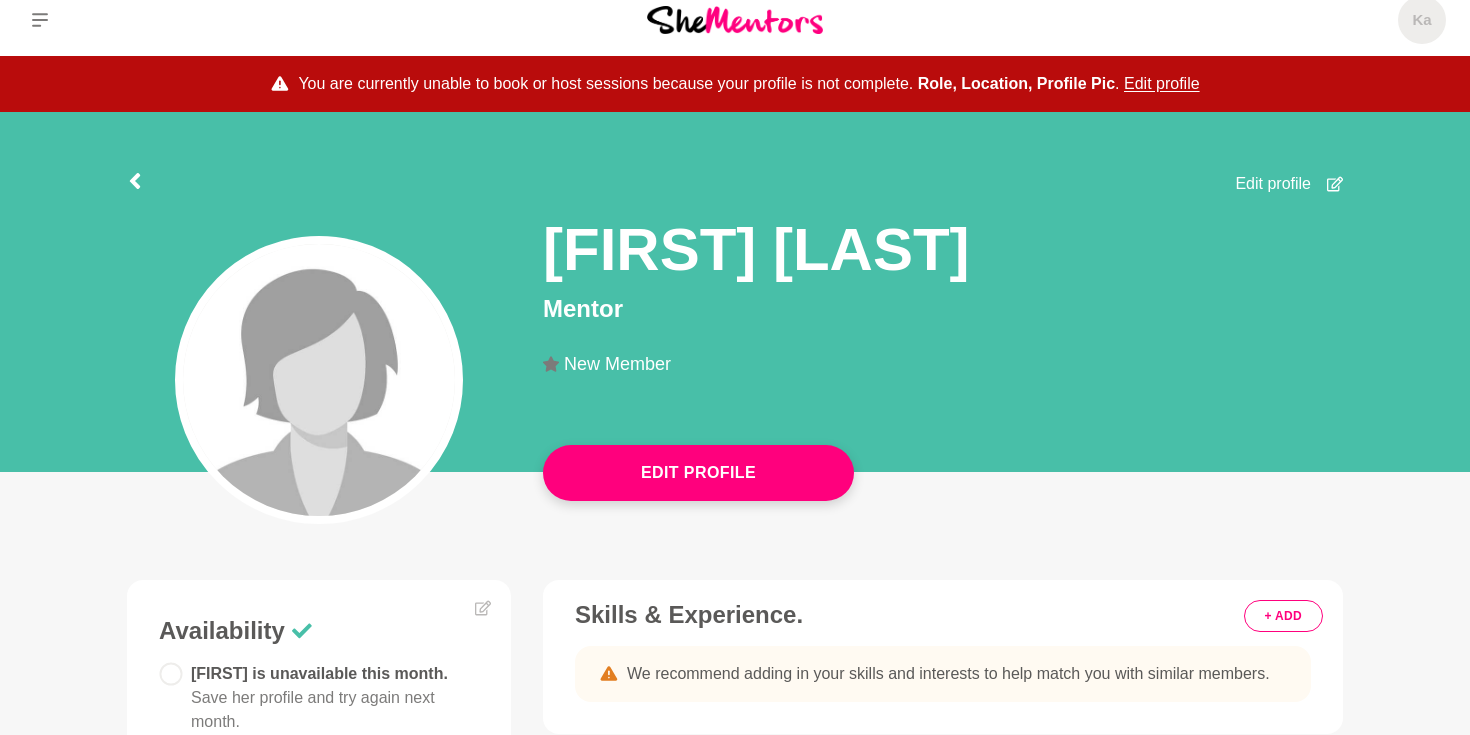 scroll, scrollTop: 0, scrollLeft: 0, axis: both 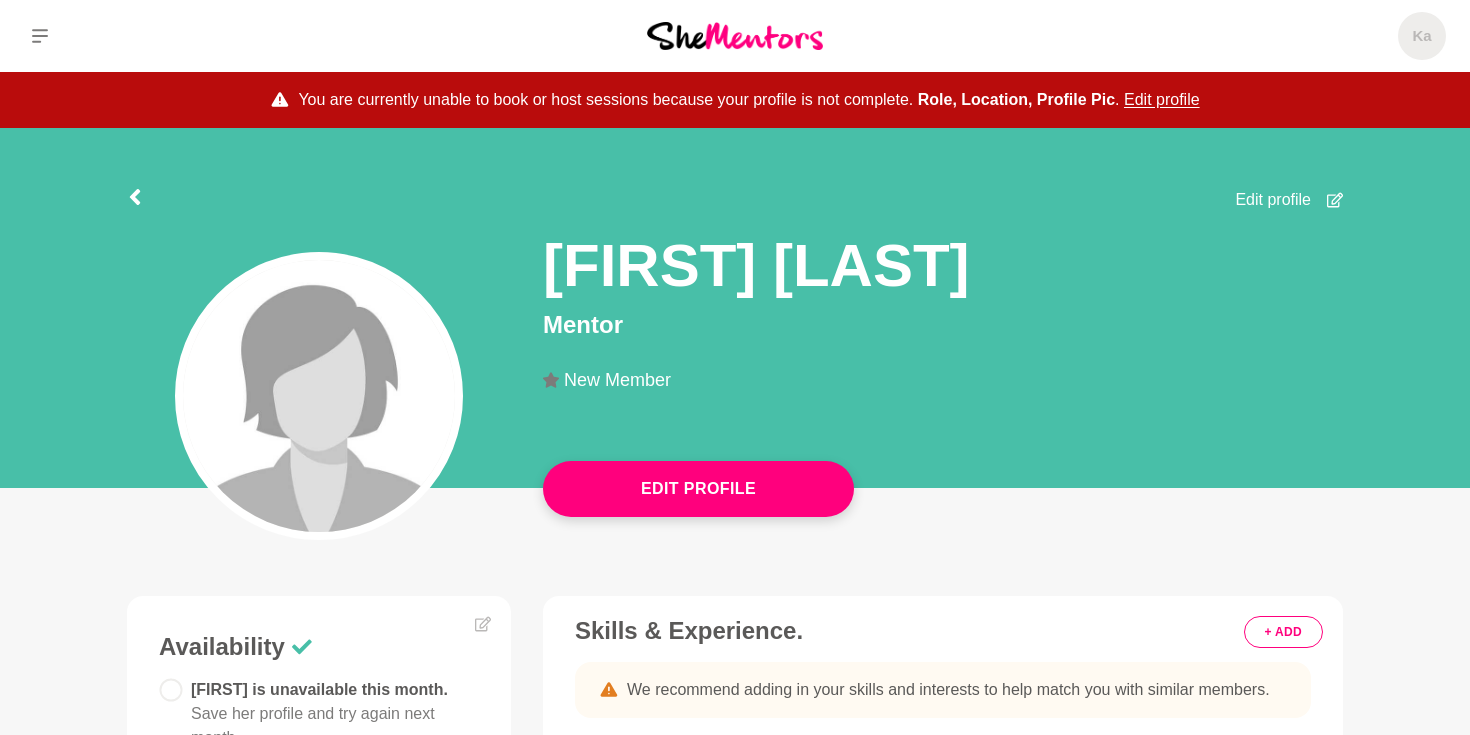 click on "New Member" at bounding box center [943, 390] 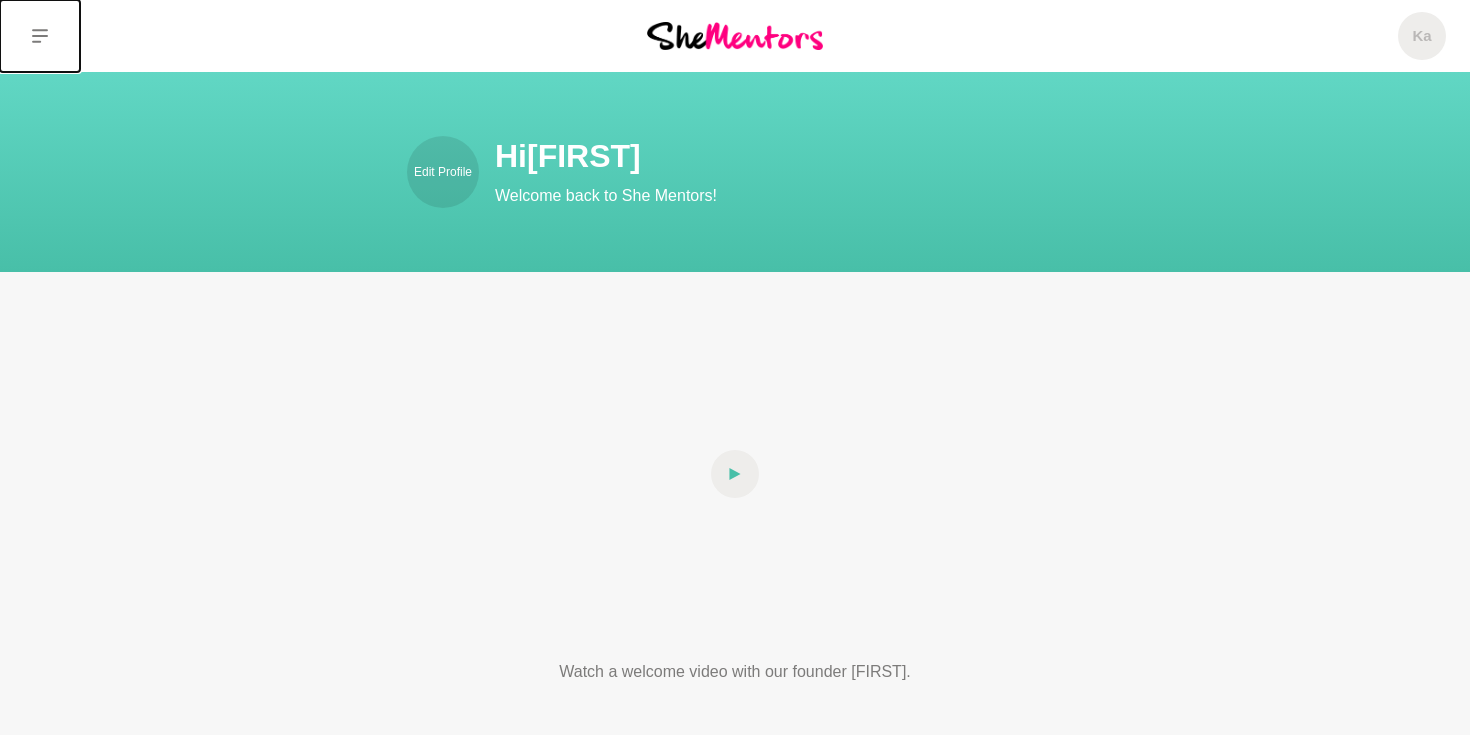 click 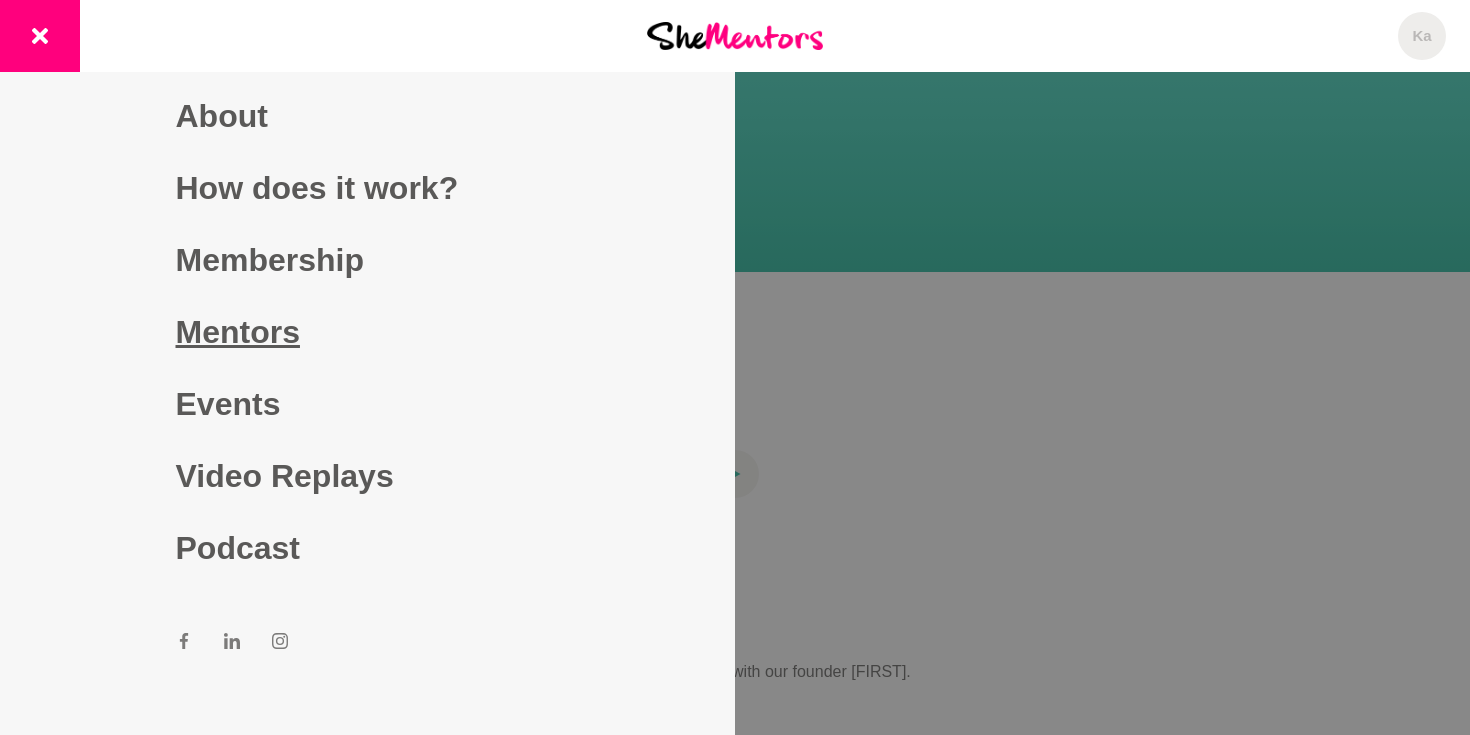 click on "Mentors" at bounding box center [368, 332] 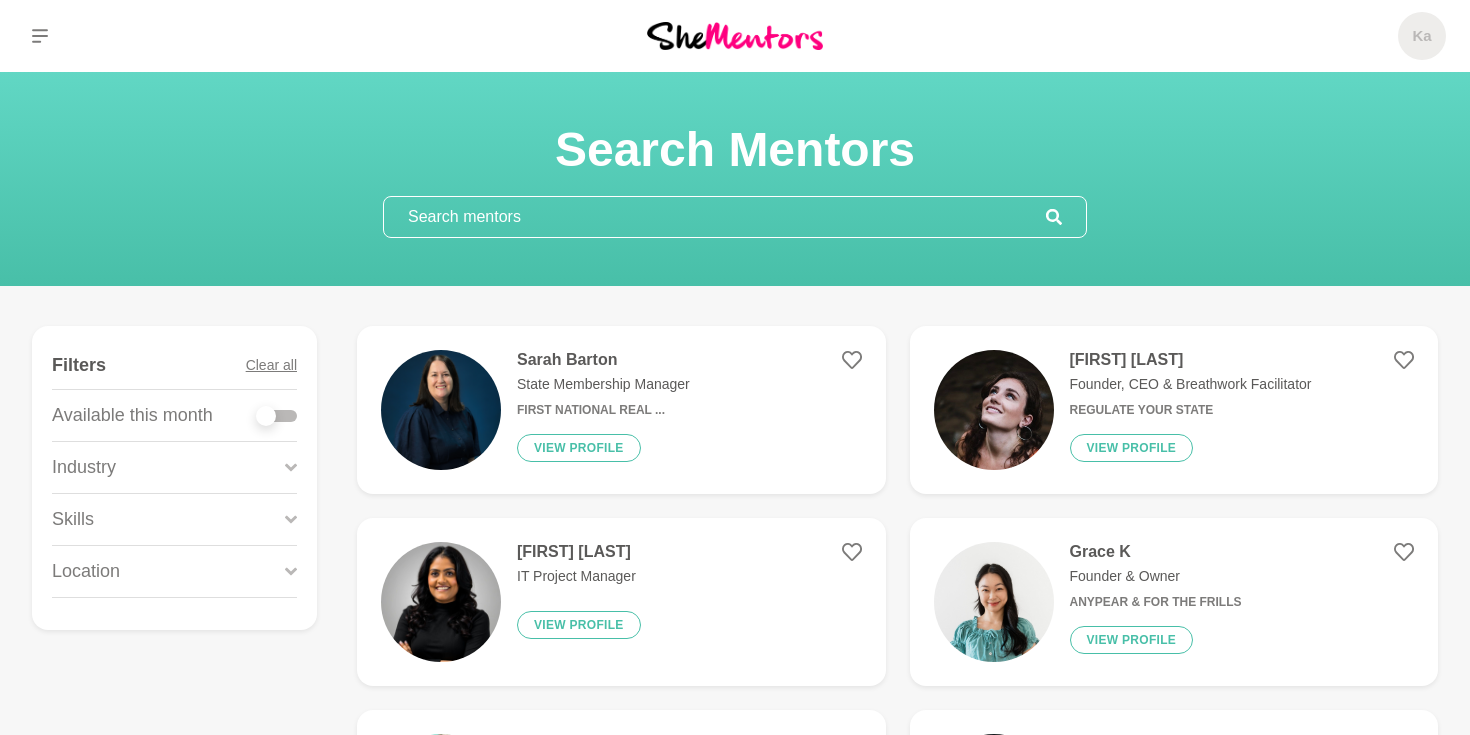 click at bounding box center (715, 217) 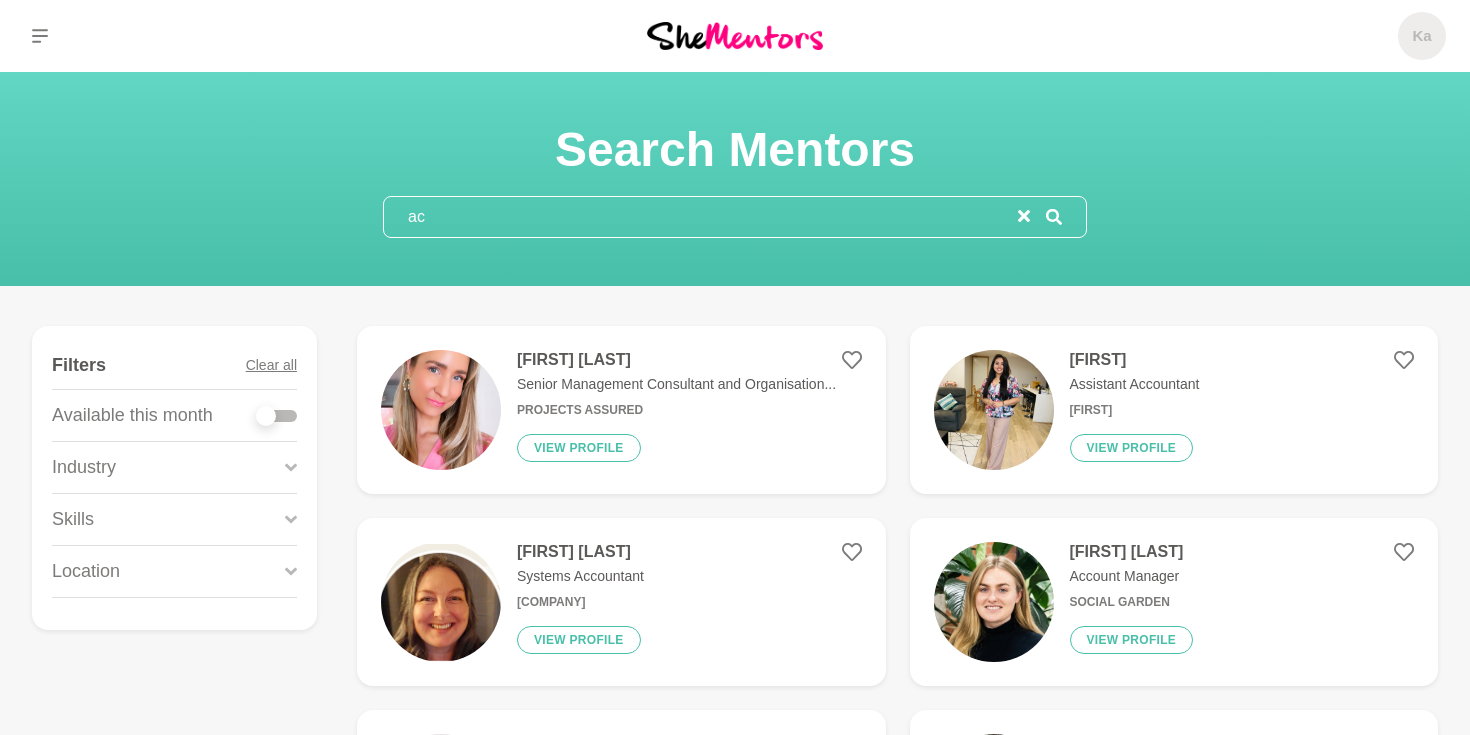 type on "a" 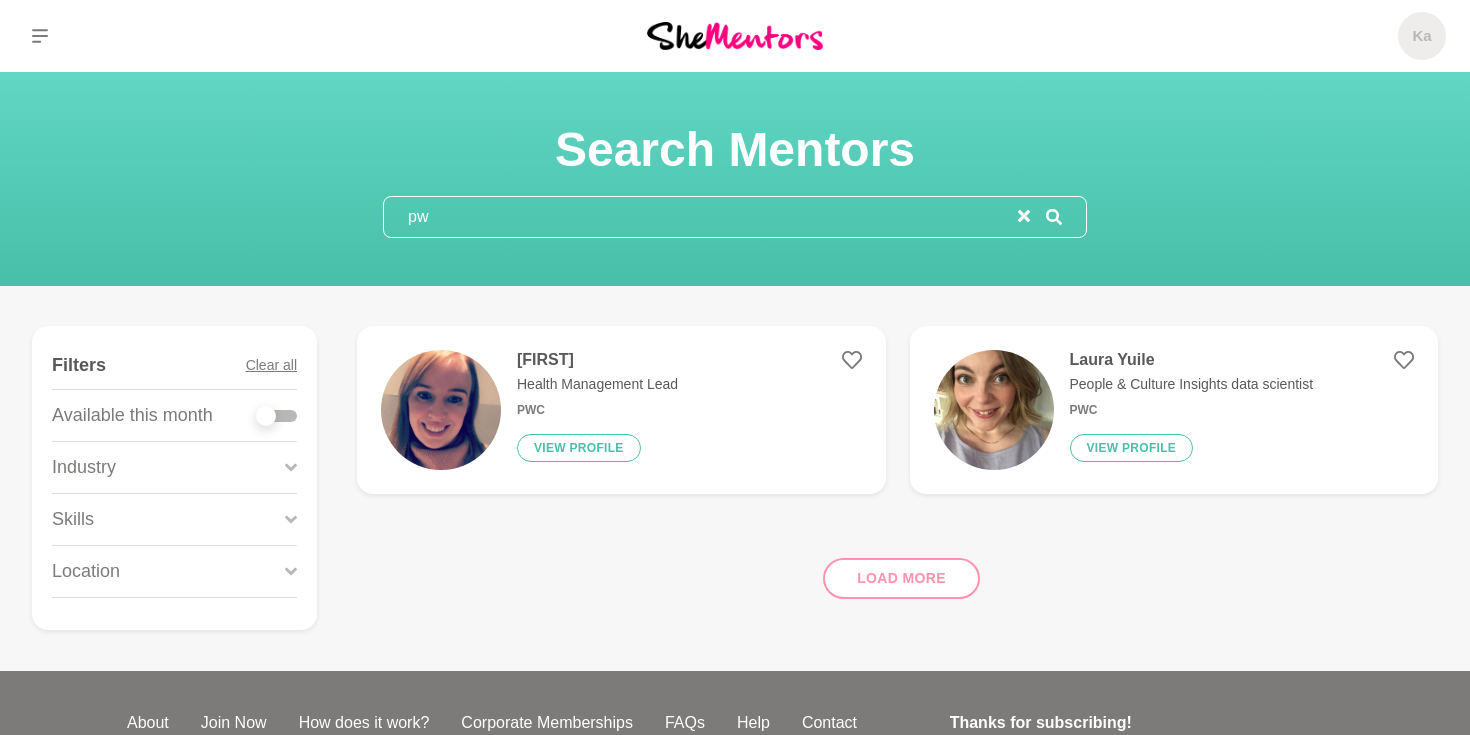 type on "p" 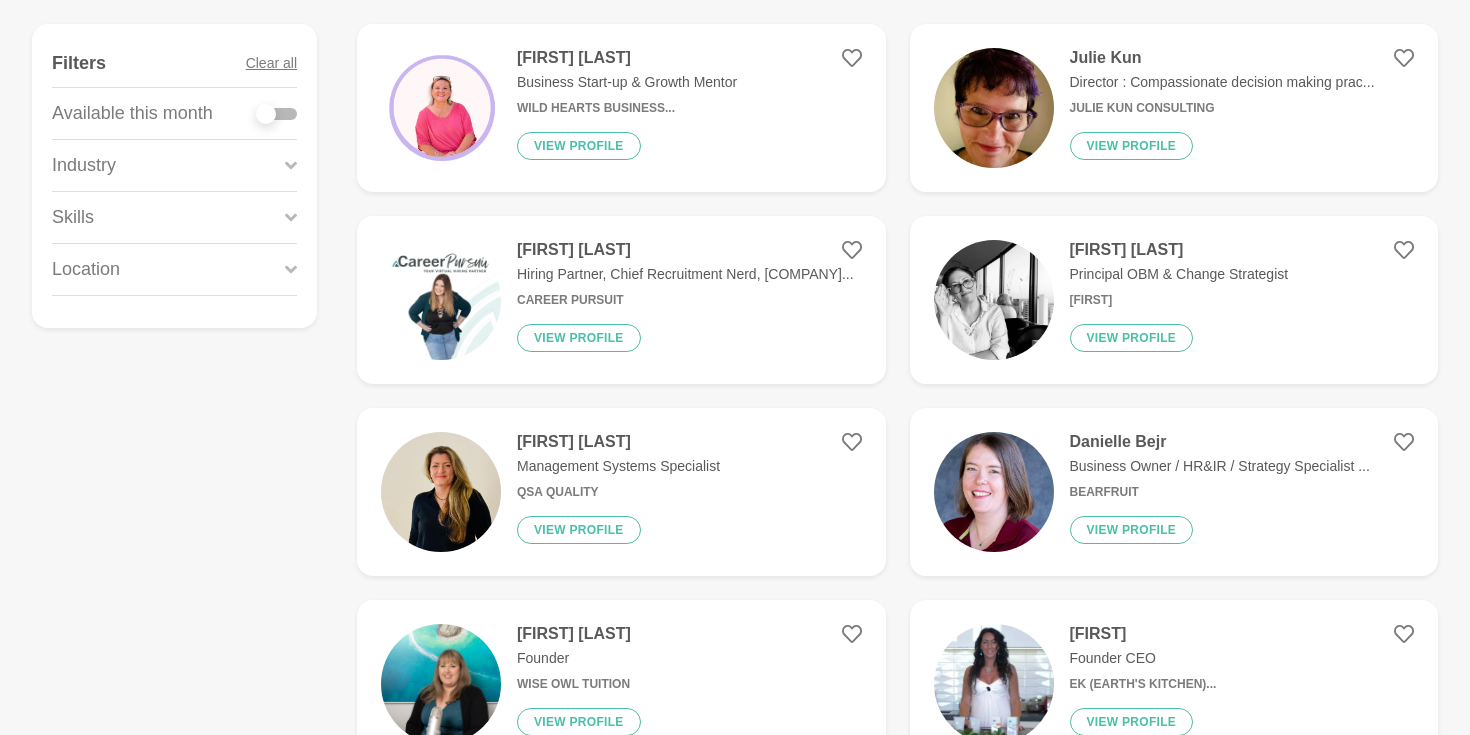 scroll, scrollTop: 0, scrollLeft: 0, axis: both 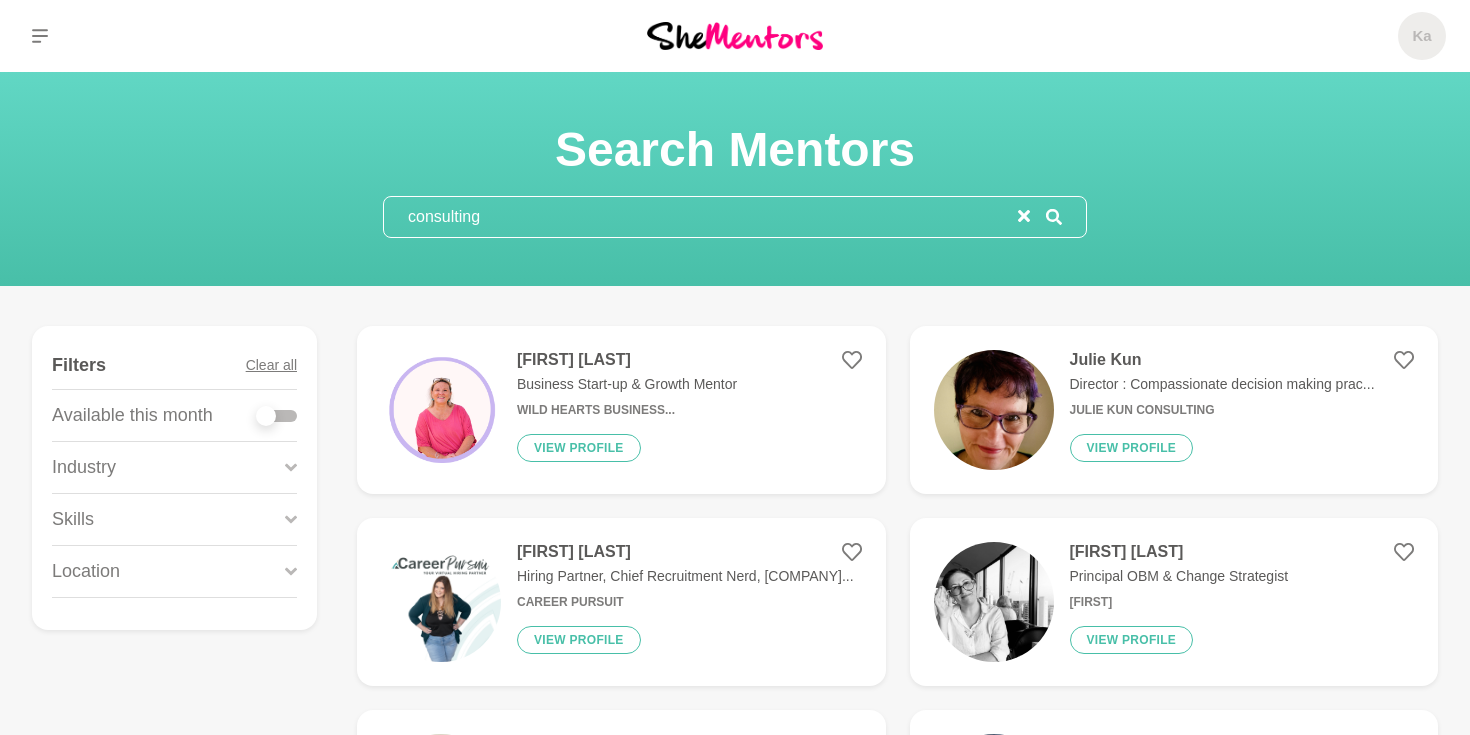 type on "consulting" 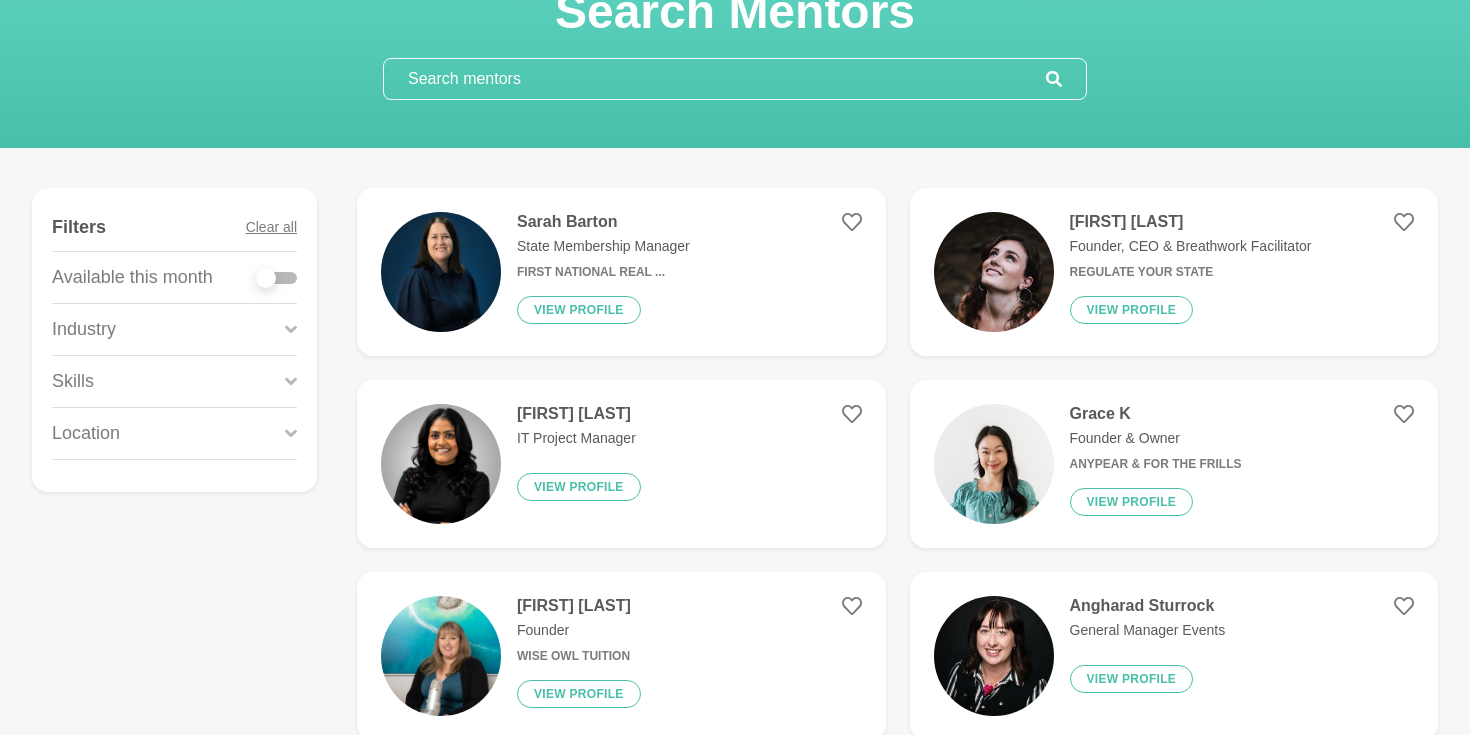 scroll, scrollTop: 146, scrollLeft: 0, axis: vertical 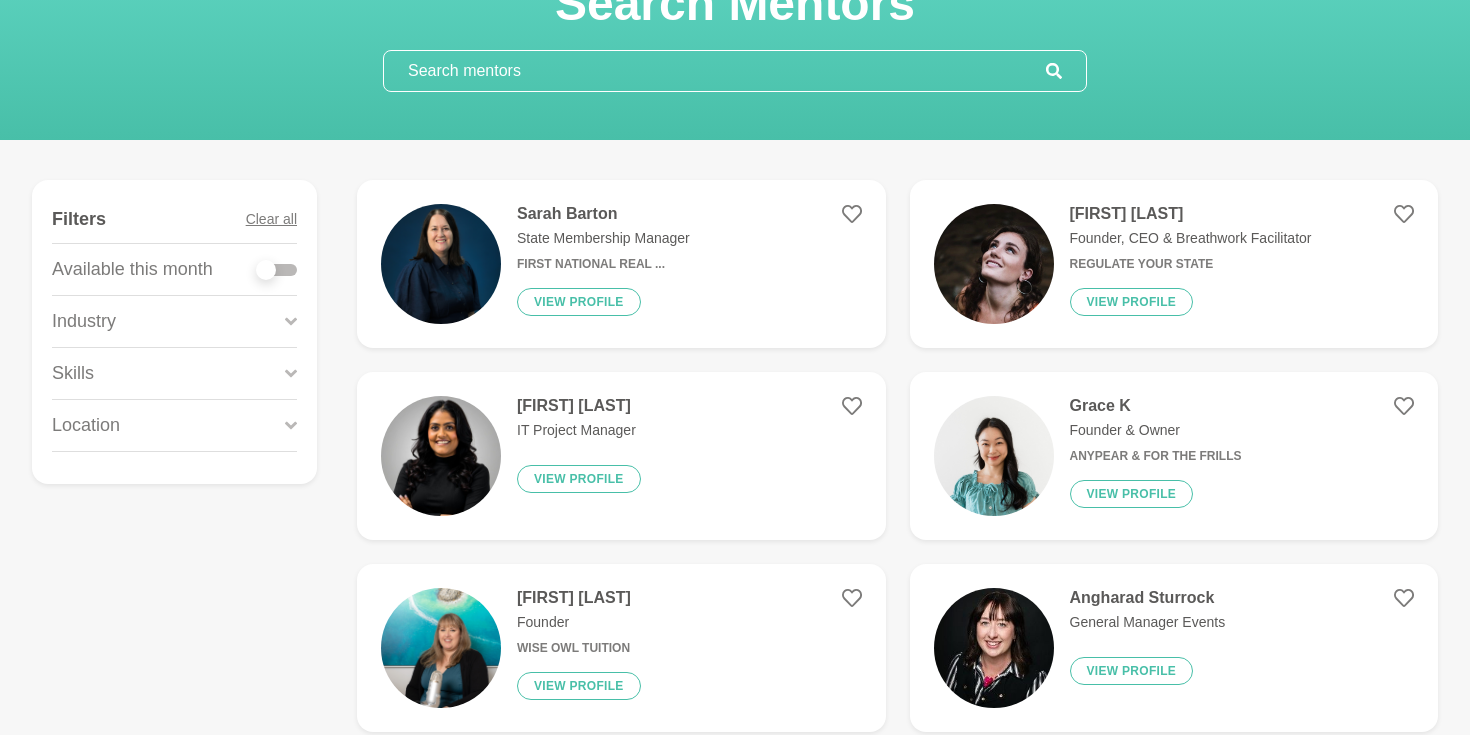 click 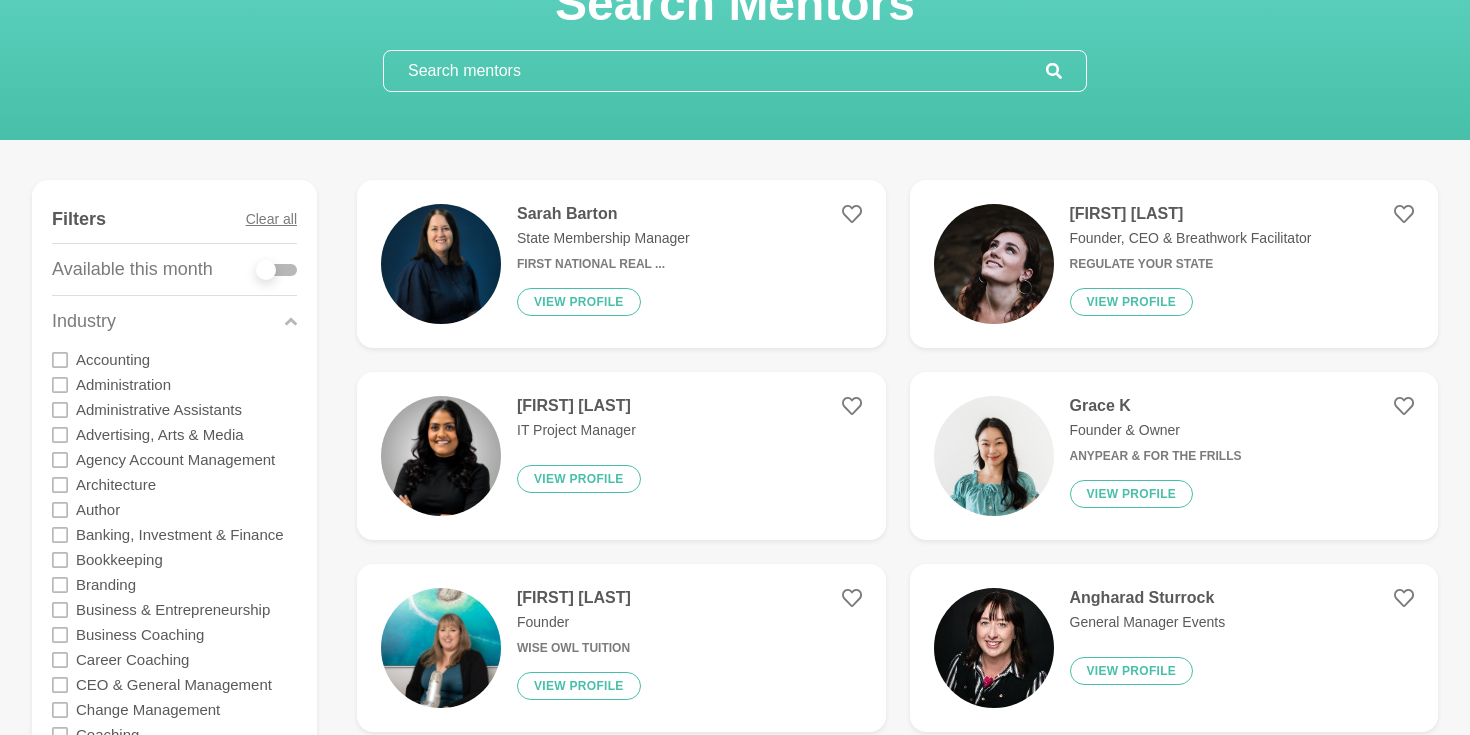 click 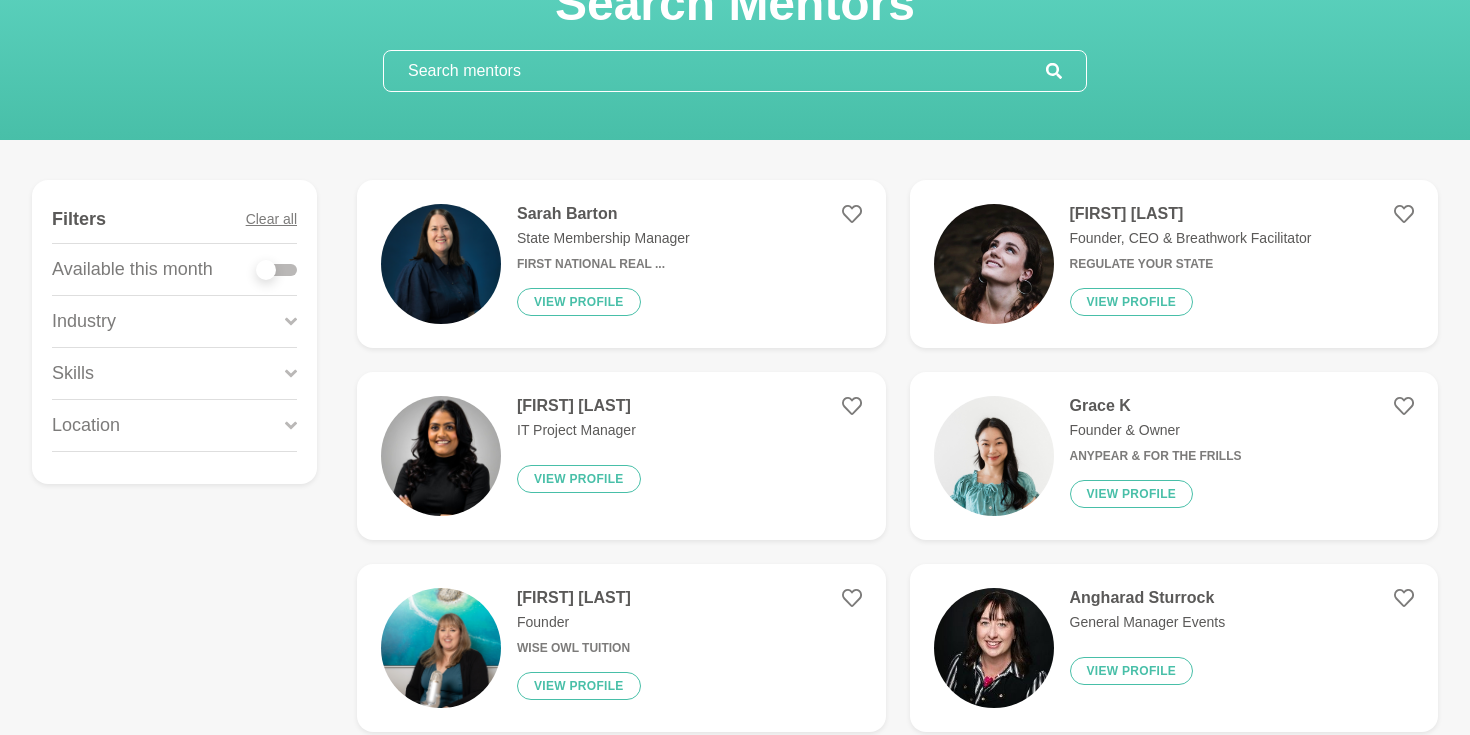 click on "Filters Clear all Available this month   Industry Accounting Administration Administrative Assistants Advertising, Arts & Media Agency Account Management Architecture Author Banking, Investment & Finance Bookkeeping Branding Business & Entrepreneurship Business Coaching Career Coaching CEO & General Management Change Management Coaching Construction Consulting & Professional Services Copywriting Customer Experience Data & Analytics Design Digital Marketing Disability Support eCommerce Editing & Publishing Education & Training Engineering Event Management Facilitator Fashion FMCG Government Graphic Design Health & Wellbeing Hospitality & Tourism  HR & Recruitment Information Technology (IT) Insurance & Superannunuation Intellectual Property (IP) Keynote Speaker Law & Legal Services Leadership Leadership Coach Learning and Development Life Coach Marketing & Communications Medicine Mental Health Mindset Money Coach Not For Profit (NFP) Nursing / Midwifery Office Management Online Courses Operations Parenthood" at bounding box center (174, 332) 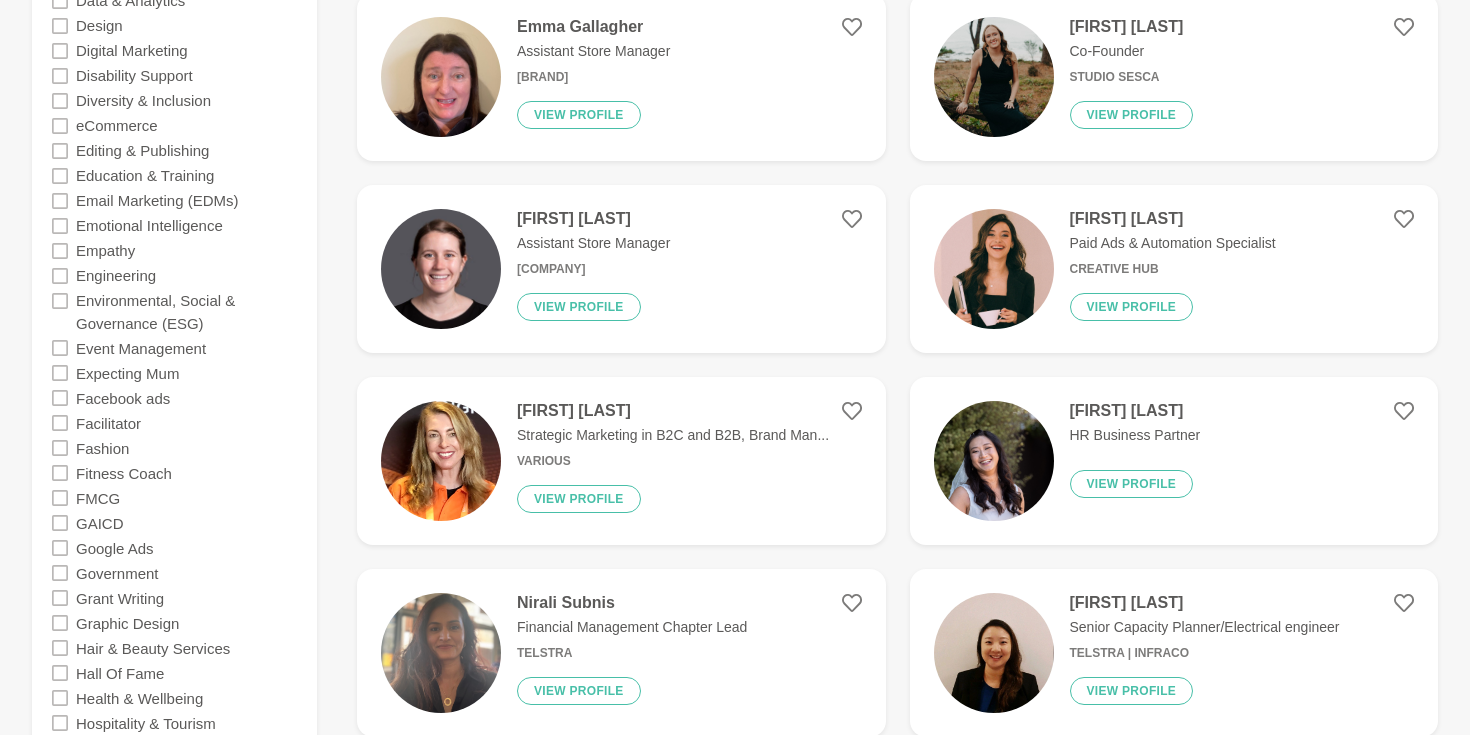 scroll, scrollTop: 1680, scrollLeft: 0, axis: vertical 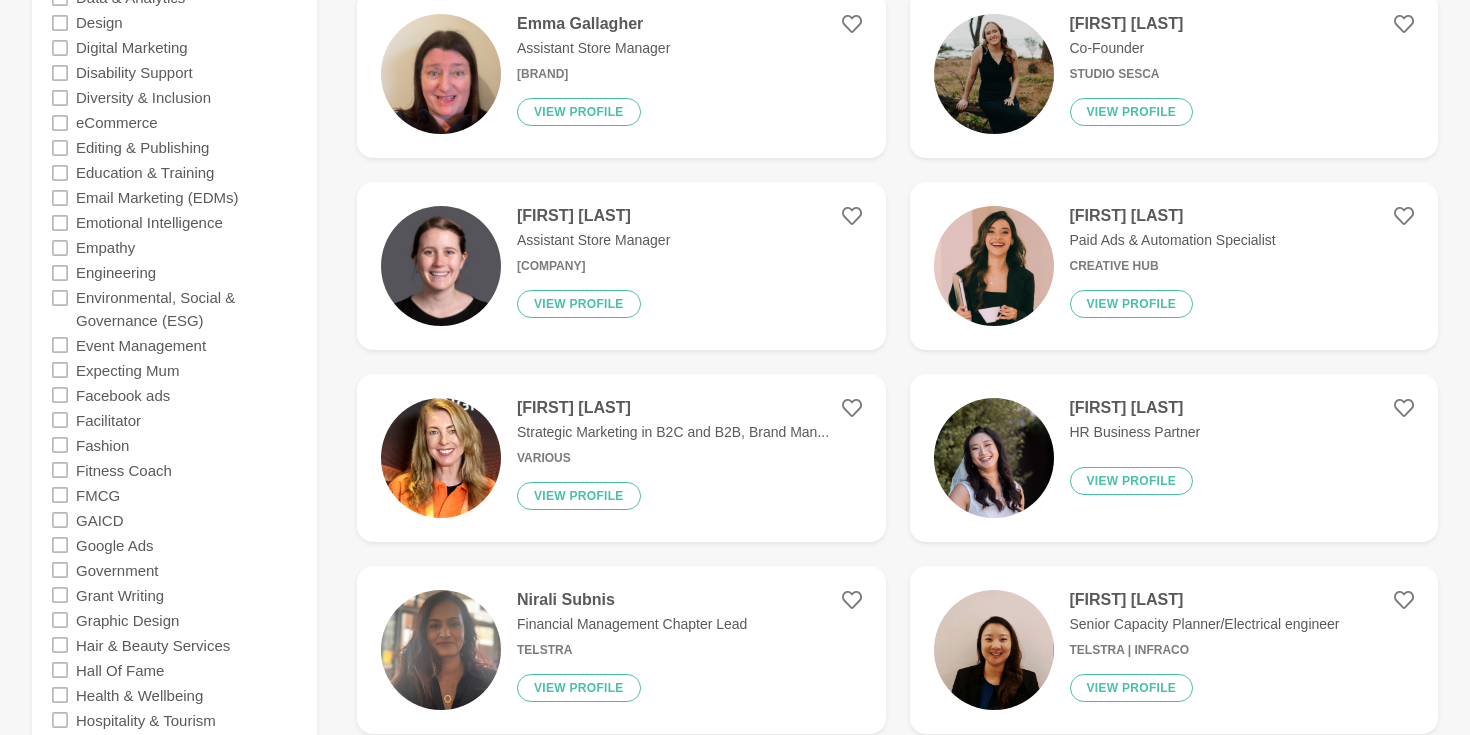 click 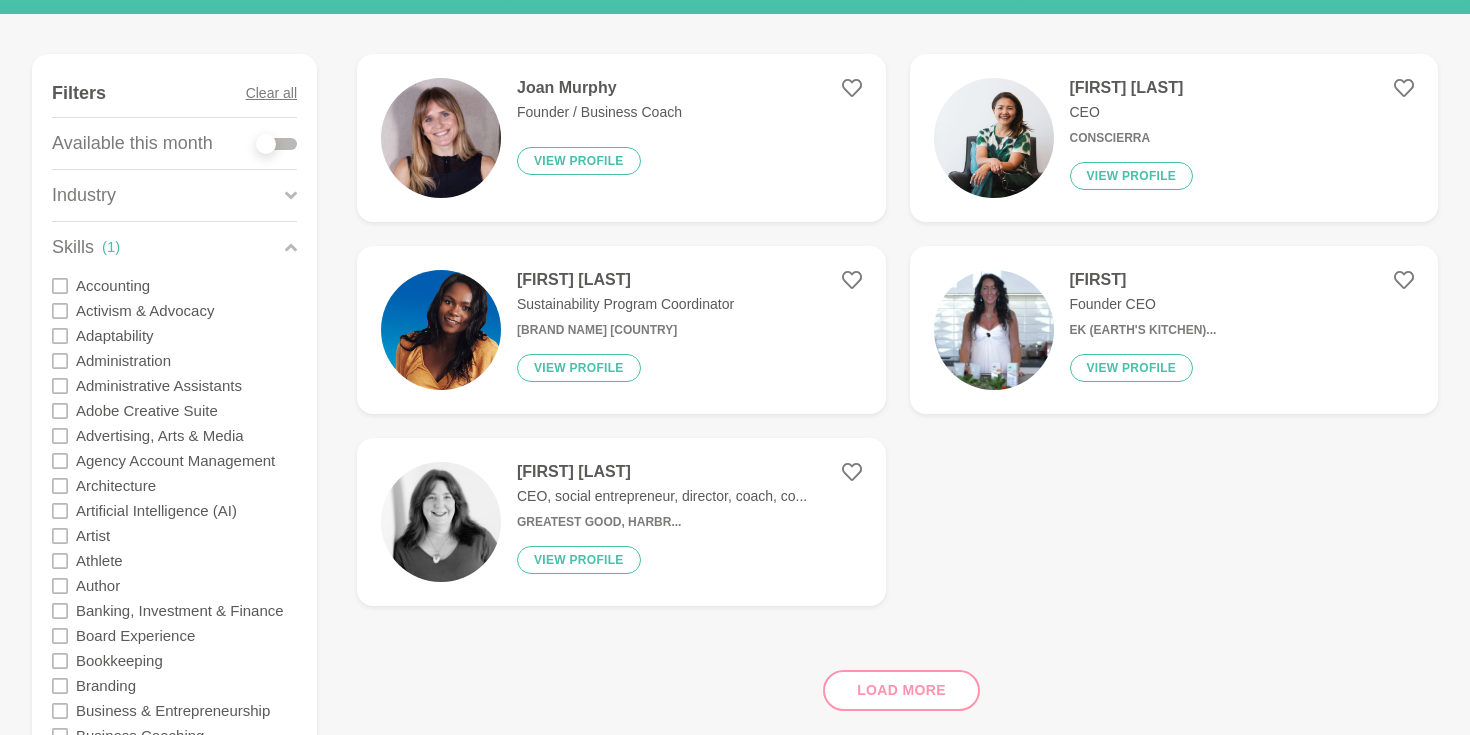 scroll, scrollTop: 277, scrollLeft: 0, axis: vertical 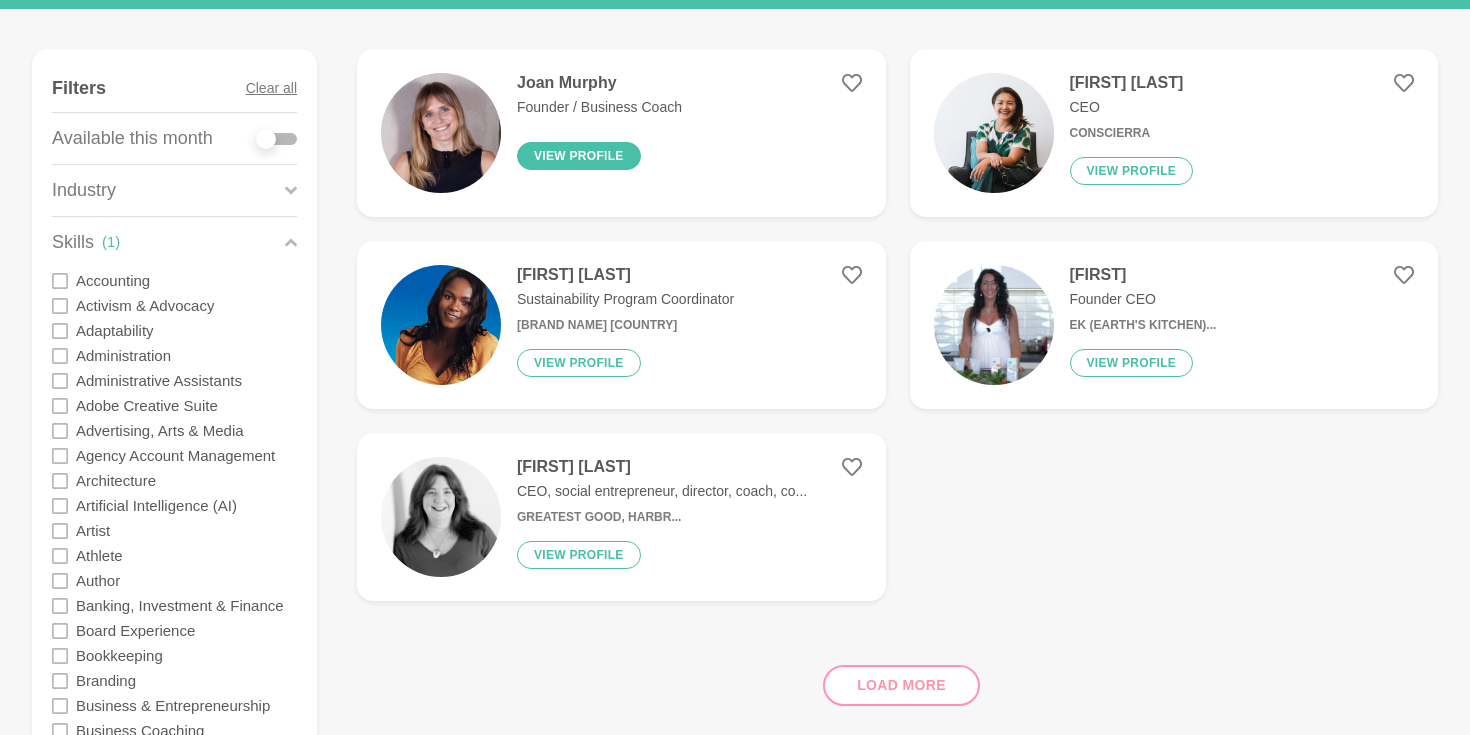 click on "View profile" at bounding box center (579, 156) 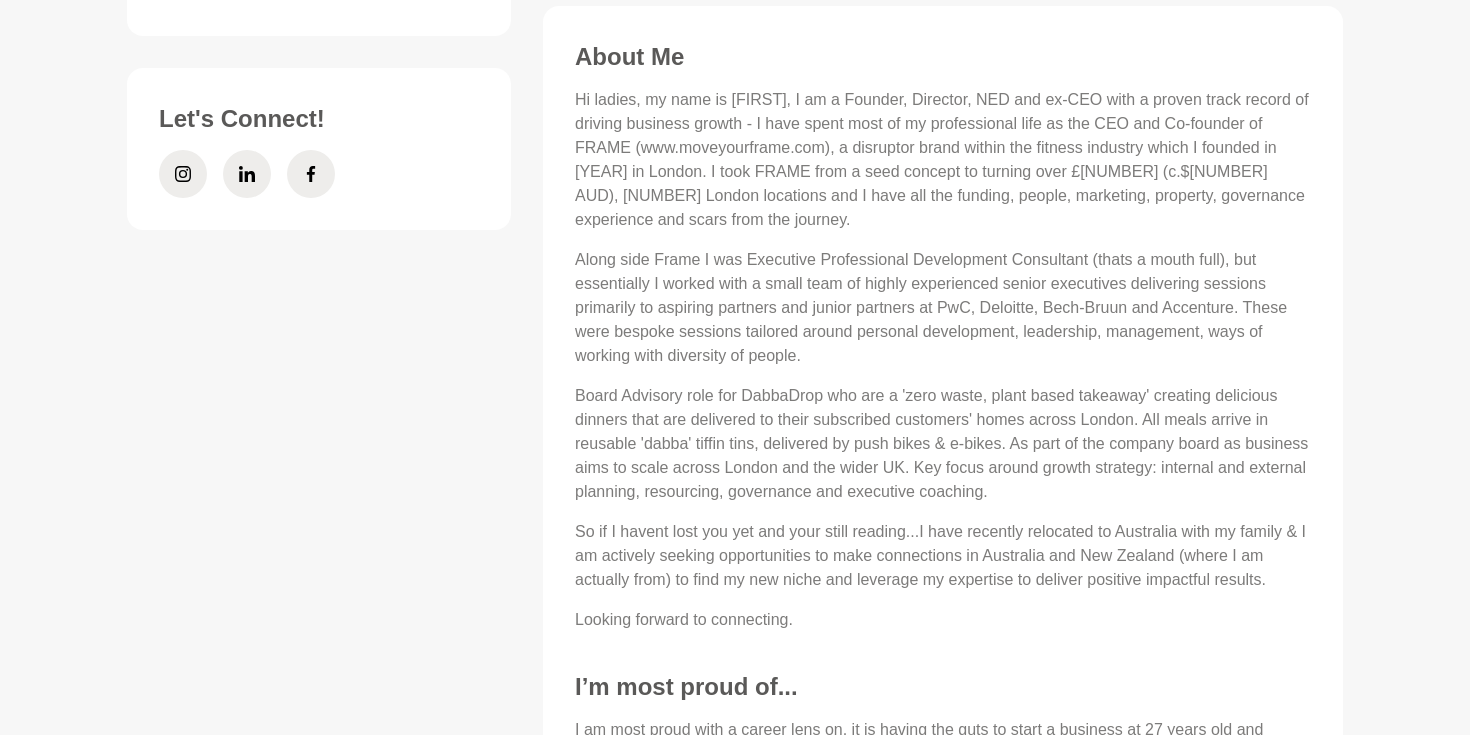 scroll, scrollTop: 1003, scrollLeft: 0, axis: vertical 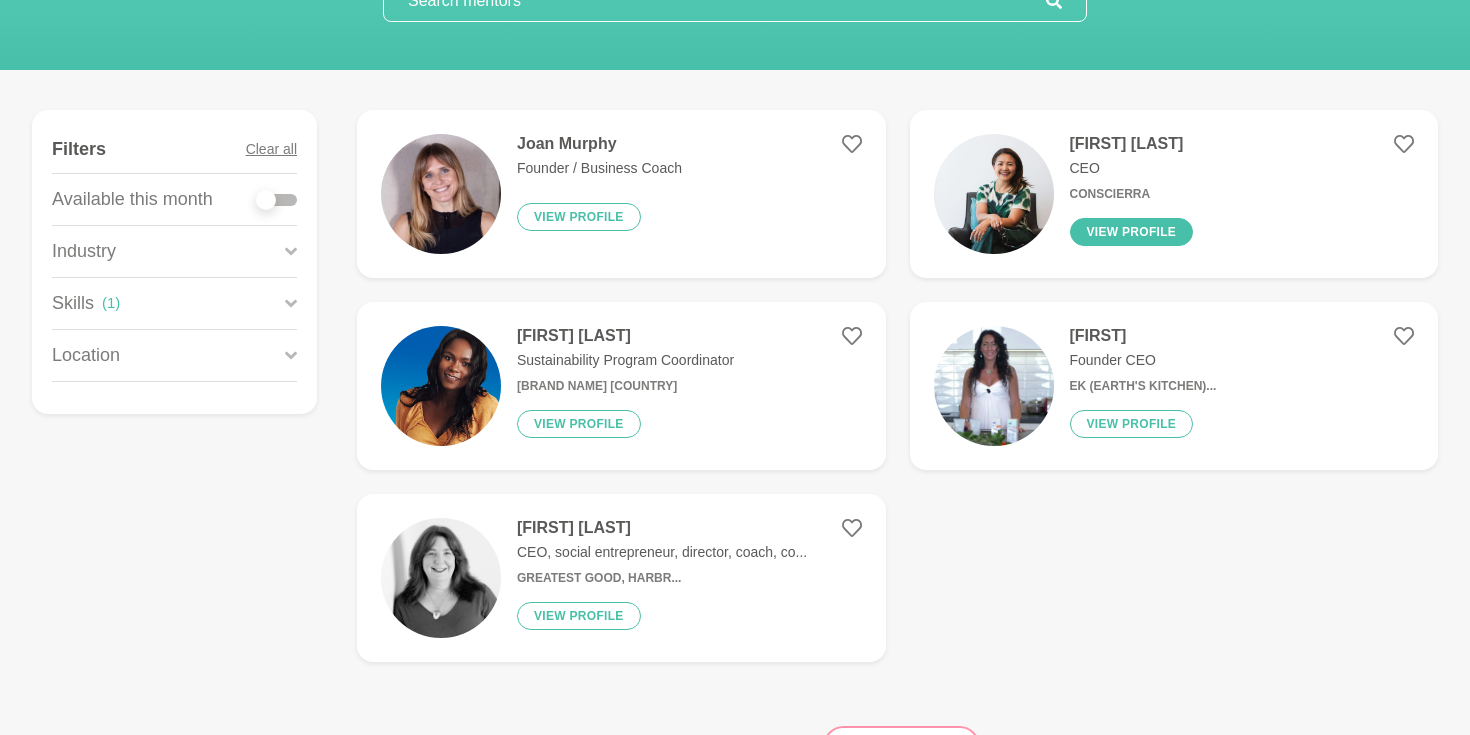 click on "View profile" at bounding box center (1132, 232) 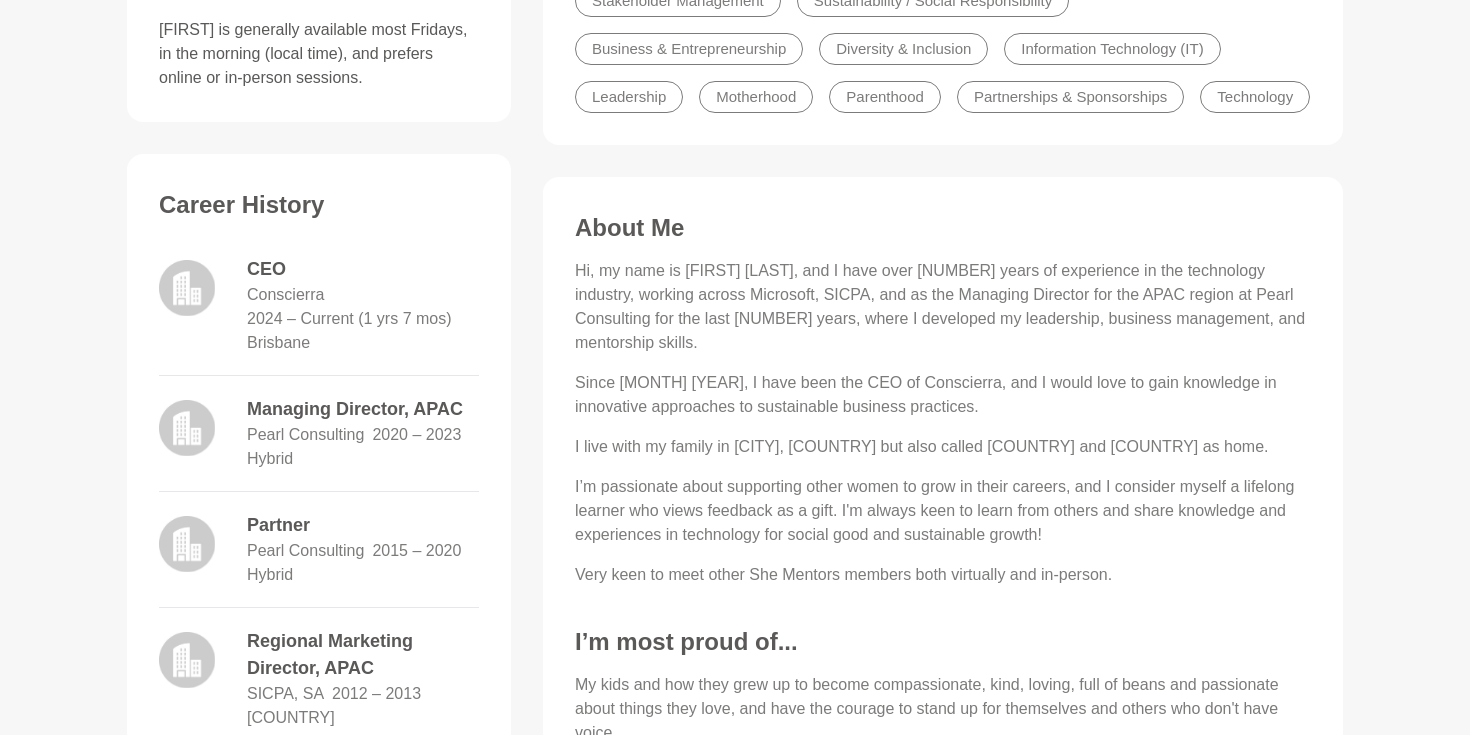 scroll, scrollTop: 683, scrollLeft: 0, axis: vertical 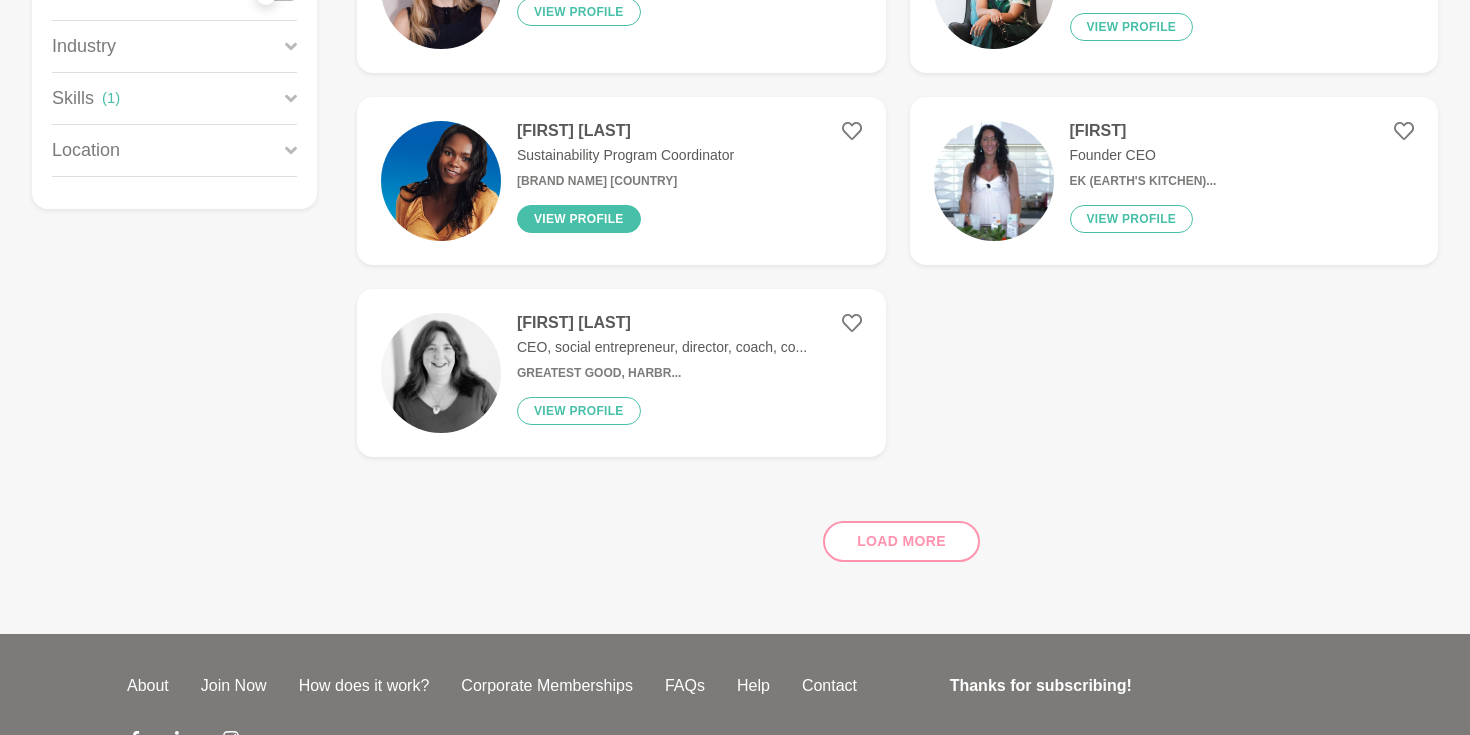 click on "View profile" at bounding box center (579, 219) 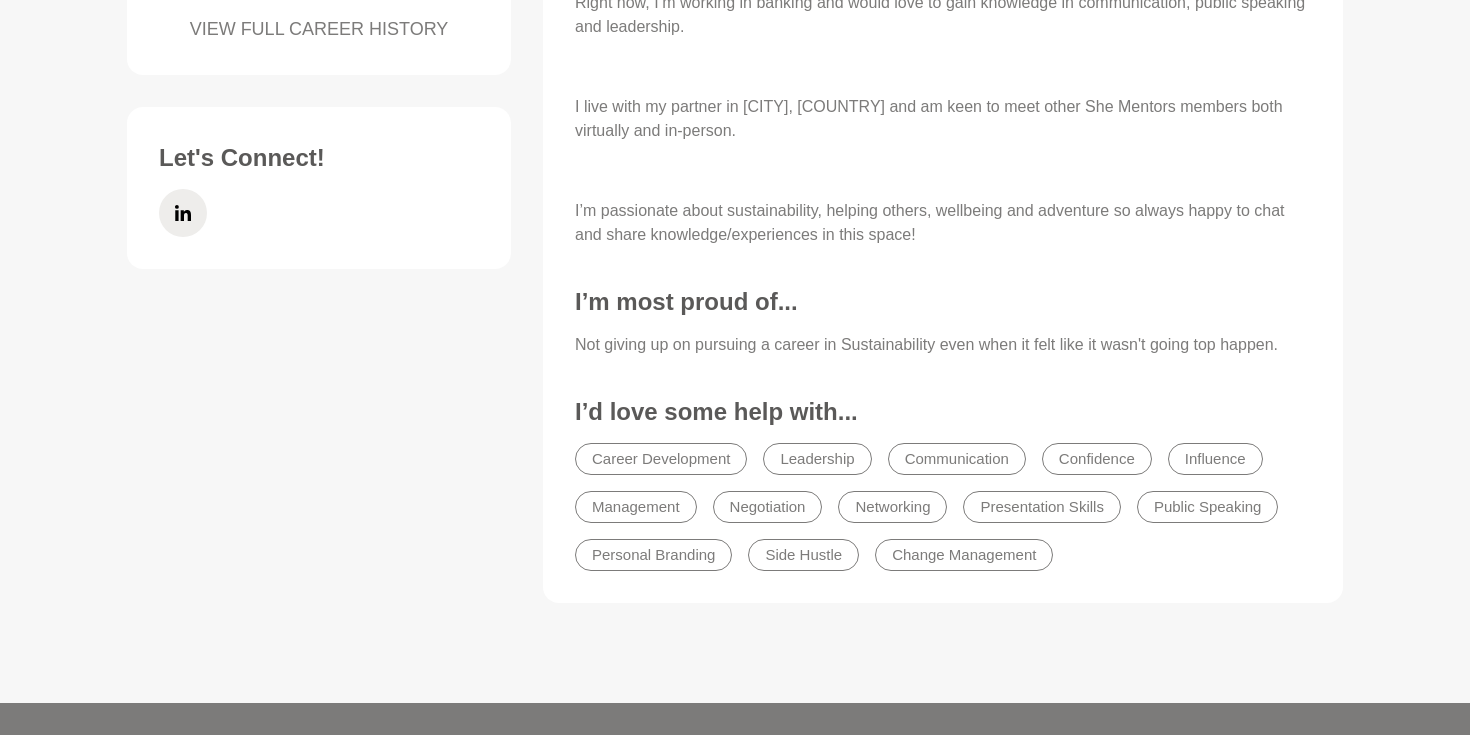 scroll, scrollTop: 919, scrollLeft: 0, axis: vertical 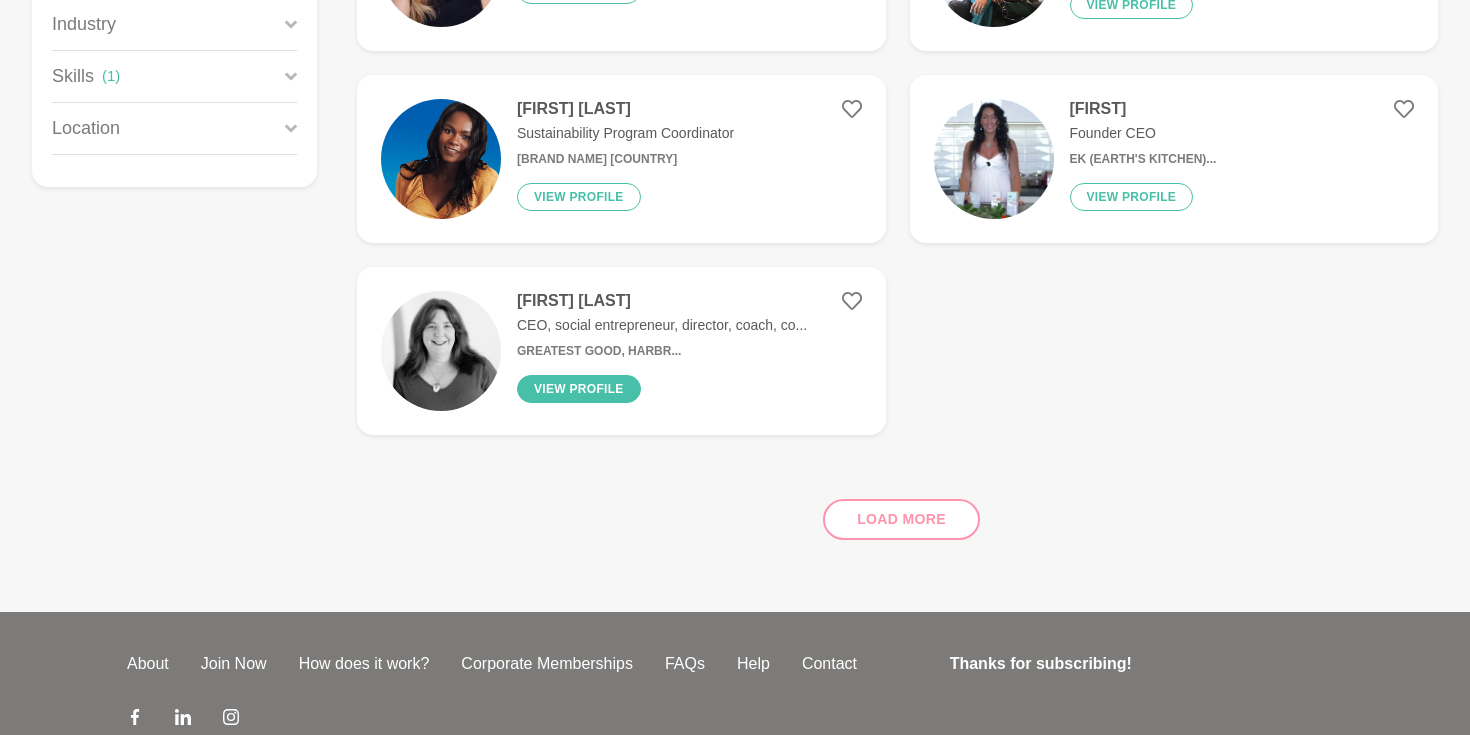 click on "View profile" at bounding box center (579, 389) 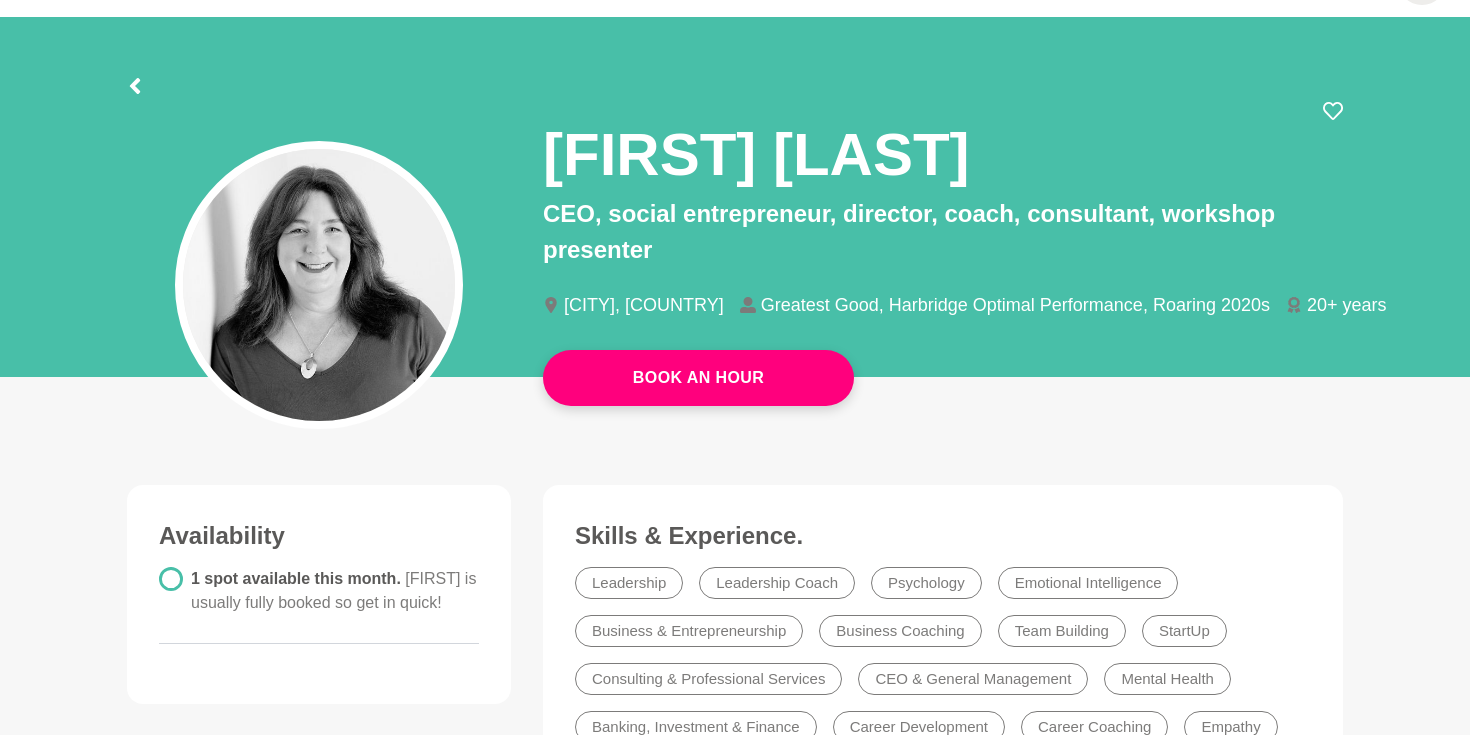 scroll, scrollTop: 65, scrollLeft: 0, axis: vertical 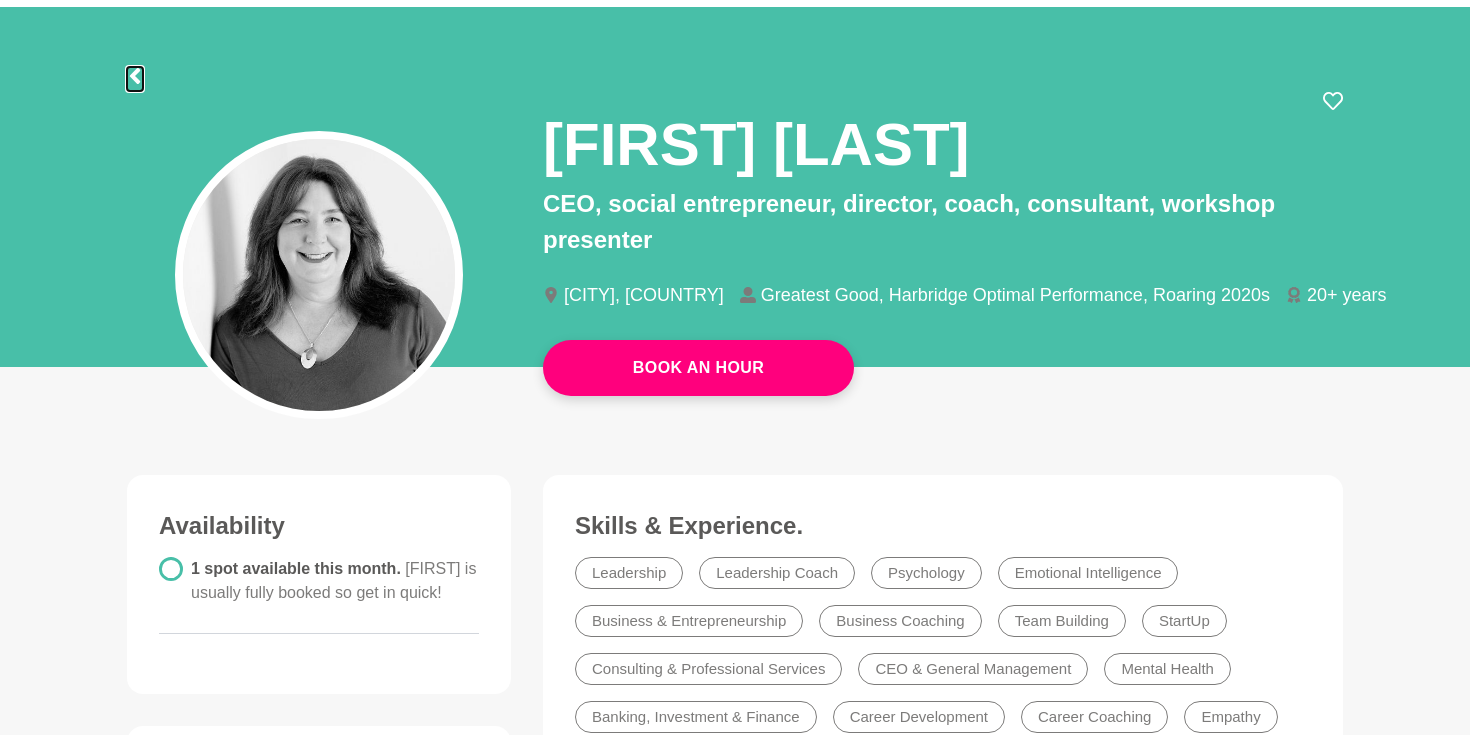 click 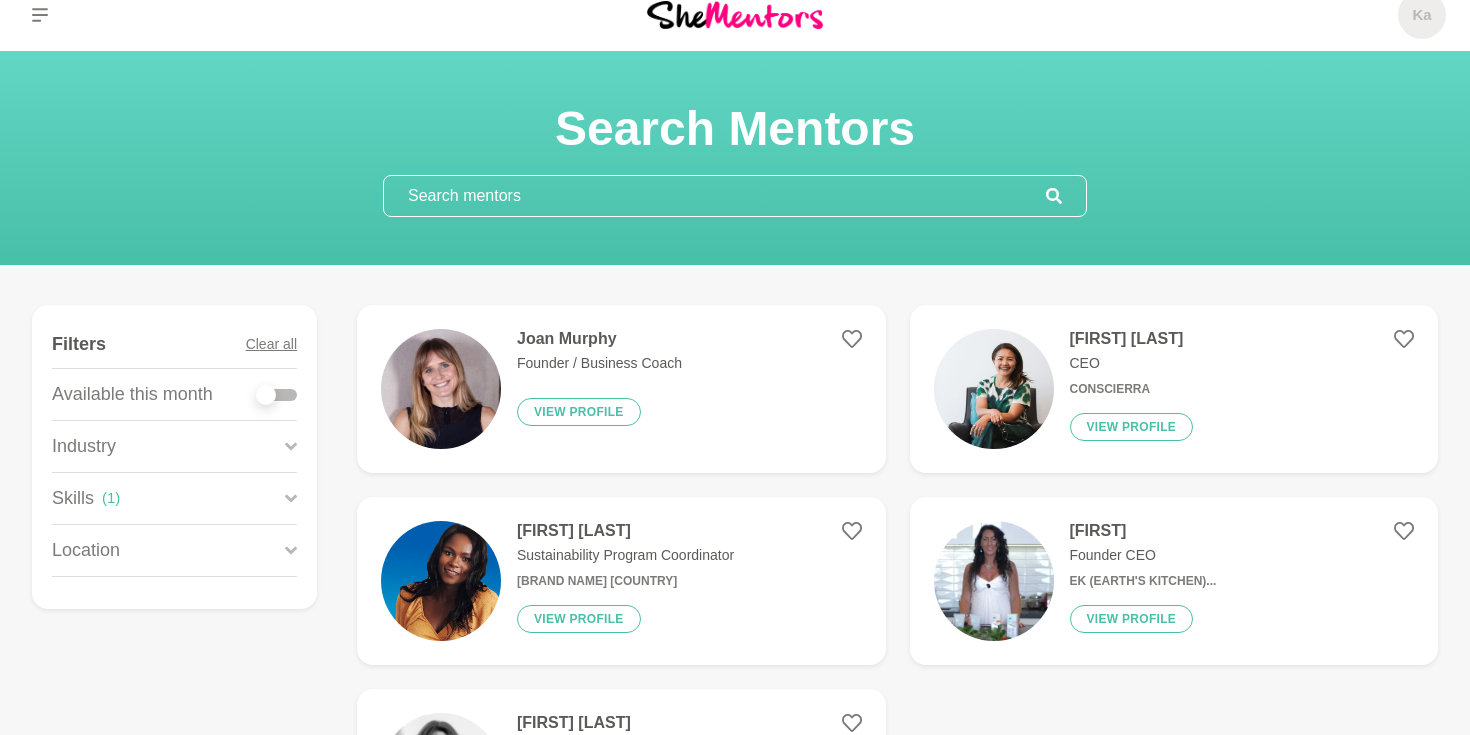 scroll, scrollTop: 30, scrollLeft: 0, axis: vertical 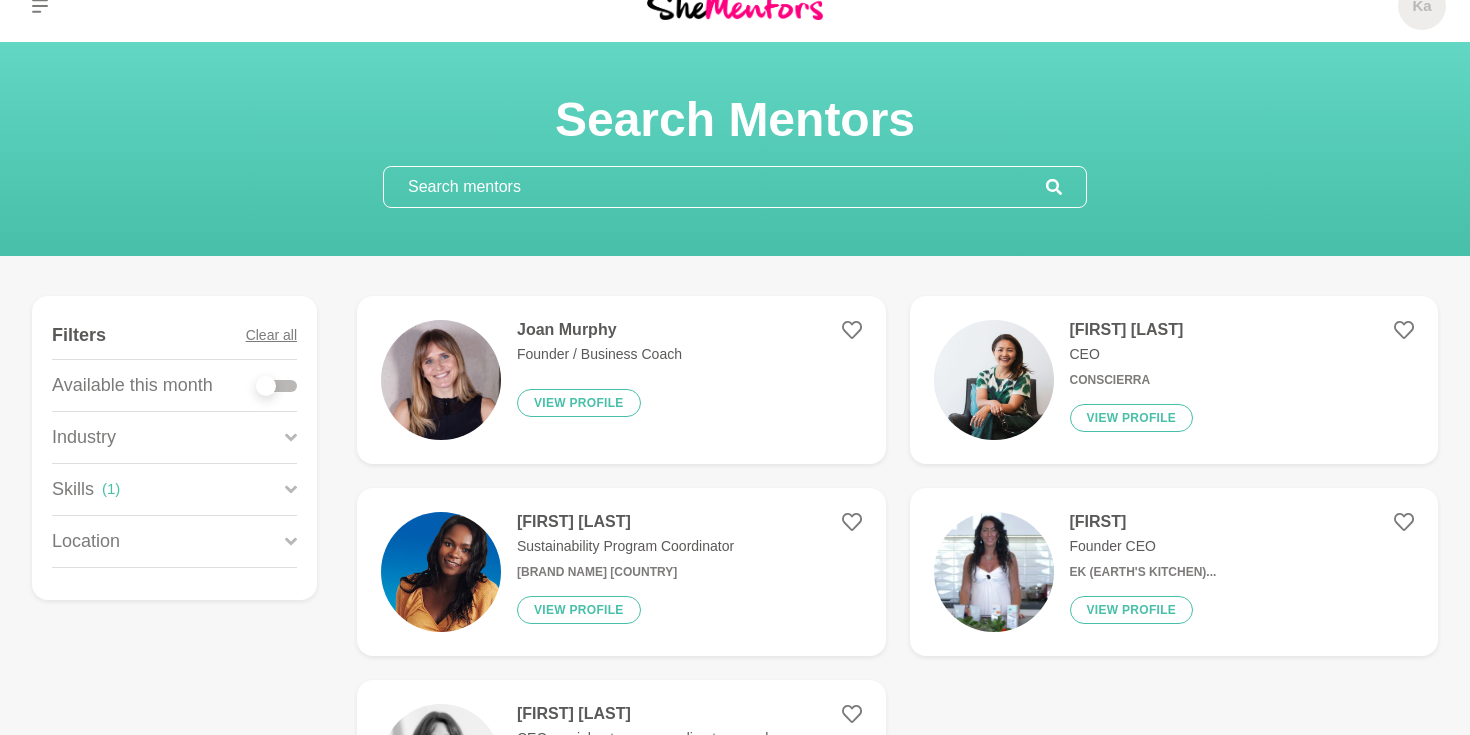 click on "Skills ( 1 )" at bounding box center [174, 489] 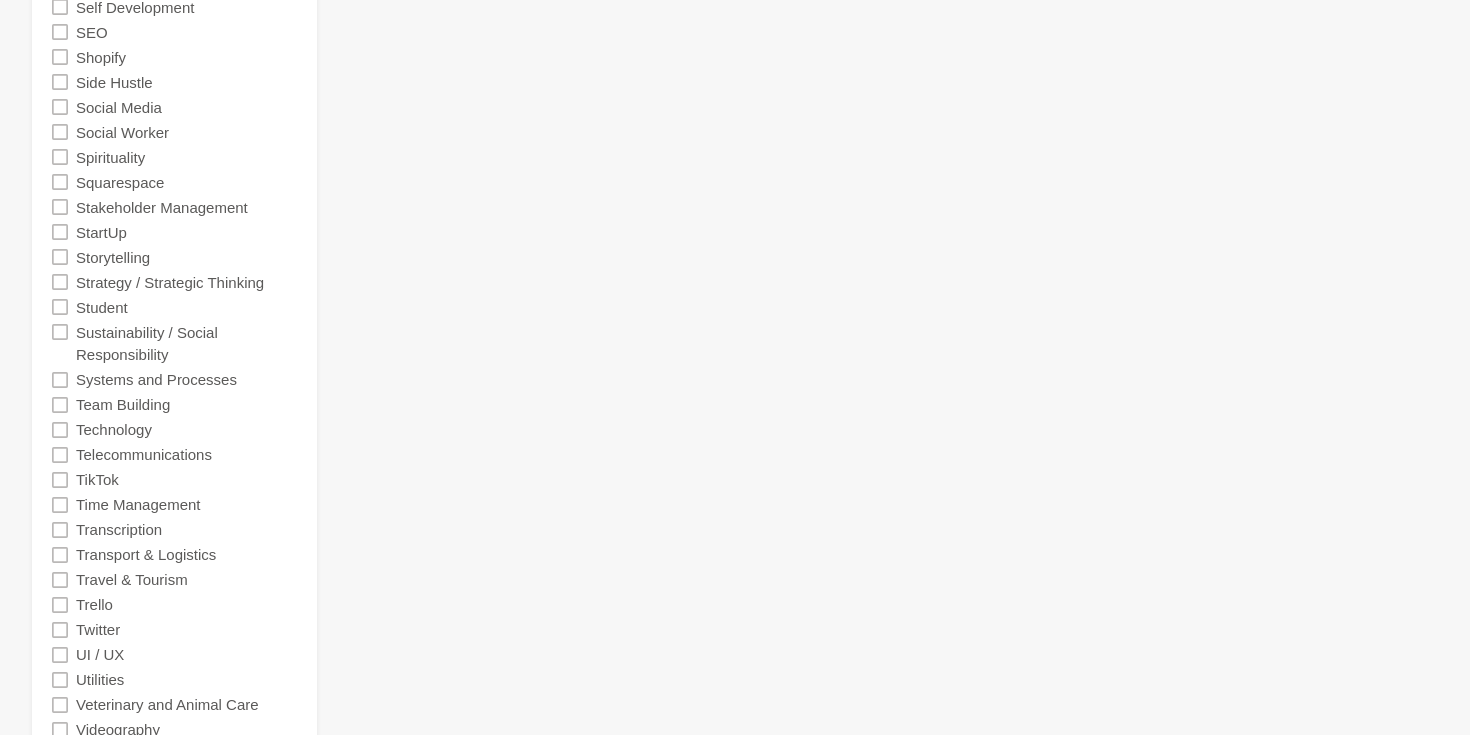 scroll, scrollTop: 4230, scrollLeft: 0, axis: vertical 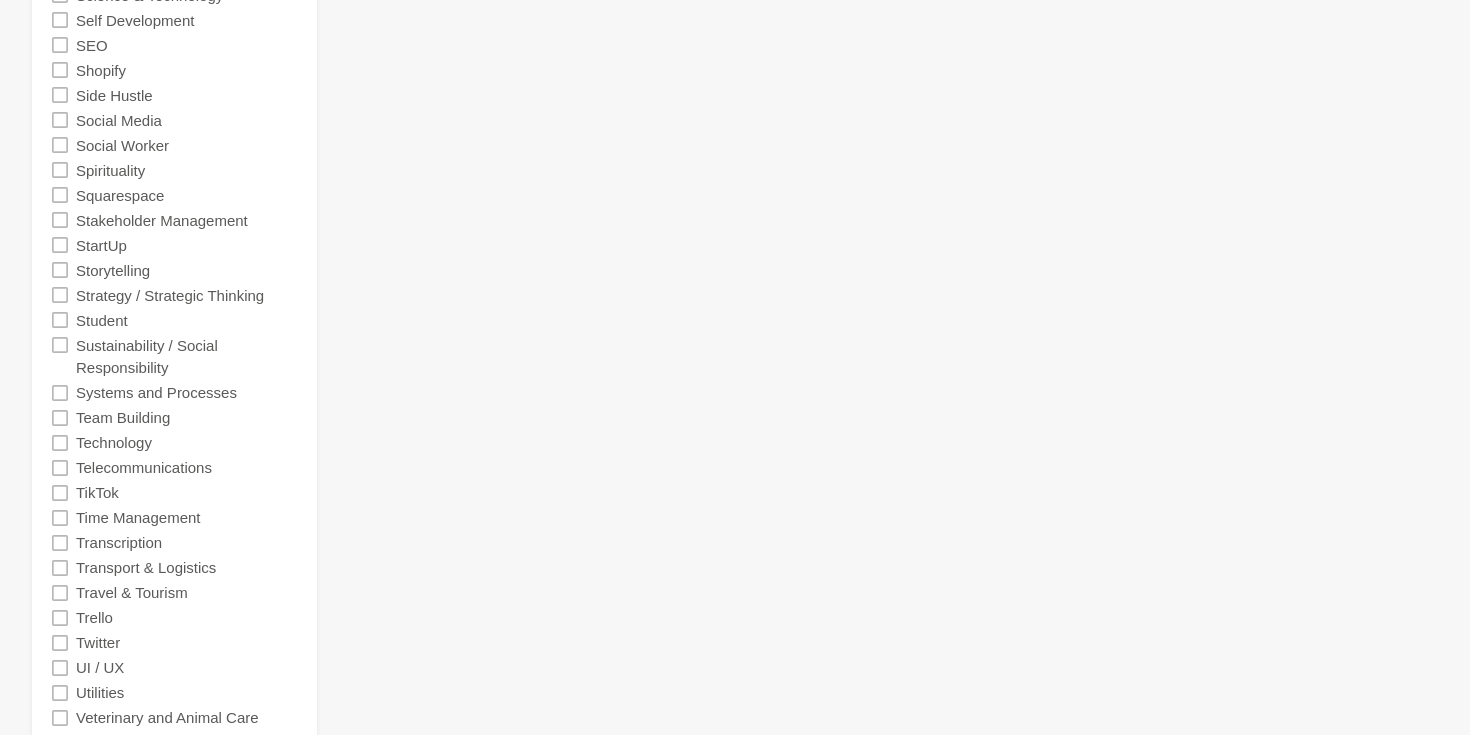 click 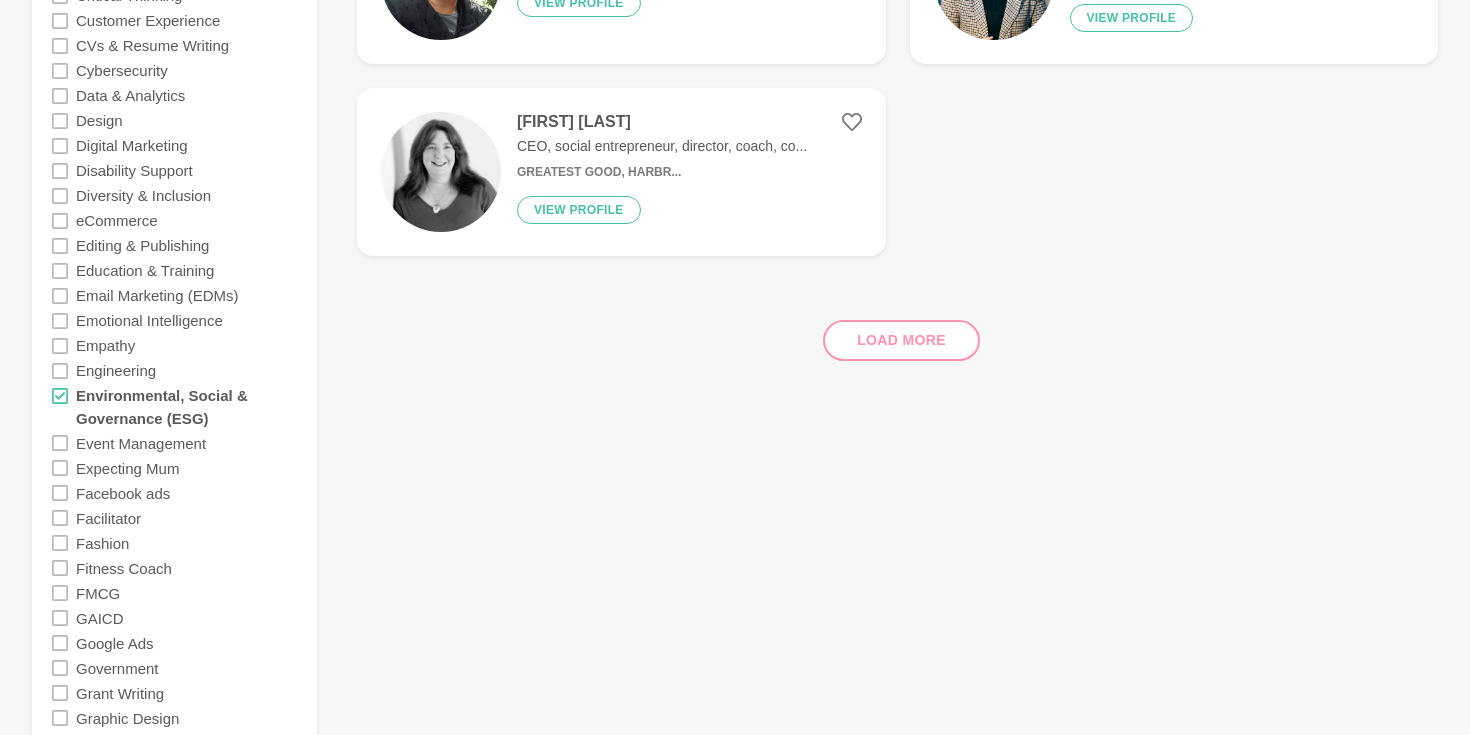 scroll, scrollTop: 1579, scrollLeft: 0, axis: vertical 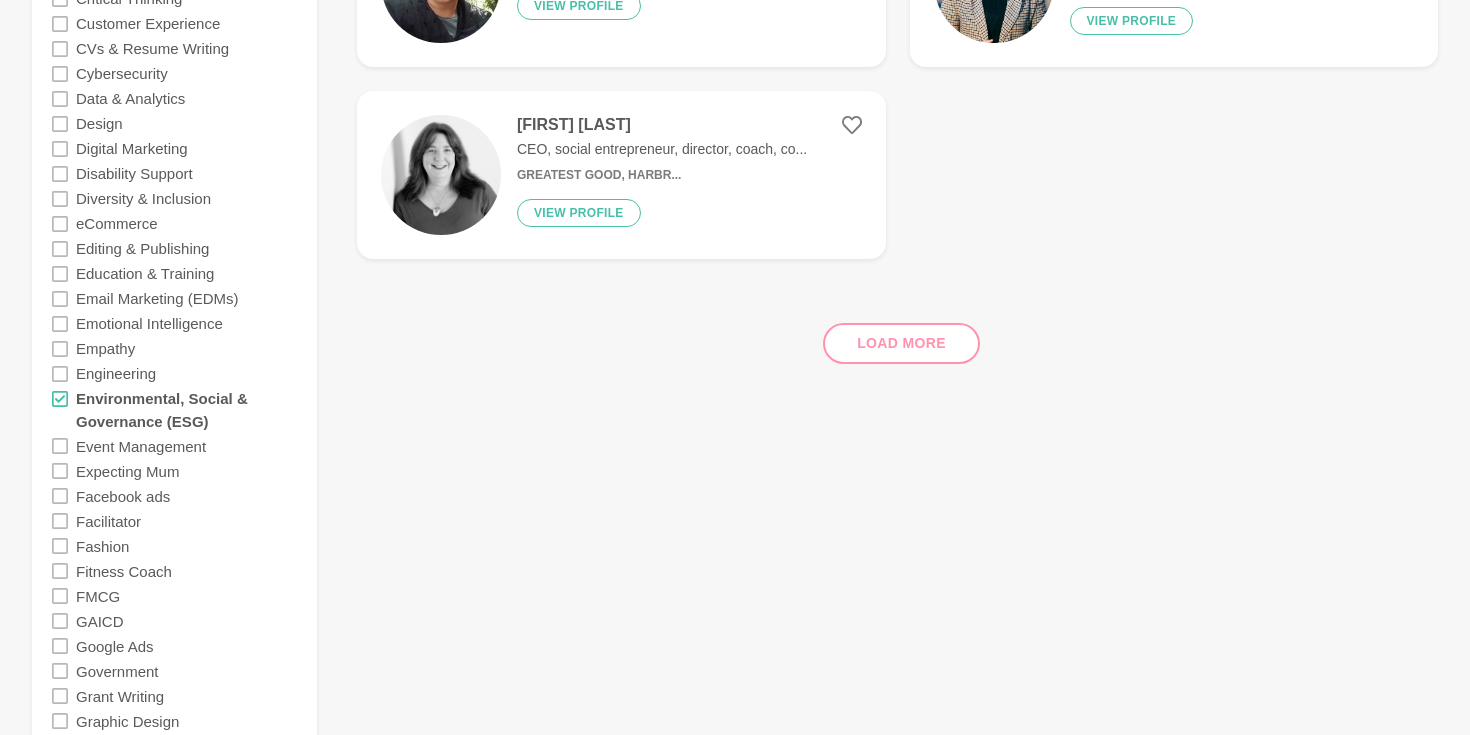 click 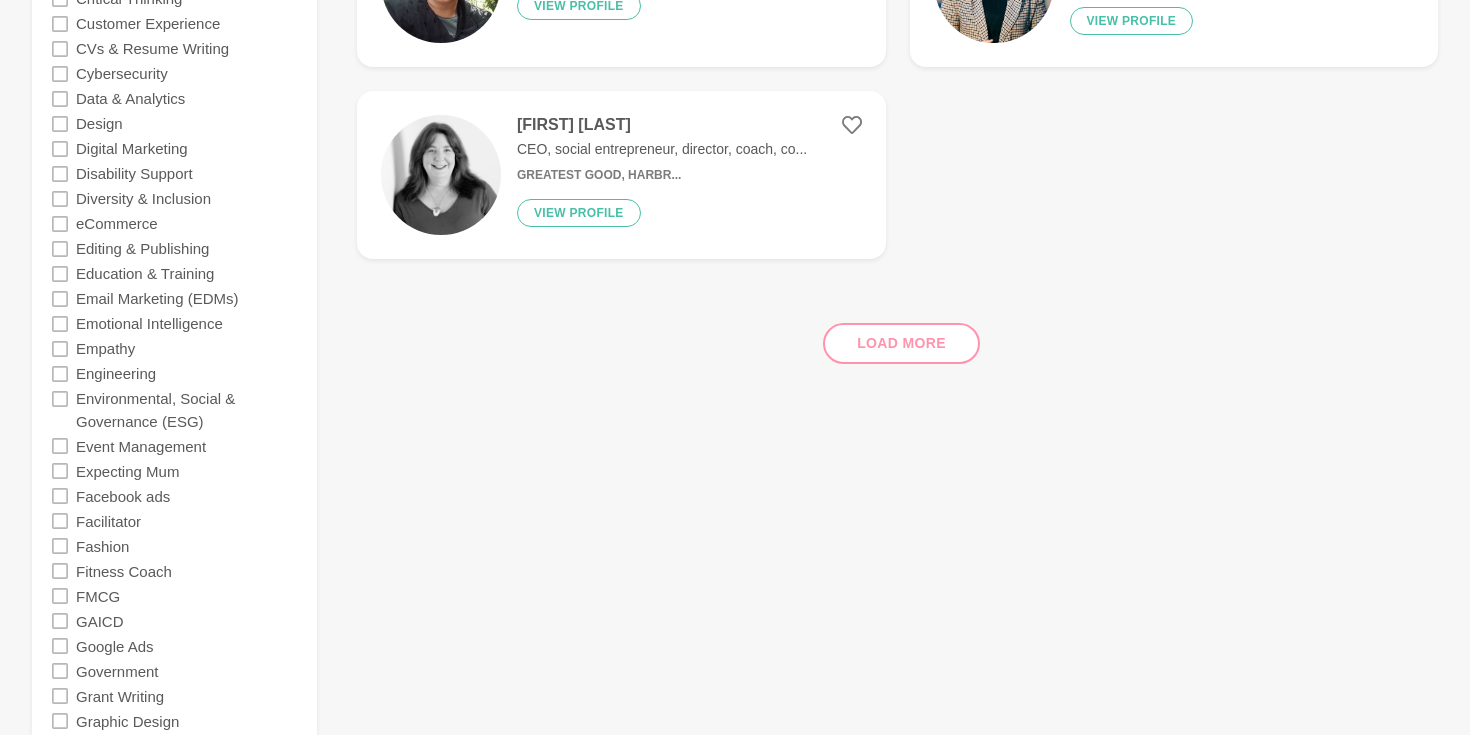 click on "Load more" at bounding box center [897, 335] 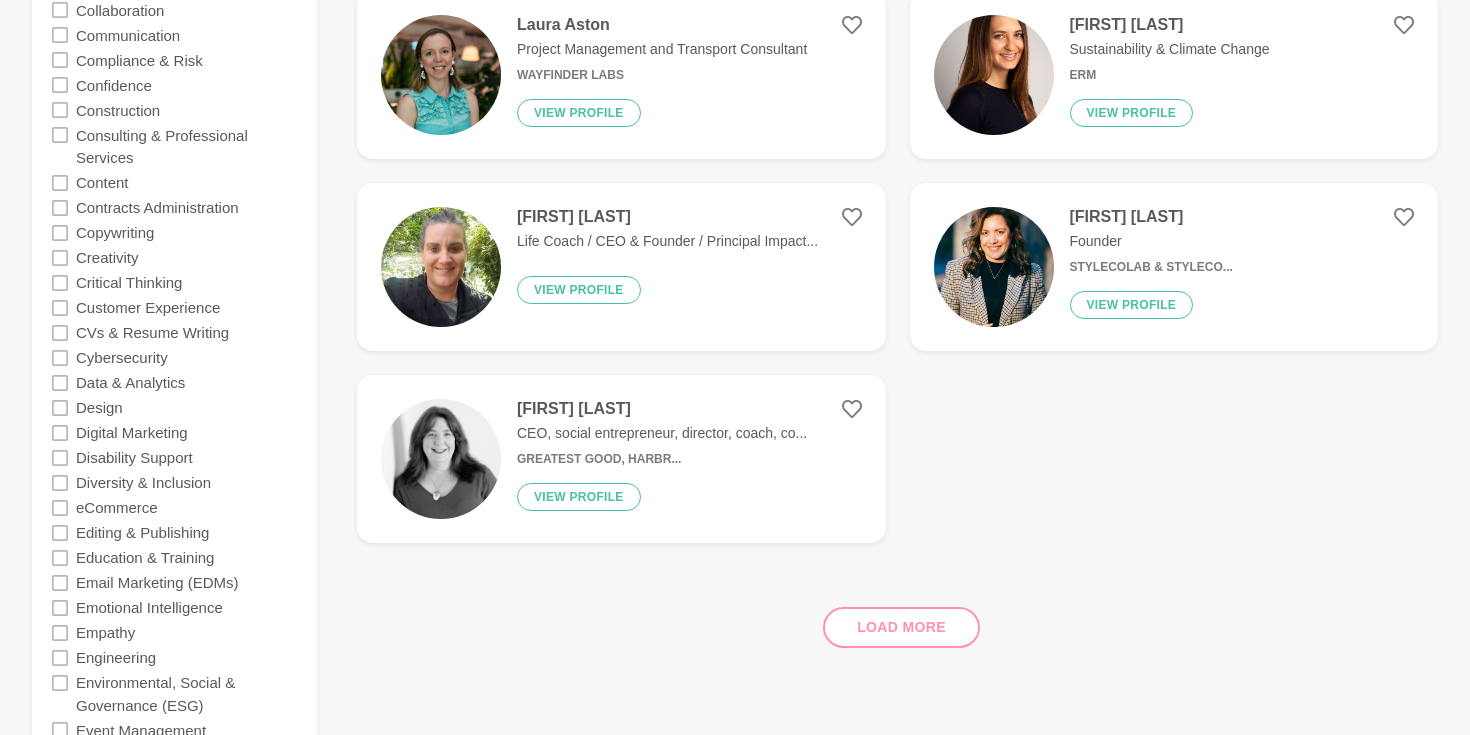 scroll, scrollTop: 1296, scrollLeft: 0, axis: vertical 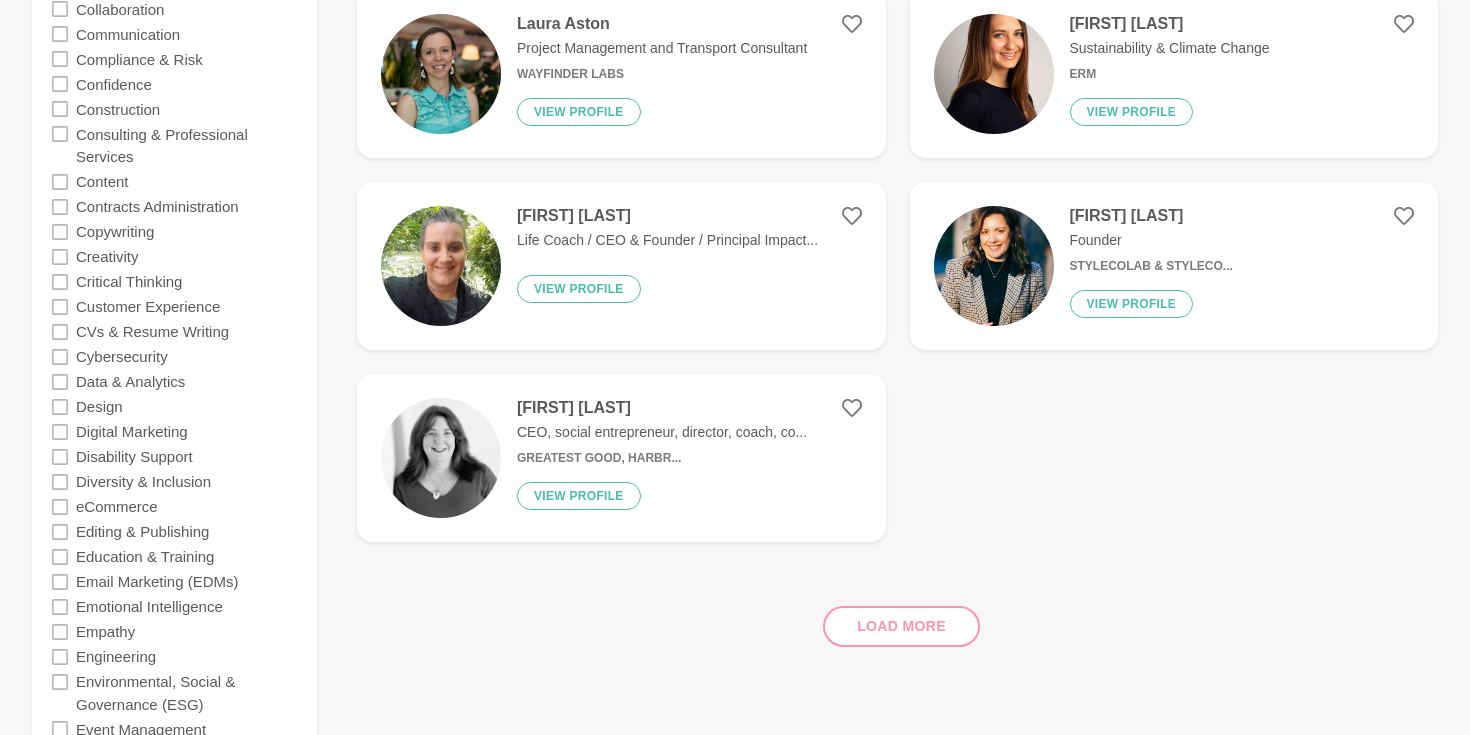 click on "Load more" at bounding box center [897, 618] 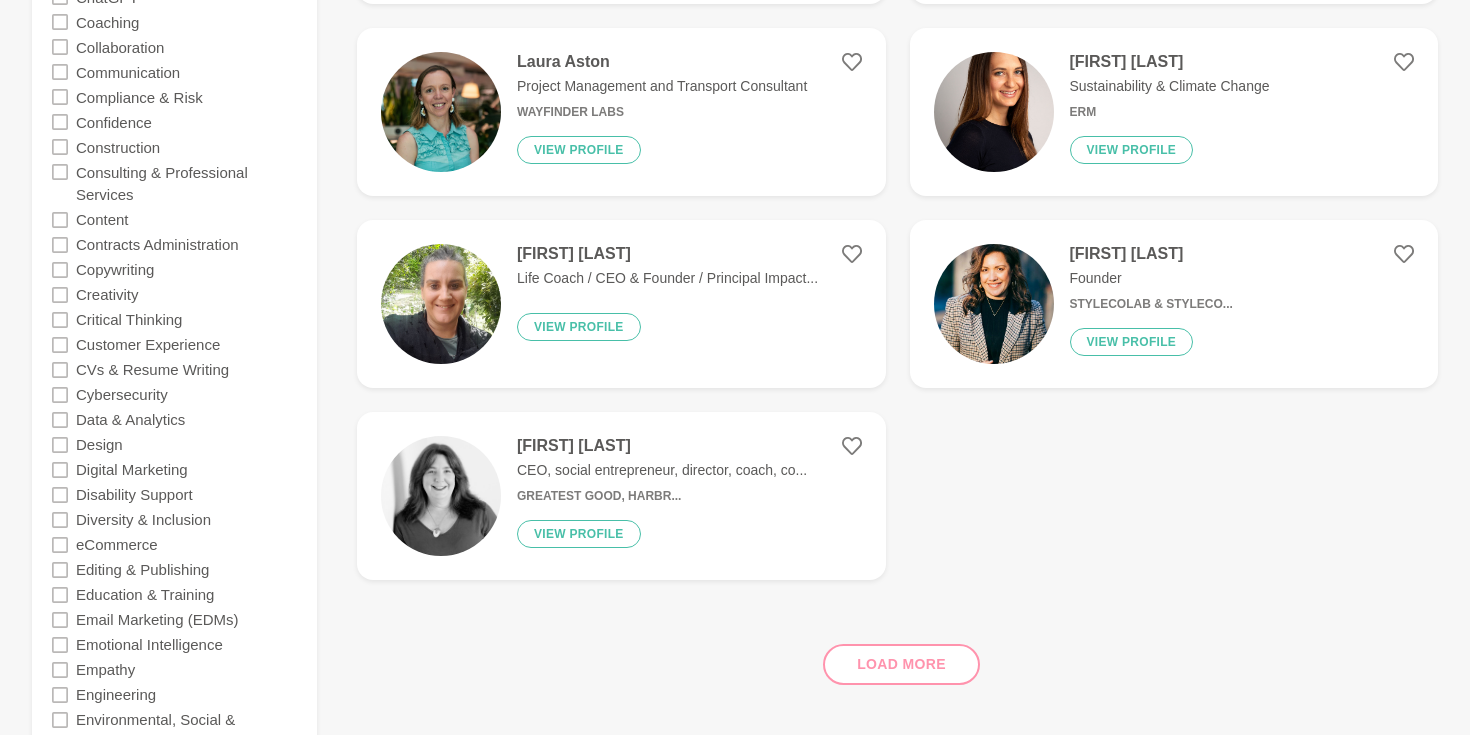scroll, scrollTop: 1257, scrollLeft: 0, axis: vertical 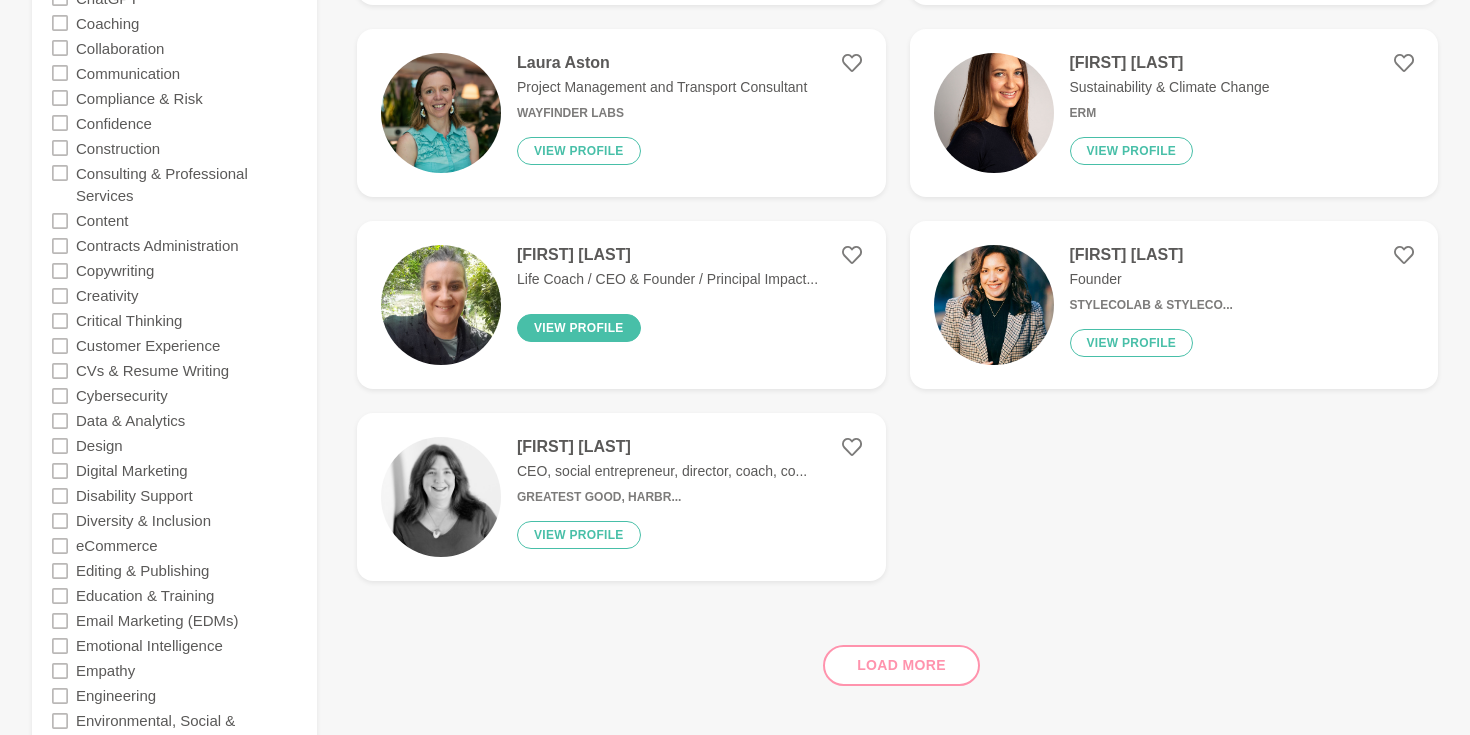 click on "View profile" at bounding box center (579, 328) 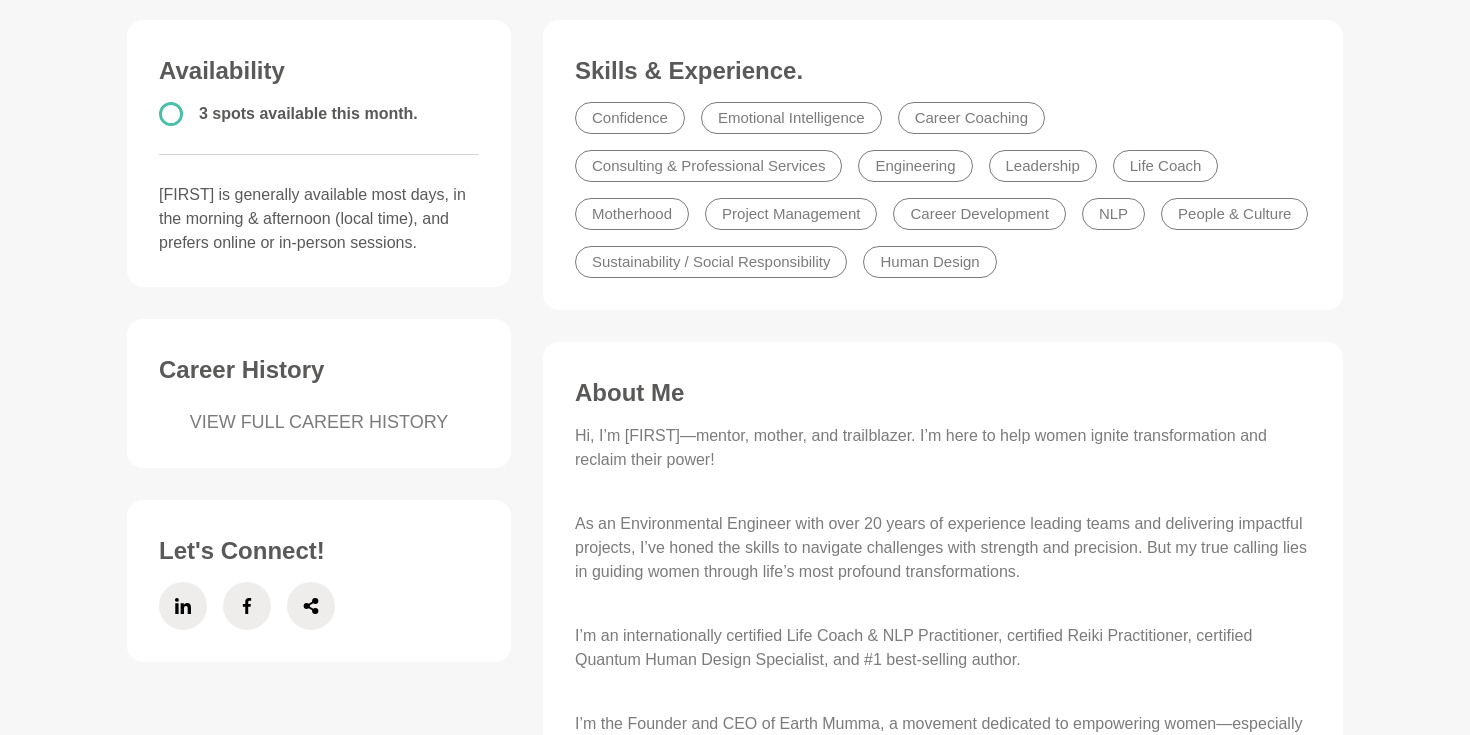 scroll, scrollTop: 0, scrollLeft: 0, axis: both 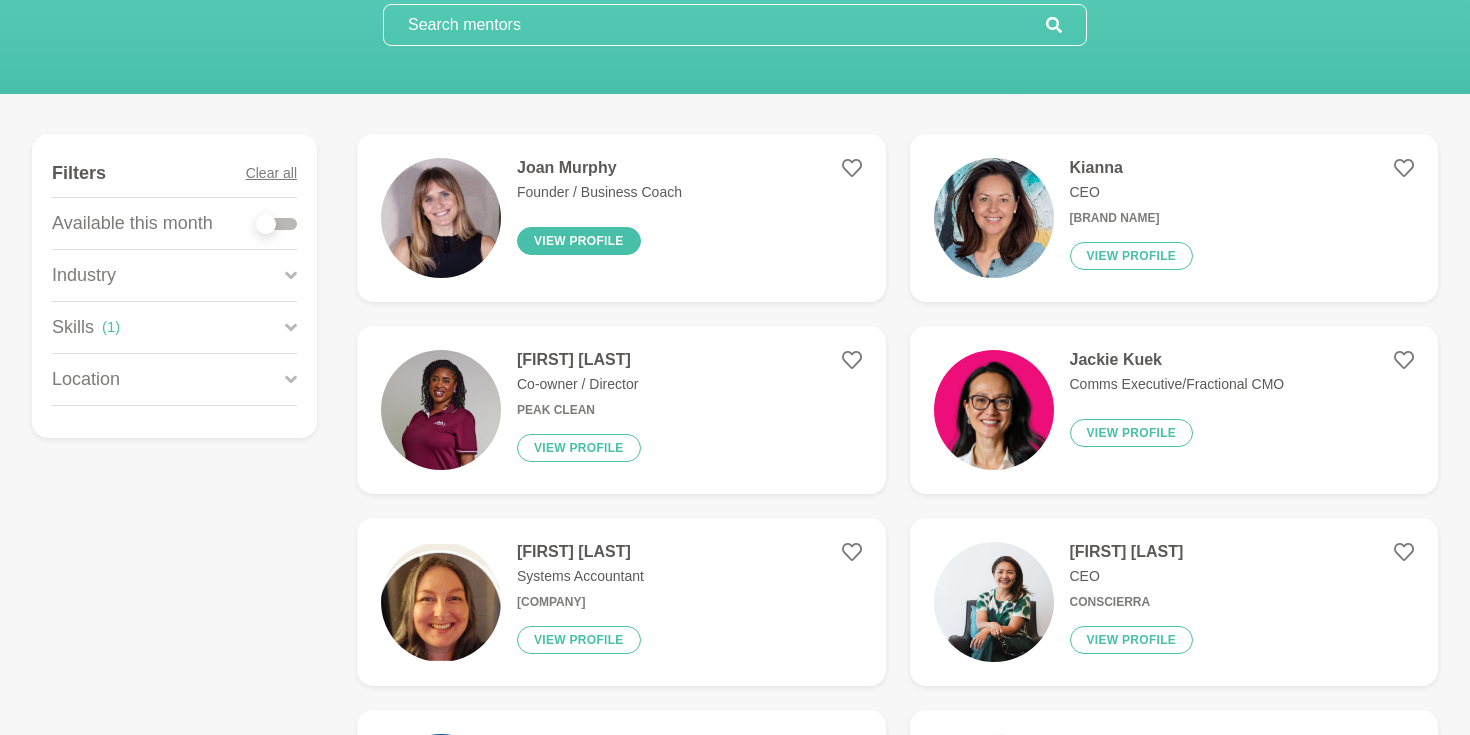 click on "View profile" at bounding box center (579, 241) 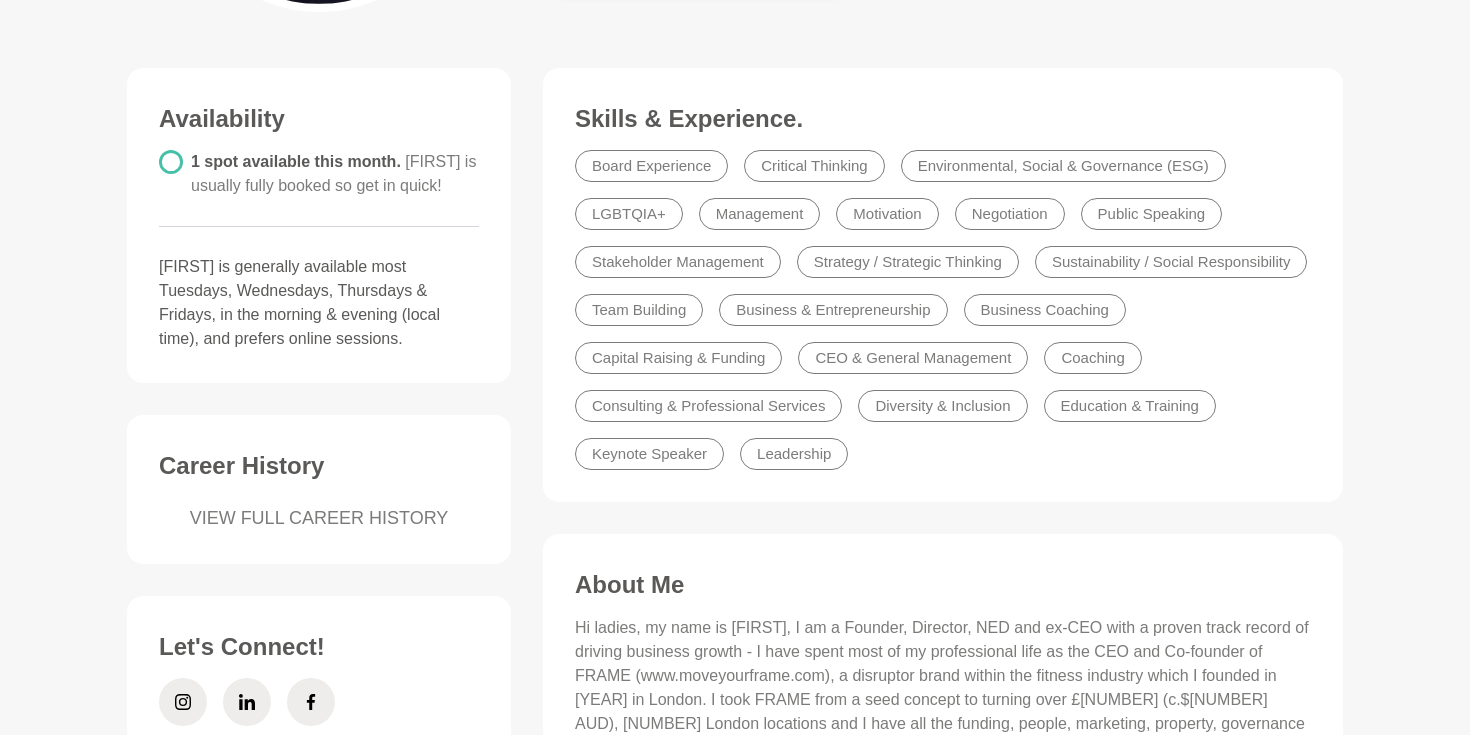 scroll, scrollTop: 441, scrollLeft: 0, axis: vertical 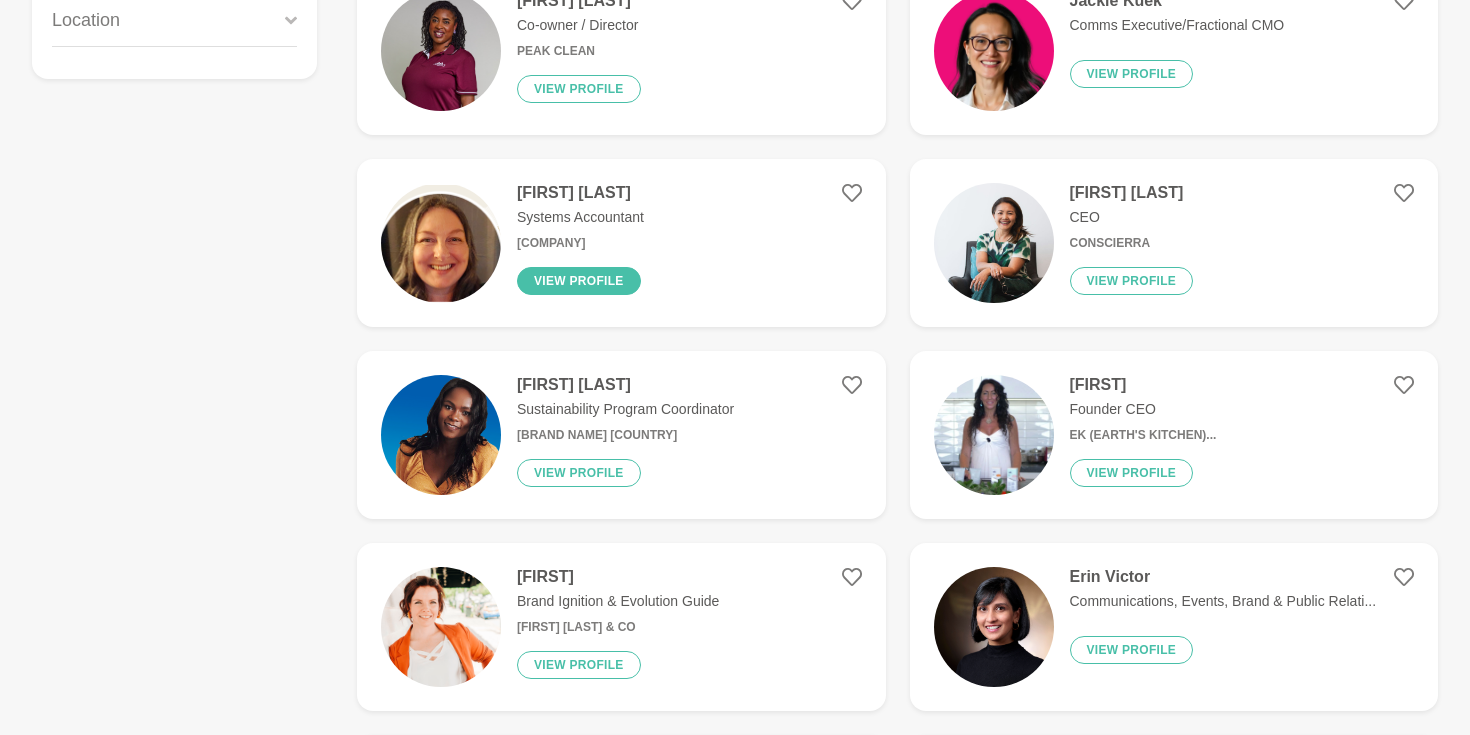 click on "View profile" at bounding box center [579, 281] 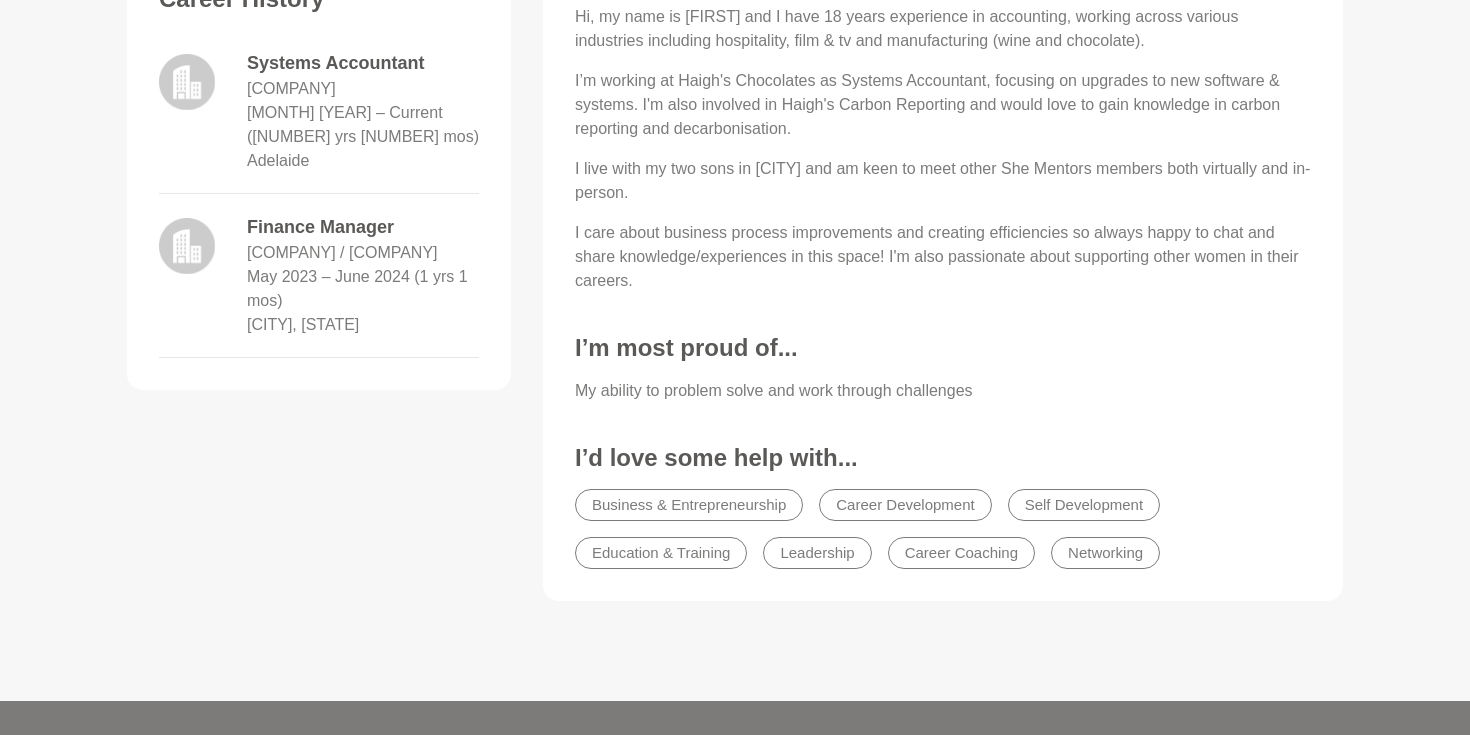 scroll, scrollTop: 885, scrollLeft: 0, axis: vertical 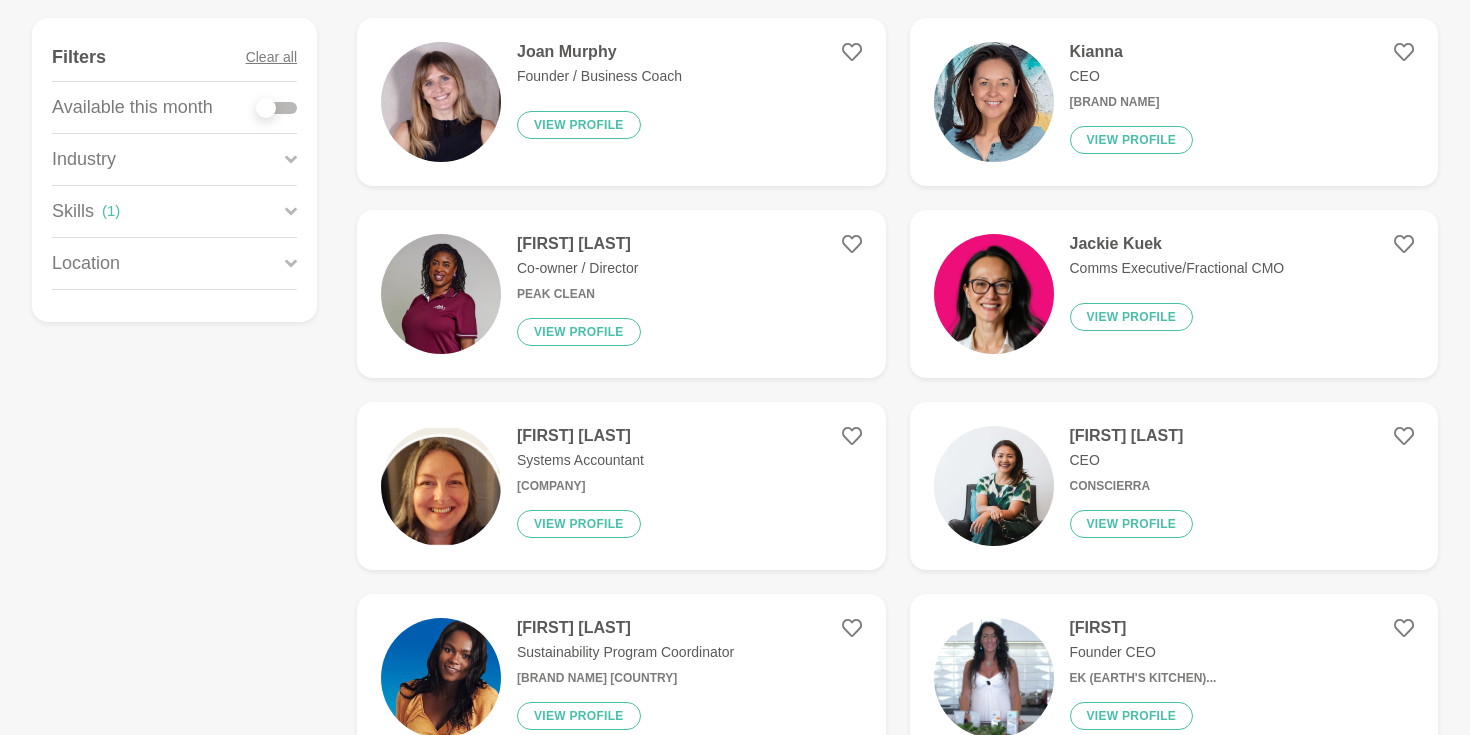 click 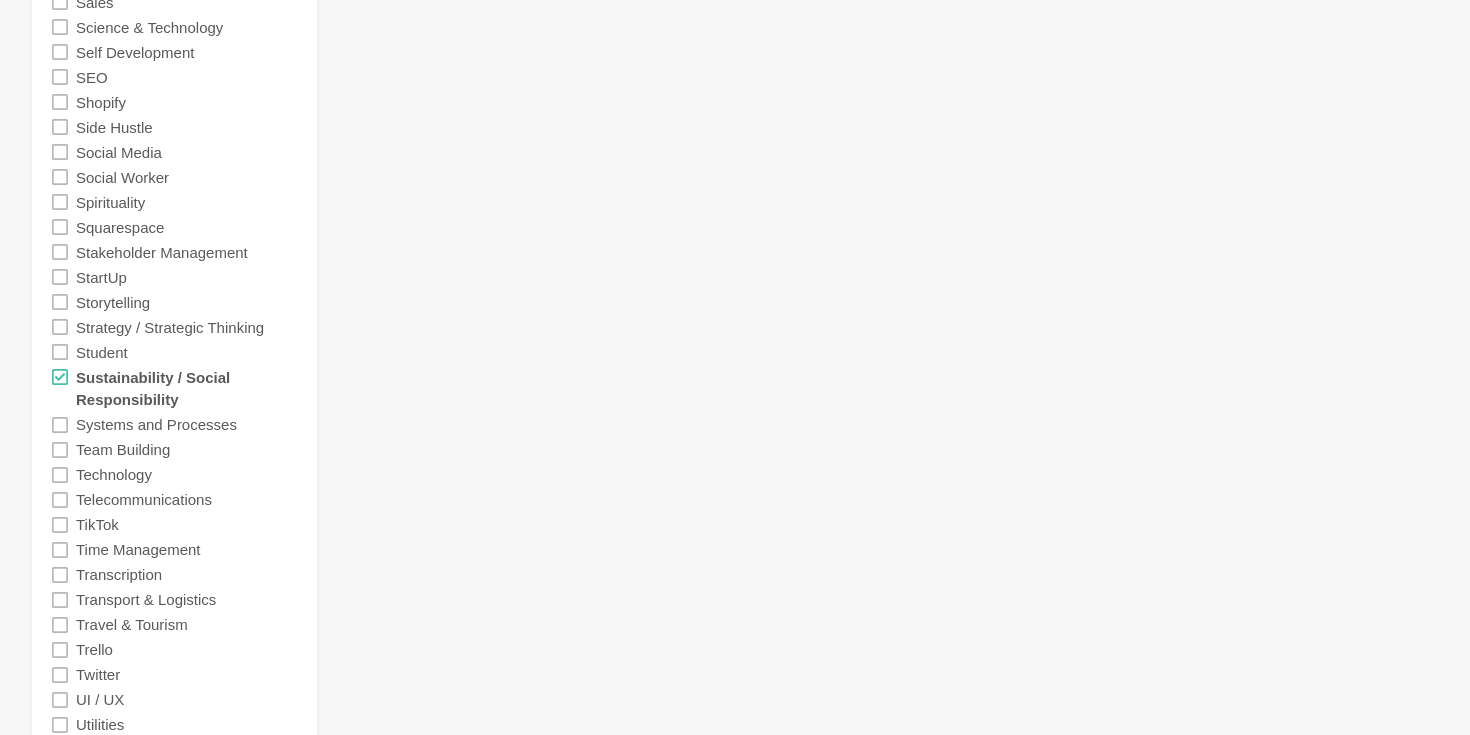 scroll, scrollTop: 4197, scrollLeft: 0, axis: vertical 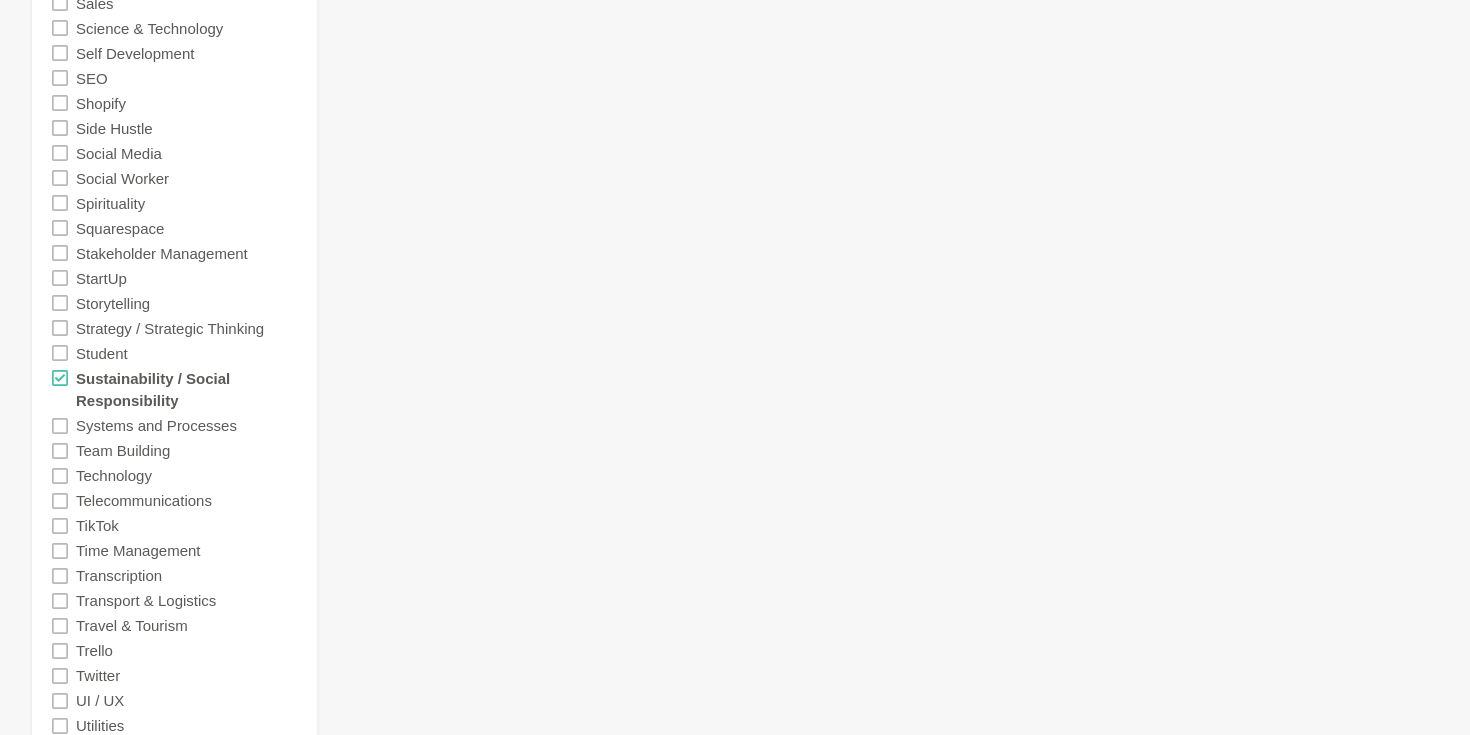 click 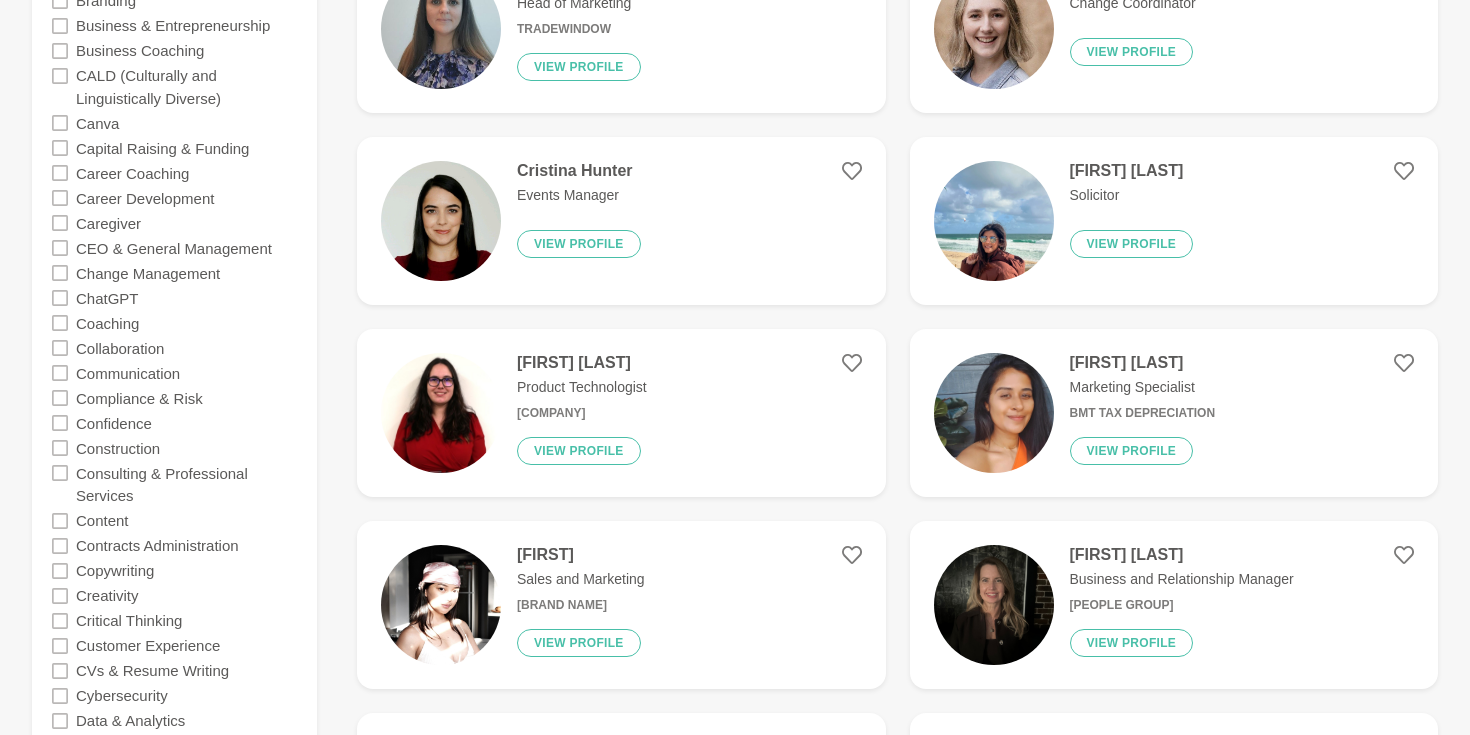 scroll, scrollTop: 959, scrollLeft: 0, axis: vertical 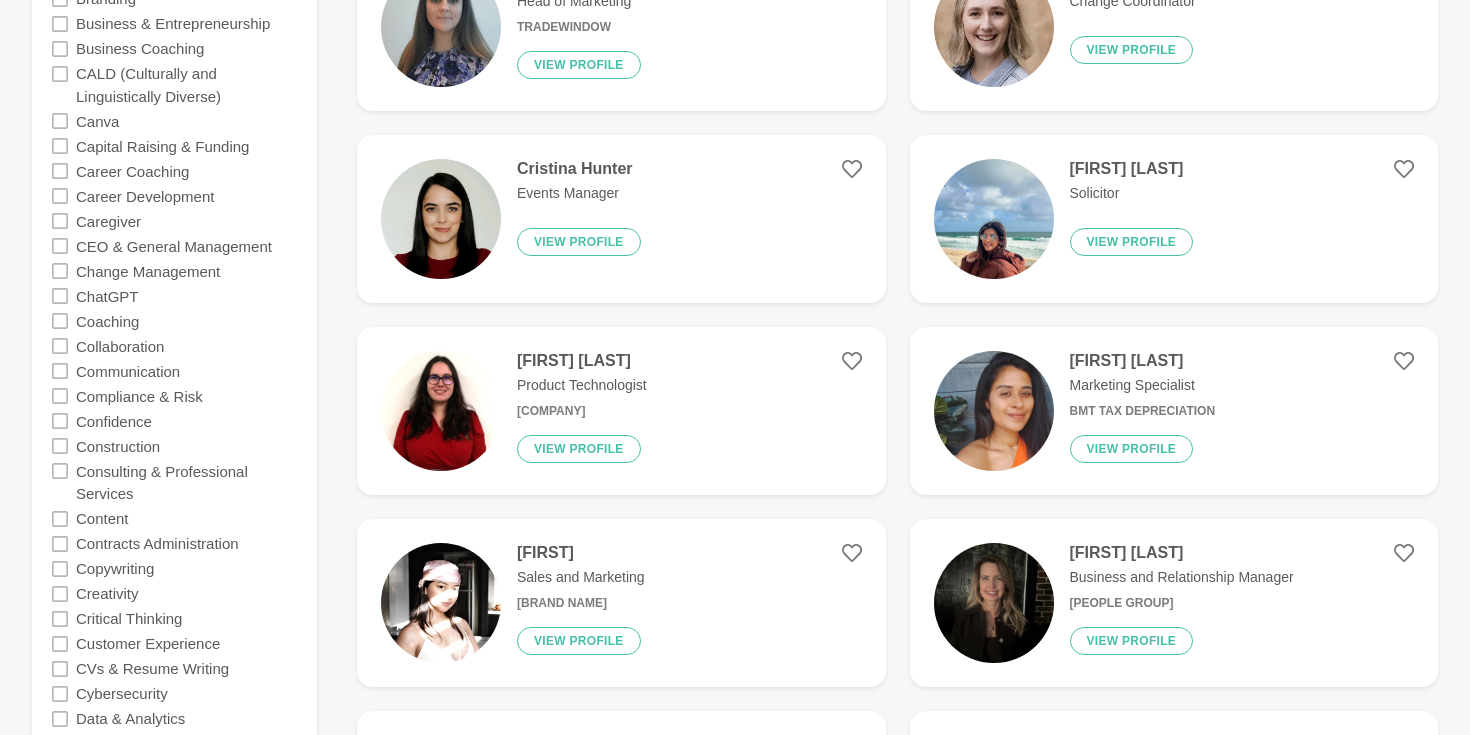 click 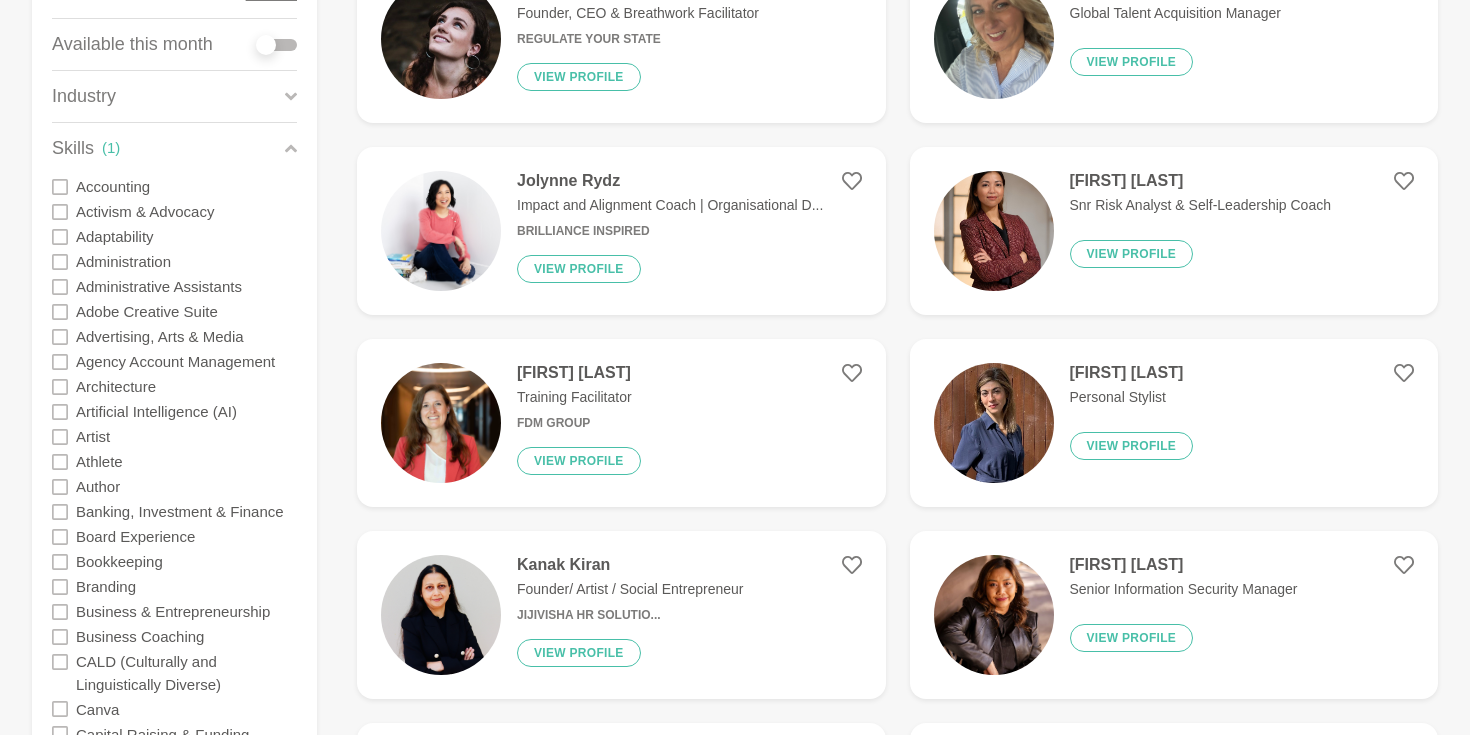 scroll, scrollTop: 373, scrollLeft: 0, axis: vertical 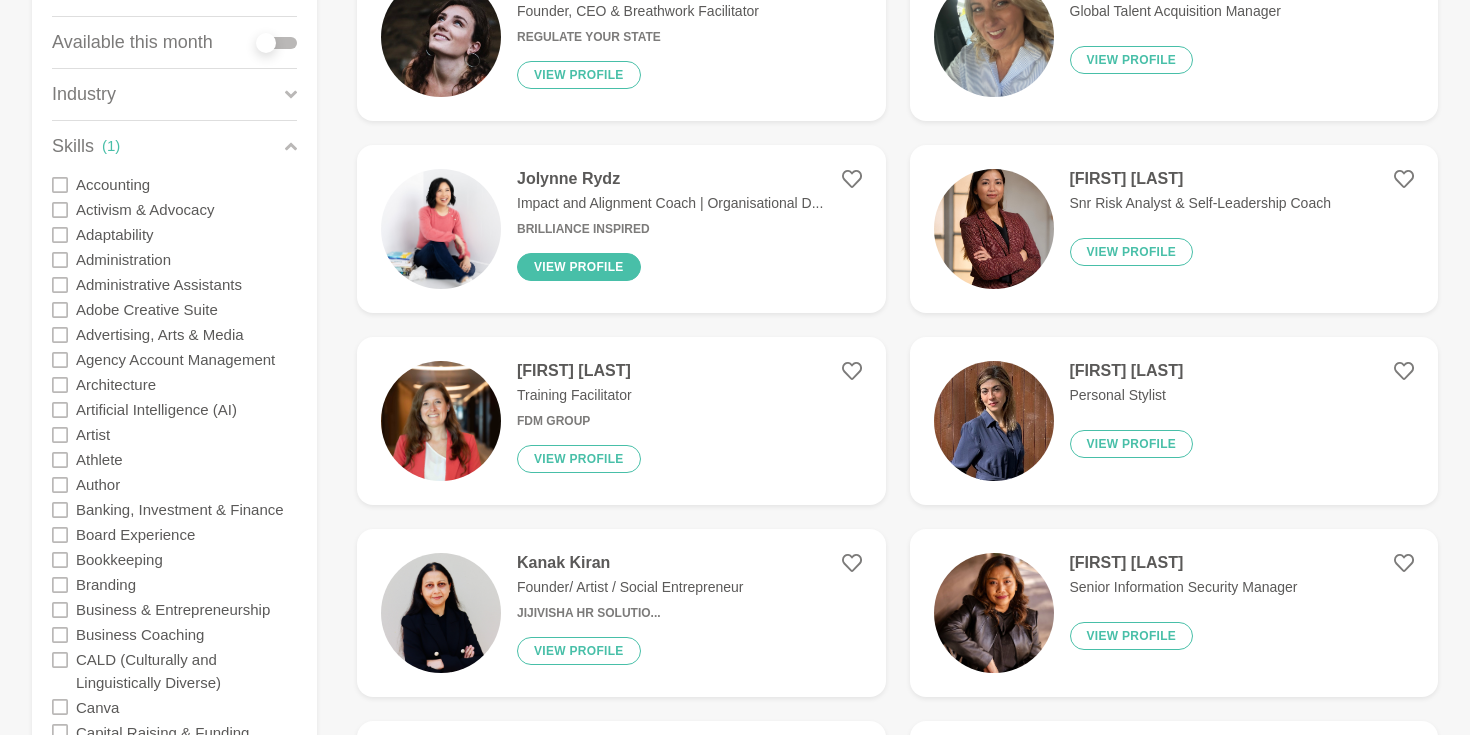 click on "View profile" at bounding box center (579, 267) 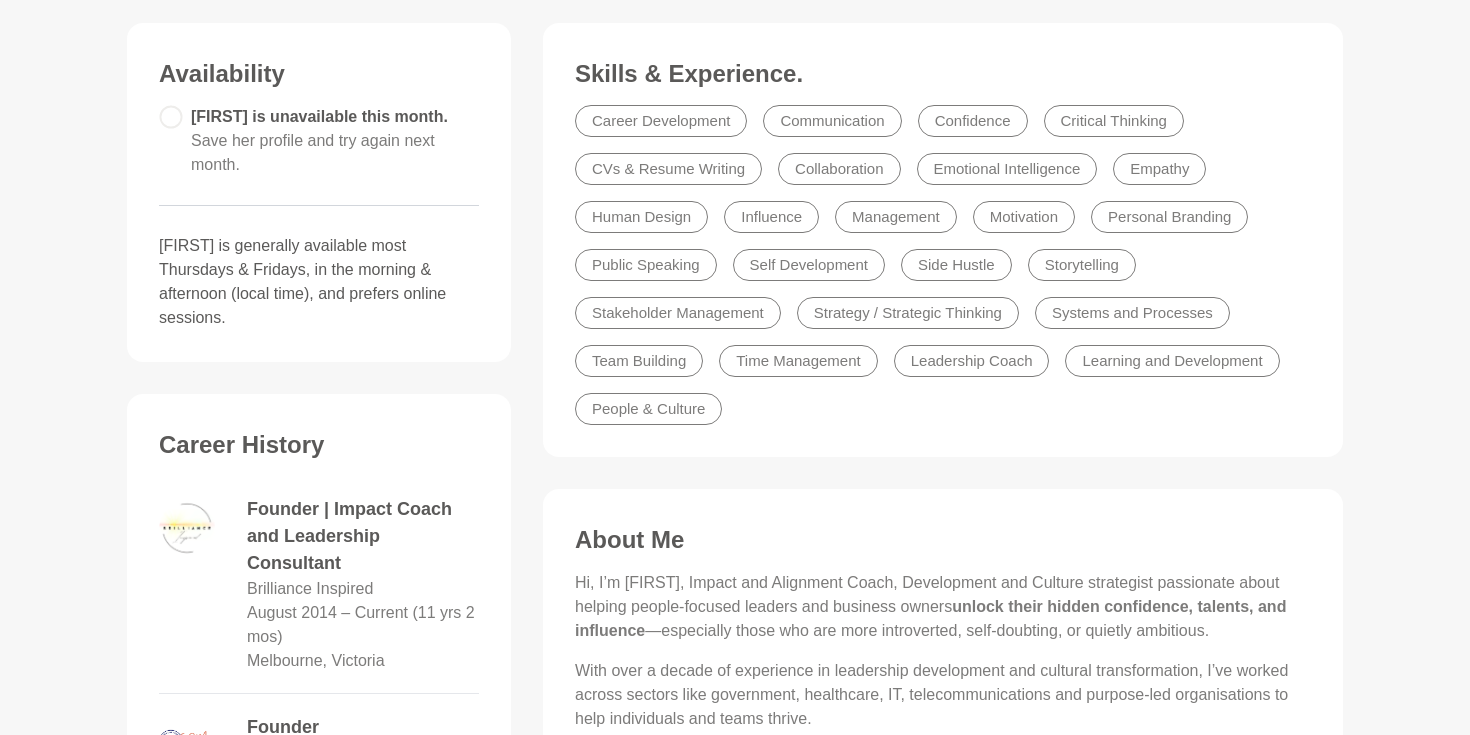 scroll, scrollTop: 522, scrollLeft: 0, axis: vertical 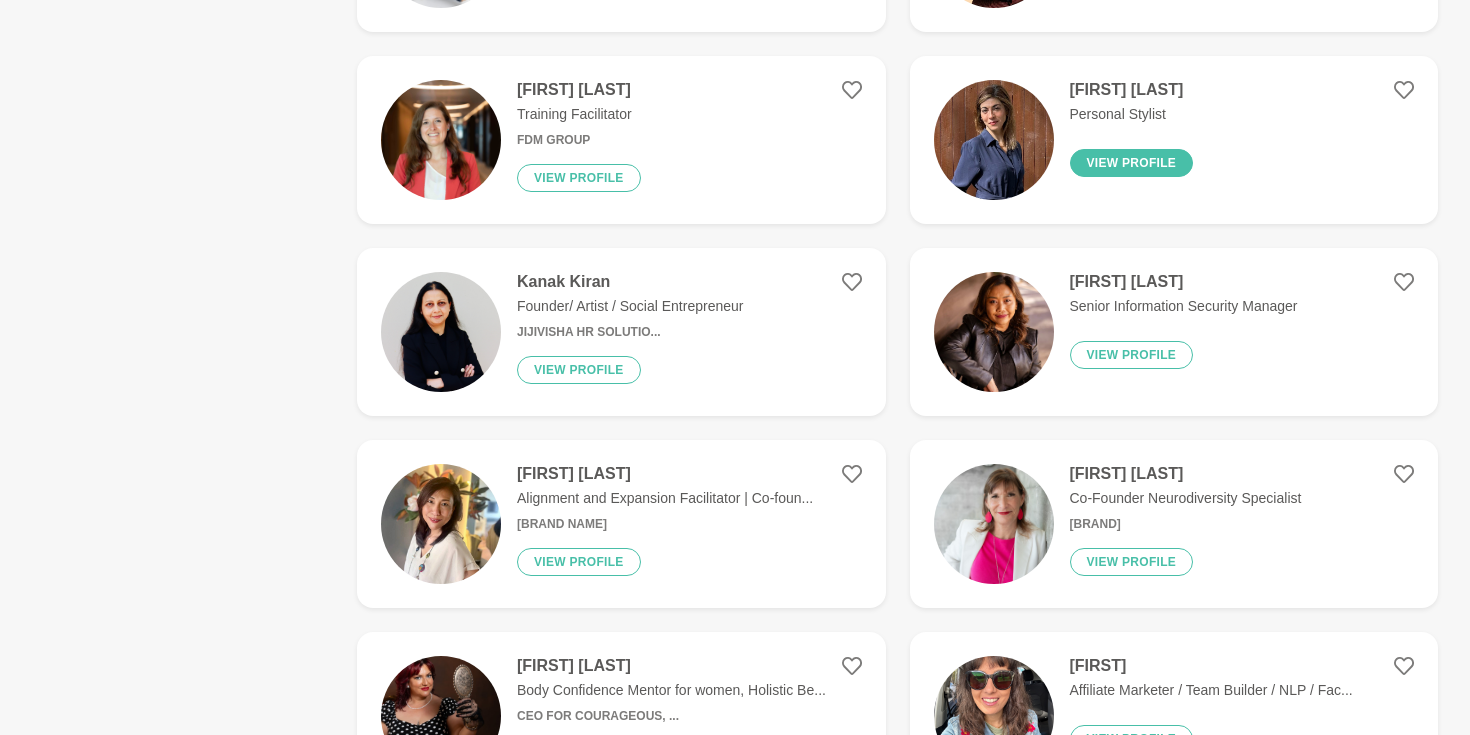 click on "View profile" at bounding box center [1132, 163] 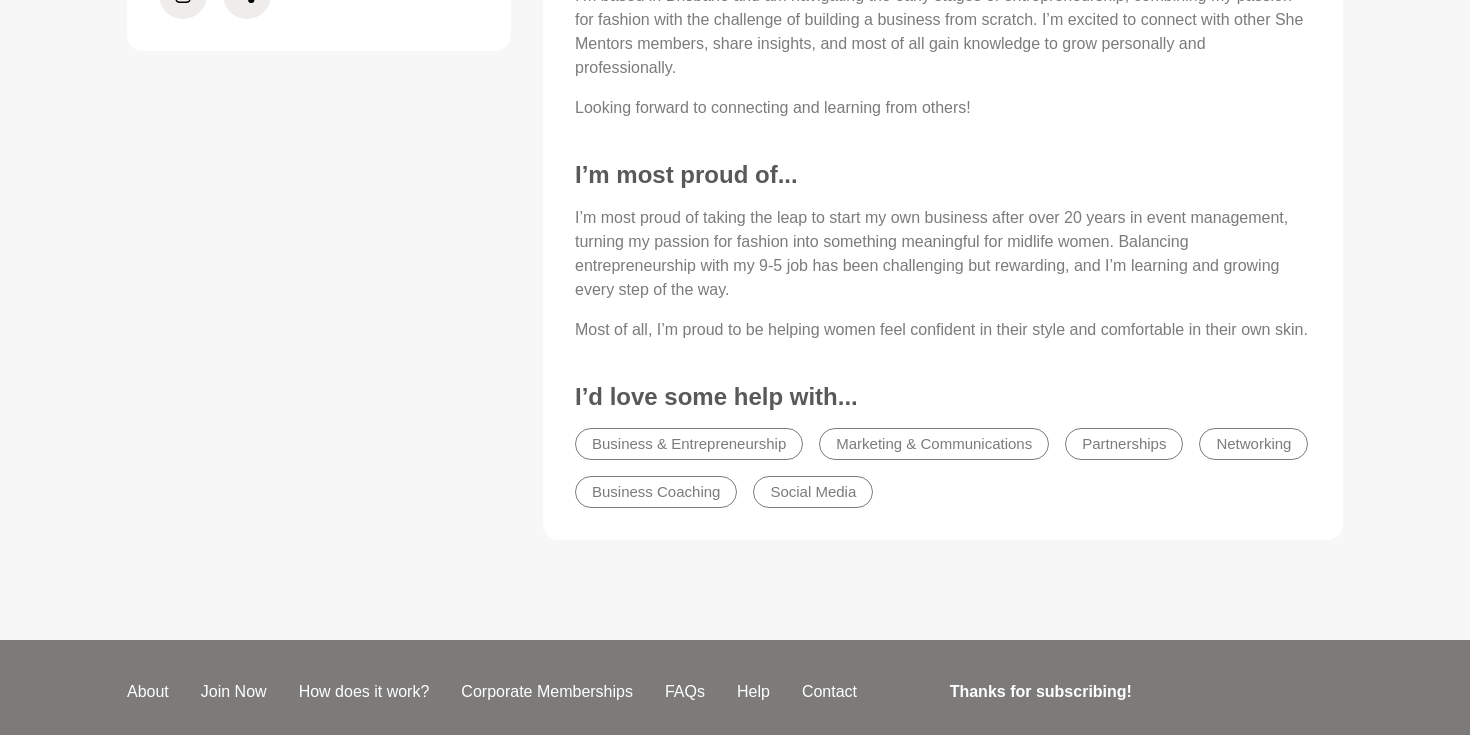 scroll, scrollTop: 1138, scrollLeft: 0, axis: vertical 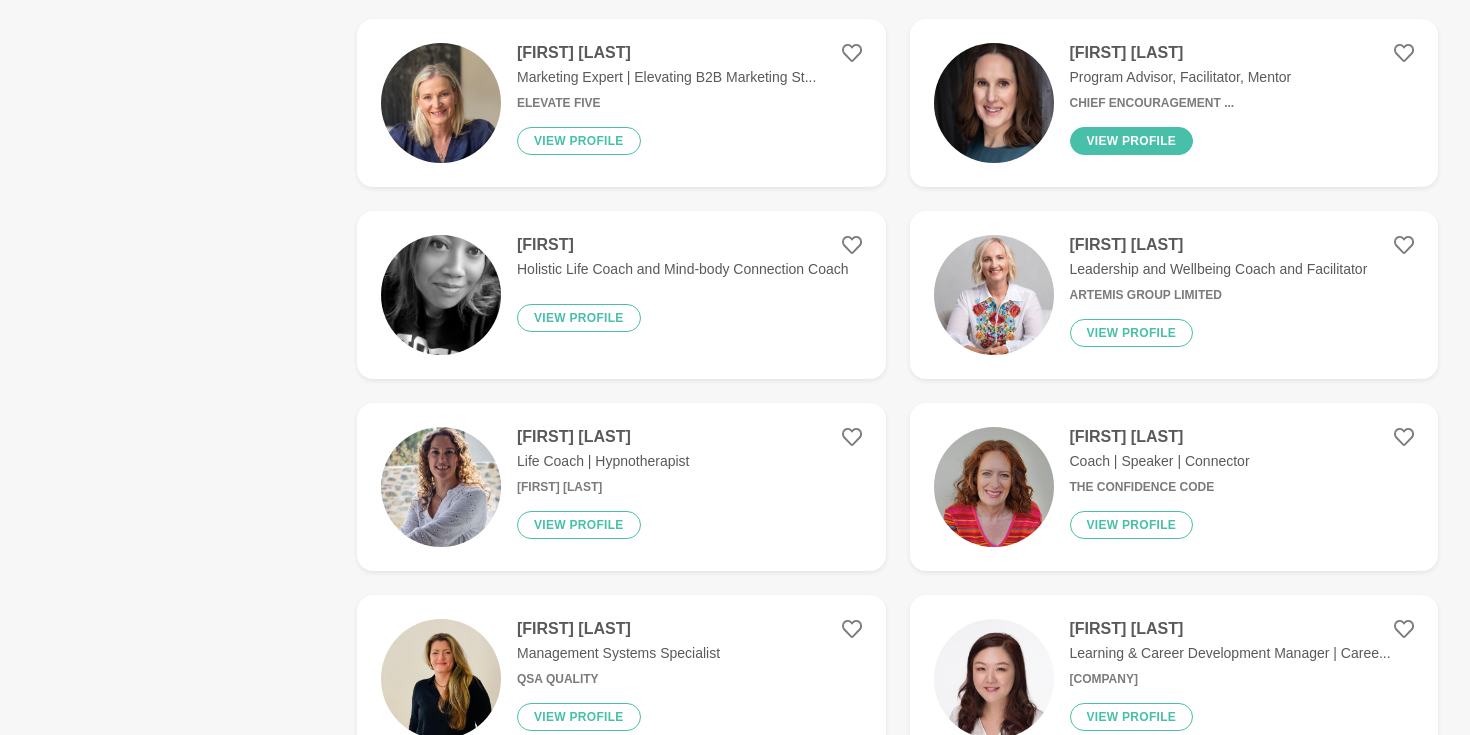 click on "View profile" at bounding box center (1132, 141) 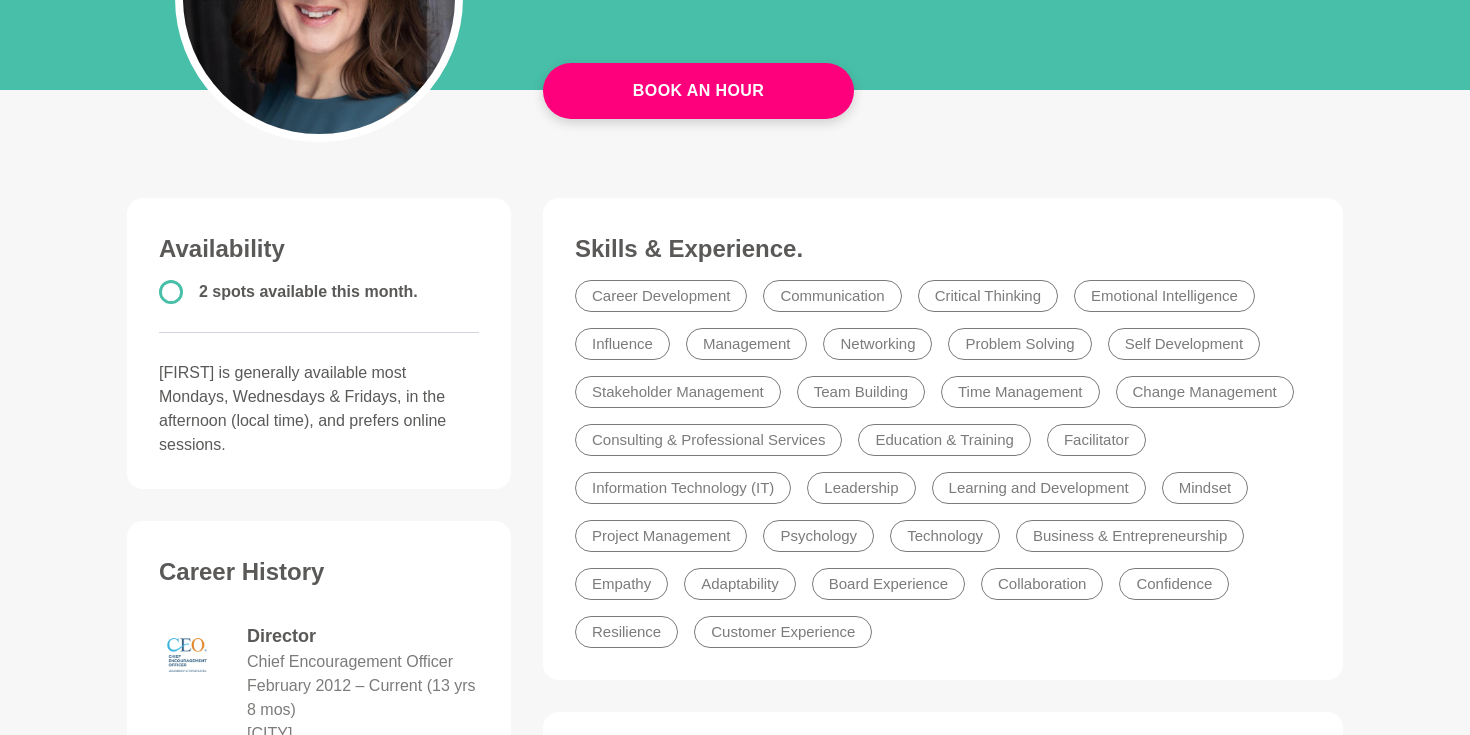 scroll, scrollTop: 0, scrollLeft: 0, axis: both 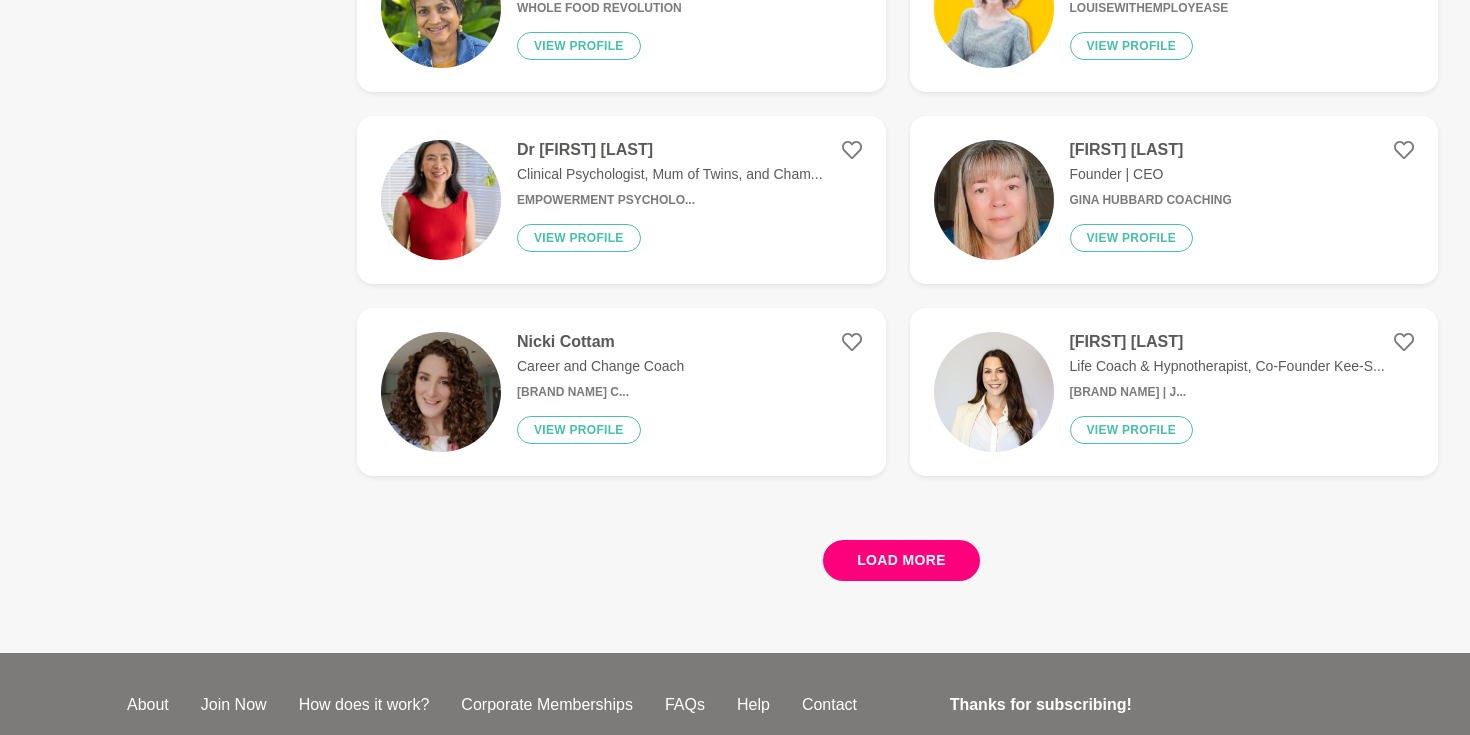click on "Load more" at bounding box center (901, 560) 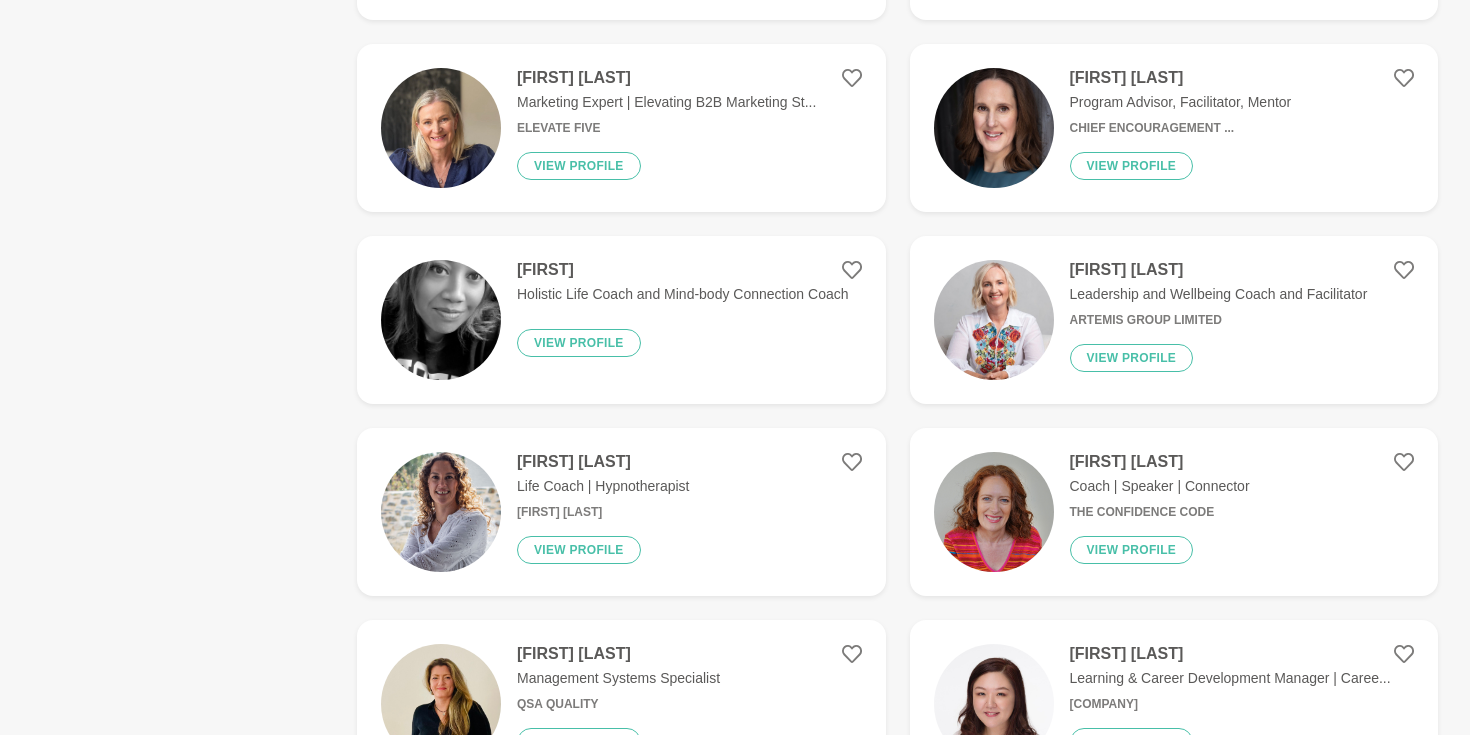 scroll, scrollTop: 2494, scrollLeft: 0, axis: vertical 